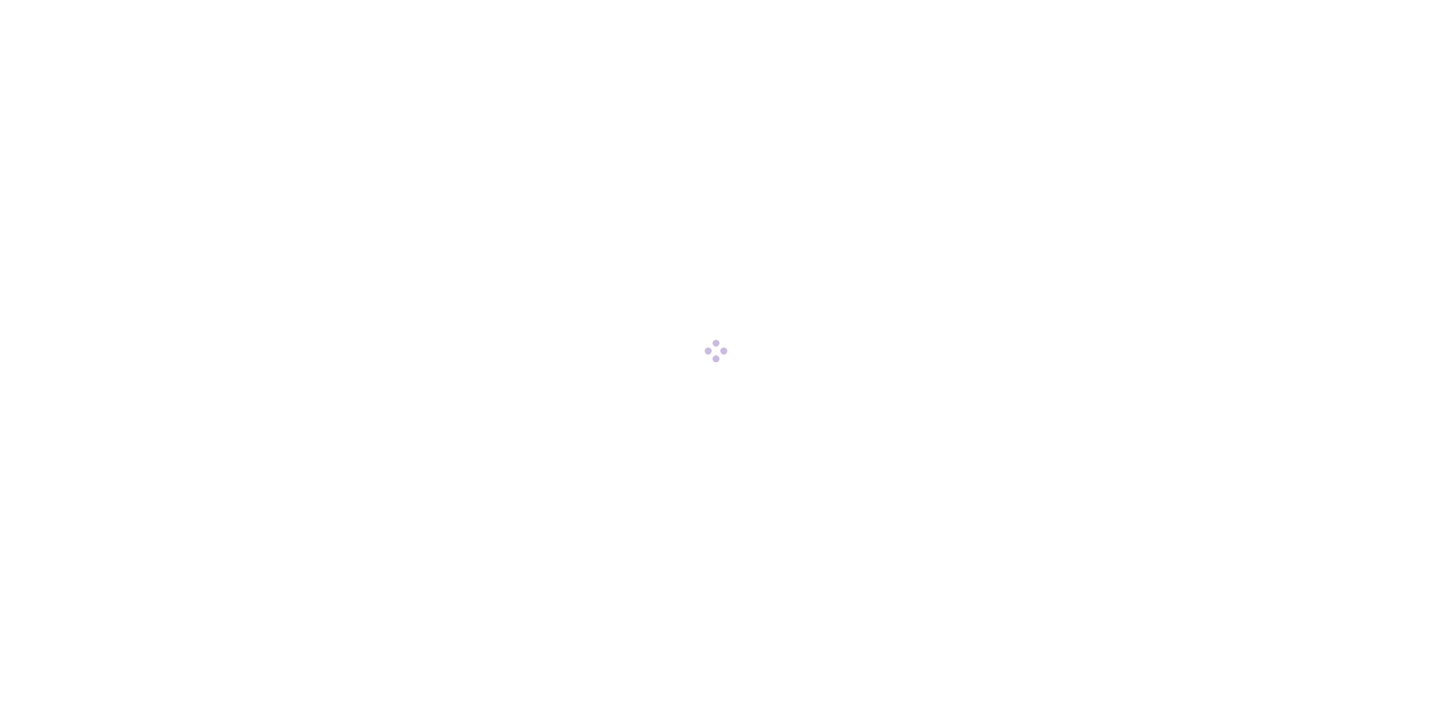 scroll, scrollTop: 0, scrollLeft: 0, axis: both 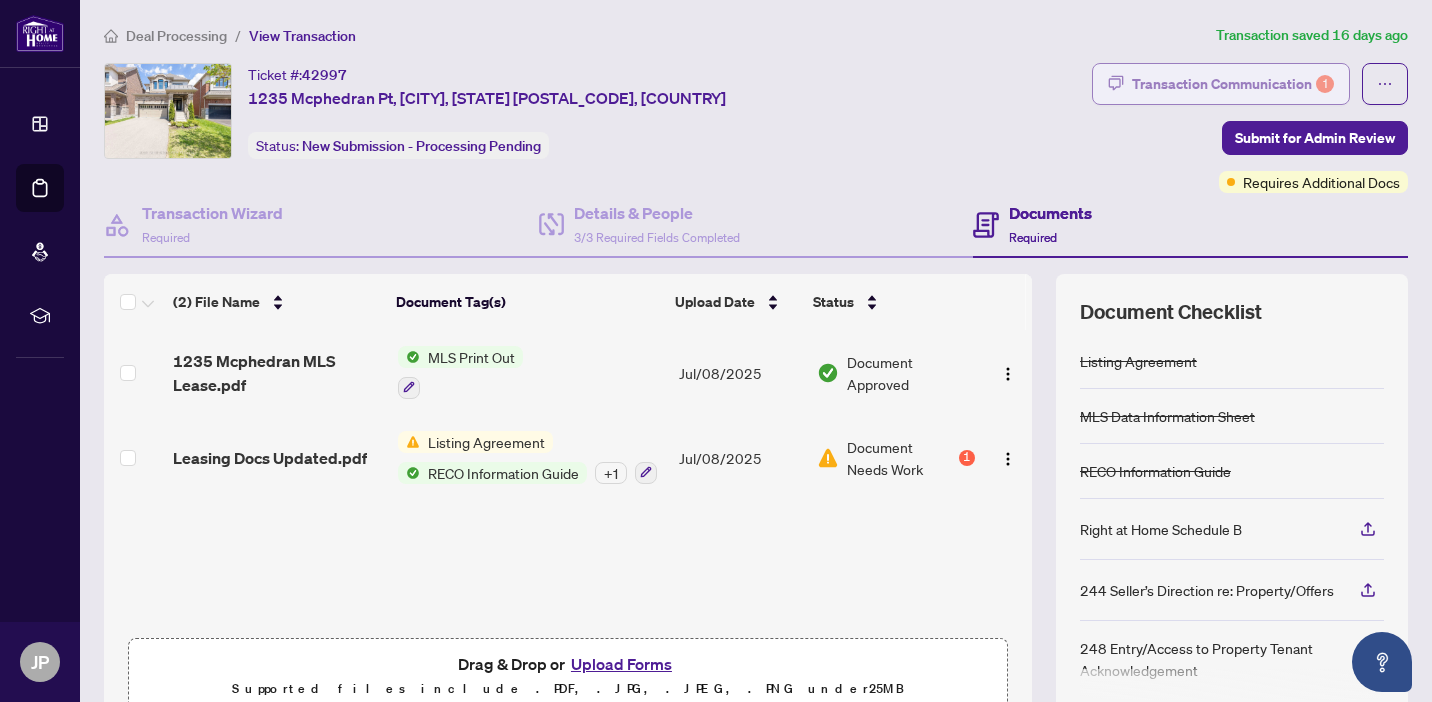 click on "Transaction Communication 1" at bounding box center (1233, 84) 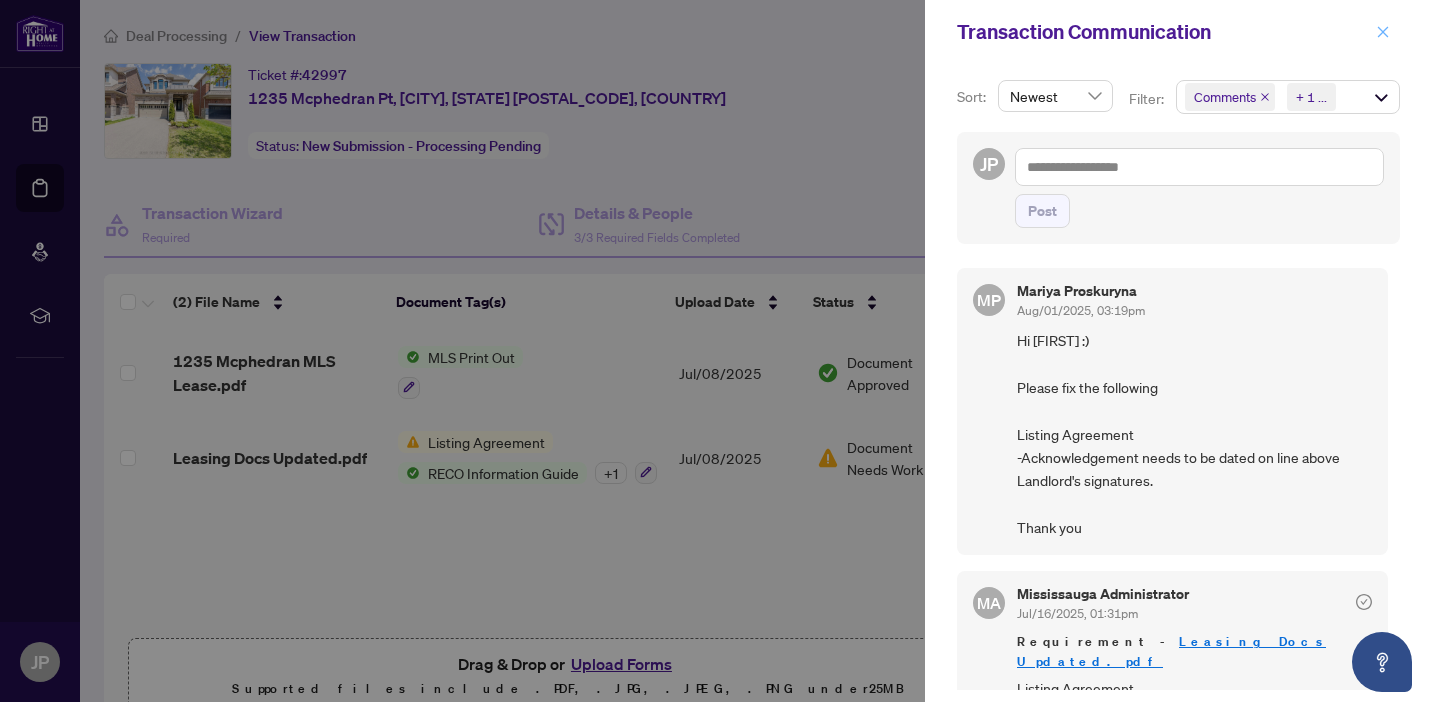 click 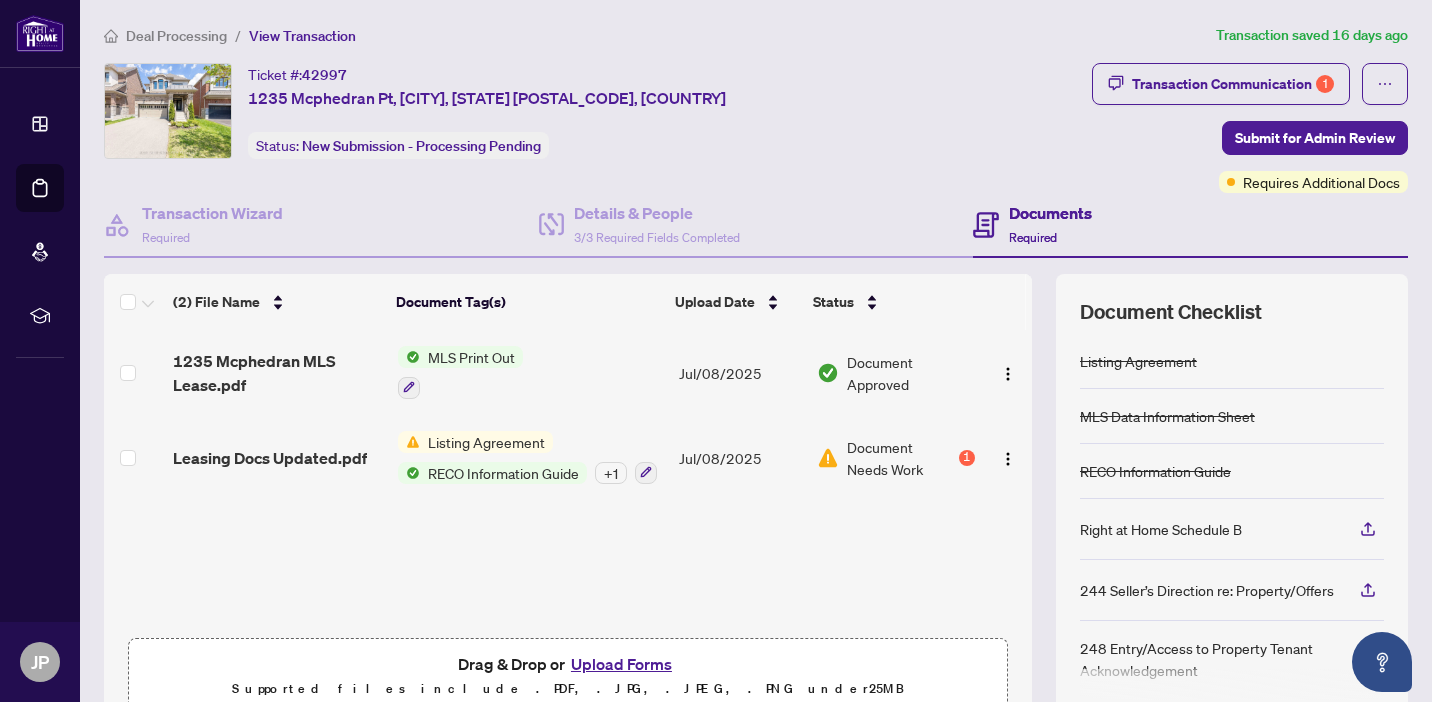 click on "Listing Agreement" at bounding box center [486, 442] 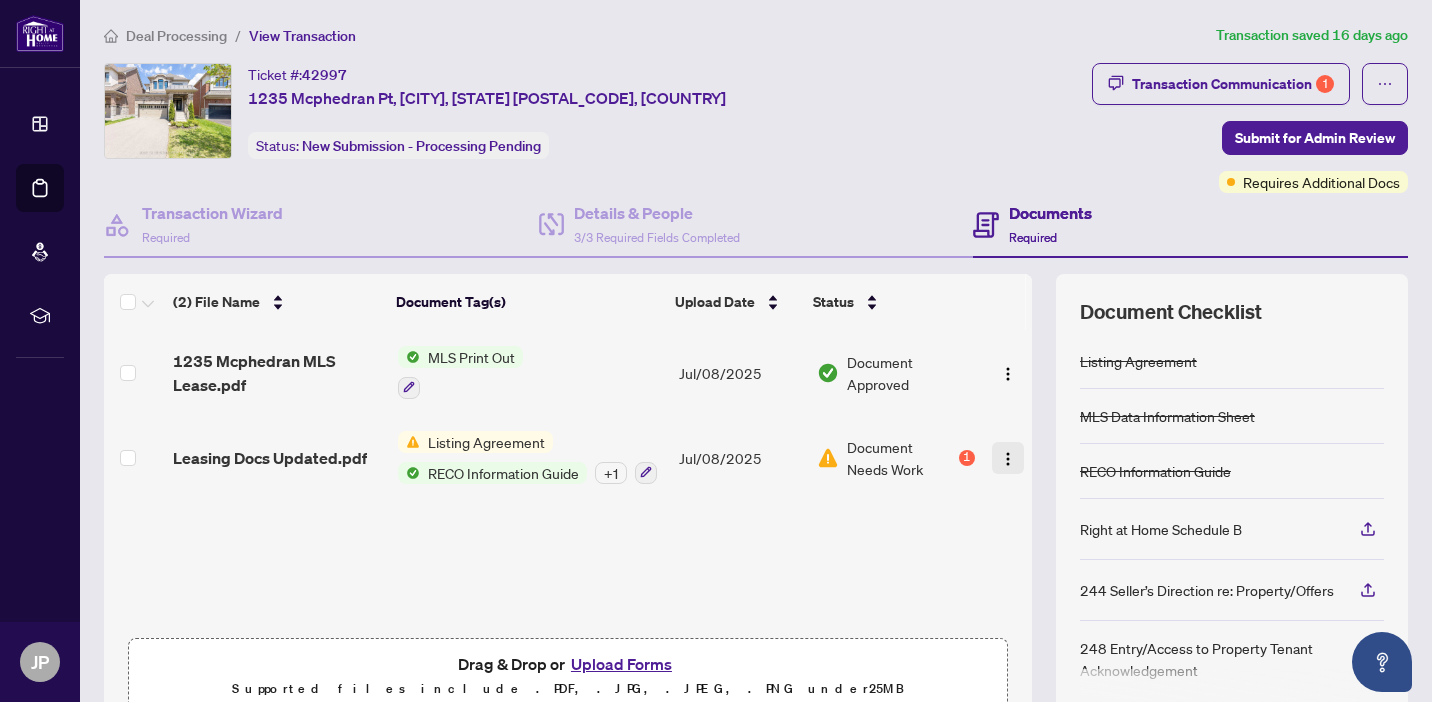 click at bounding box center [1008, 459] 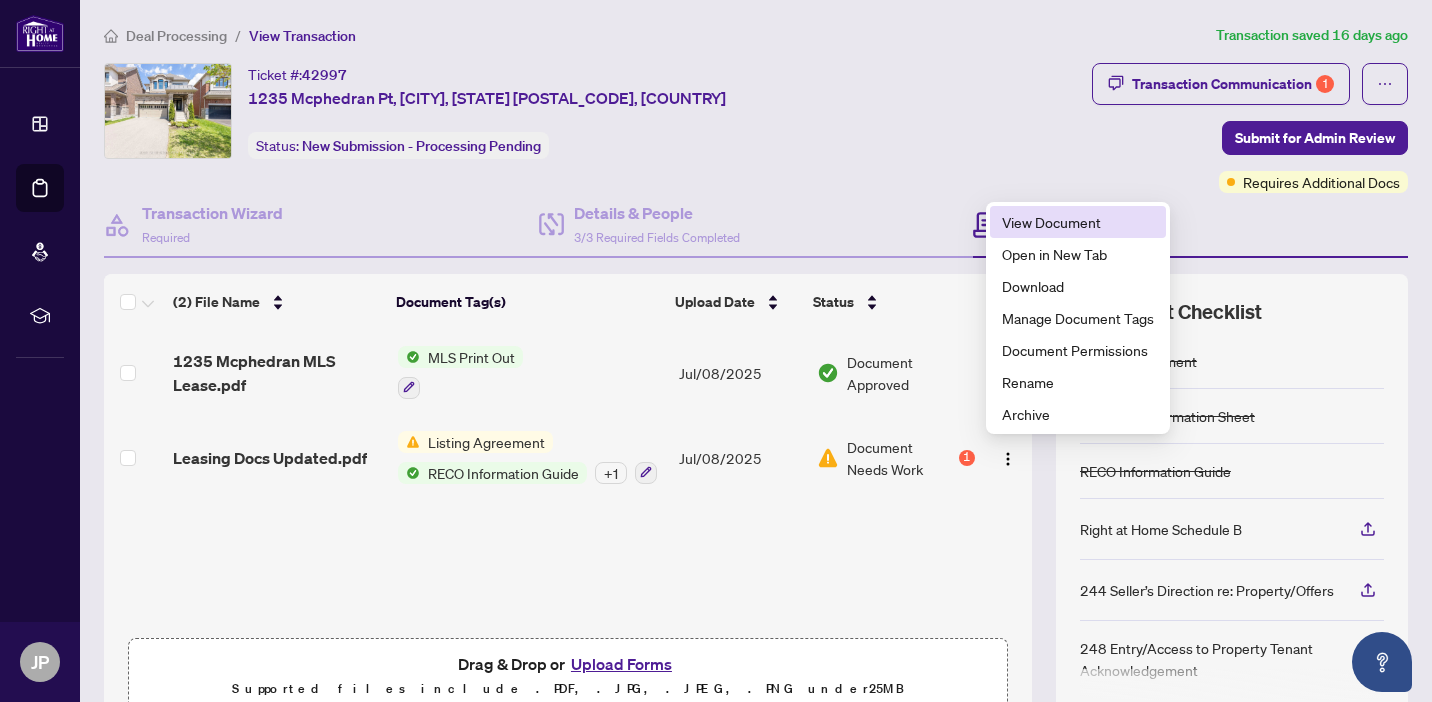 click on "View Document" at bounding box center [1078, 222] 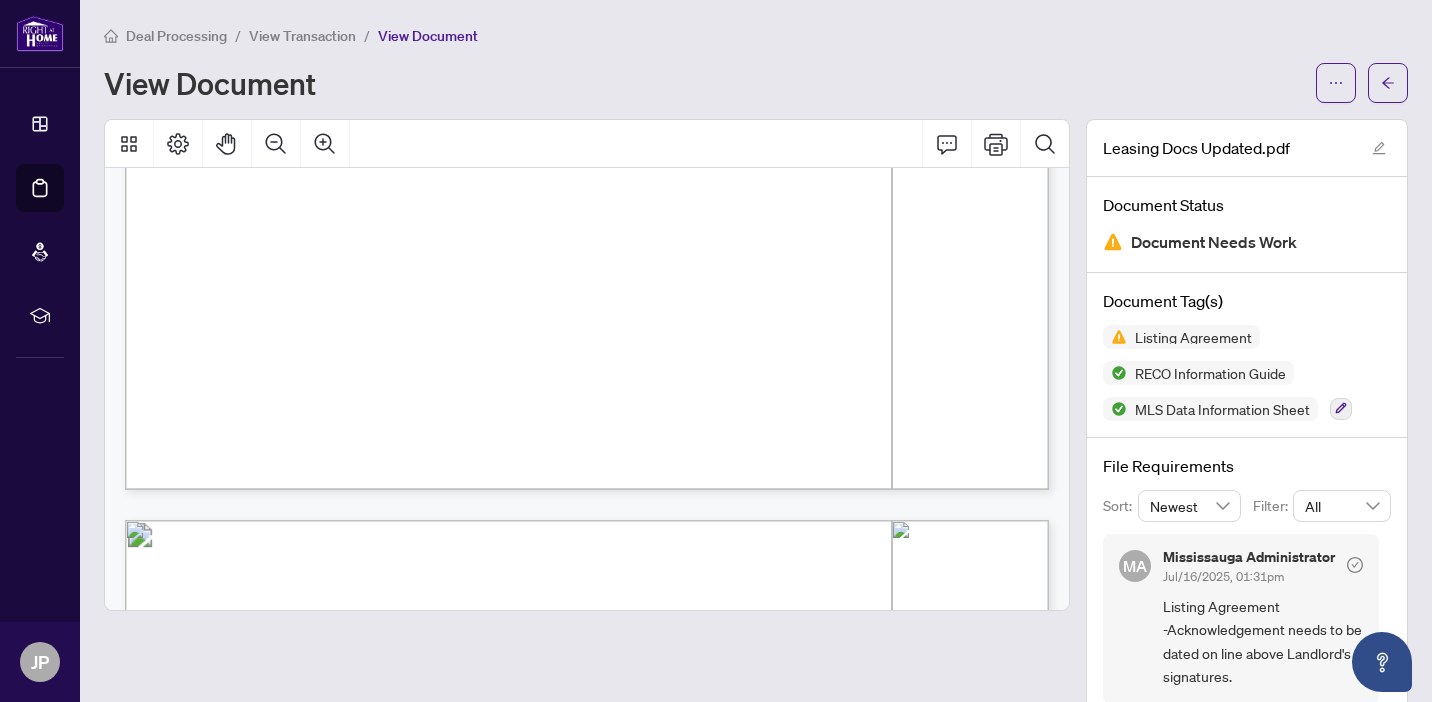 scroll, scrollTop: 3311, scrollLeft: 0, axis: vertical 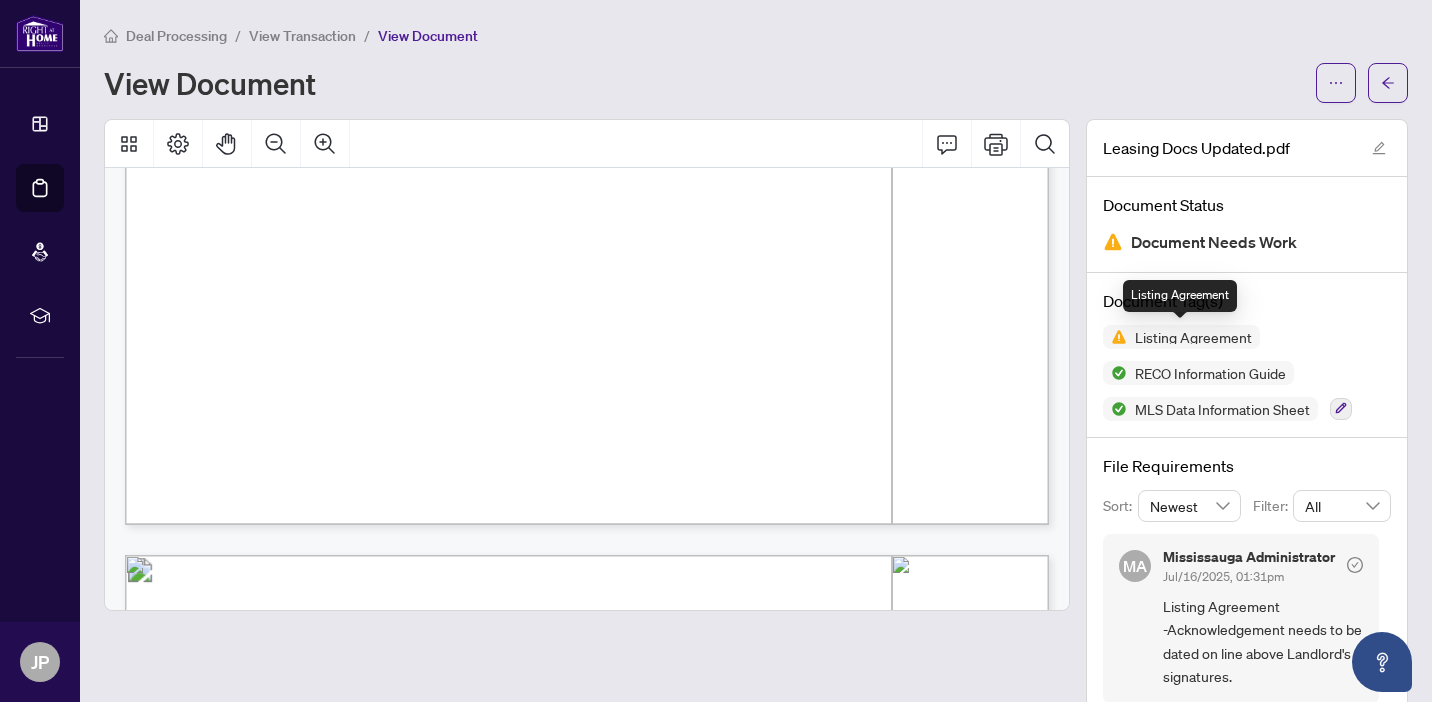 click on "Listing Agreement" at bounding box center (1193, 337) 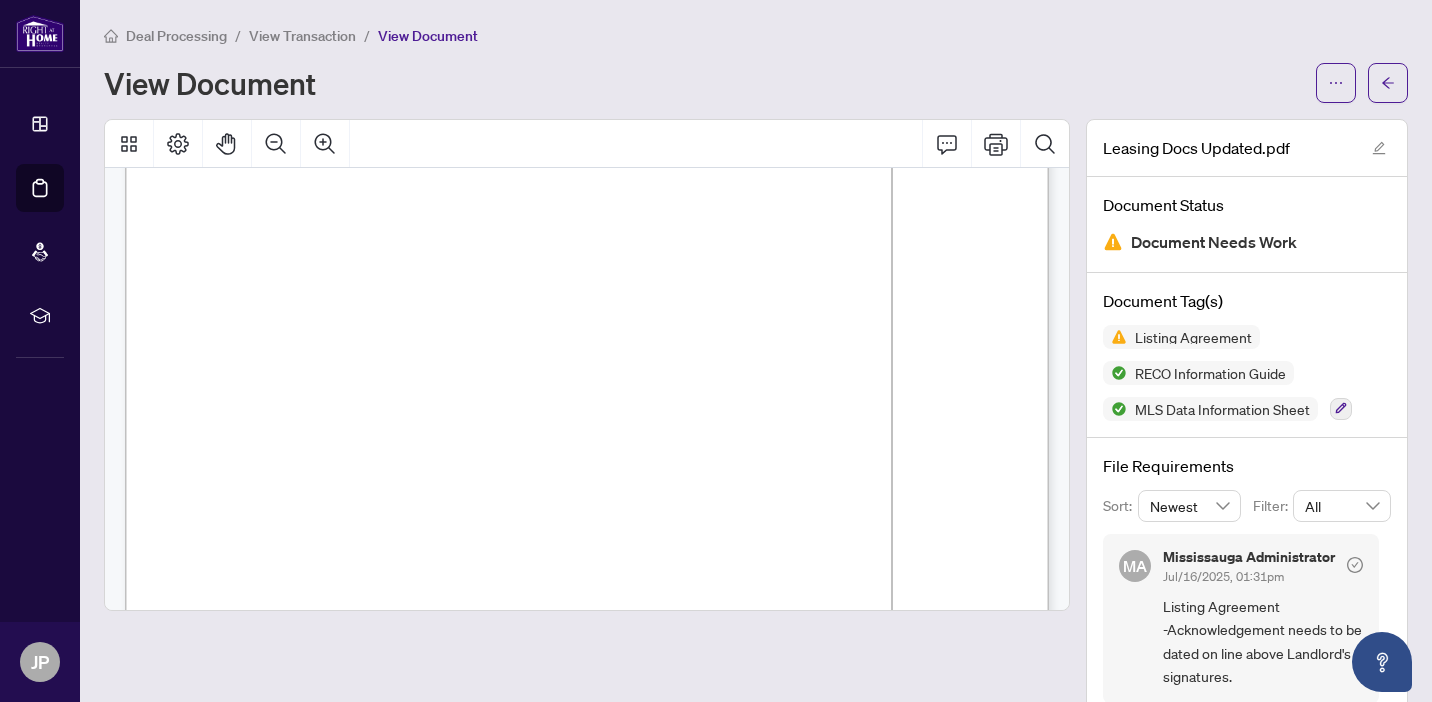 scroll, scrollTop: 0, scrollLeft: 0, axis: both 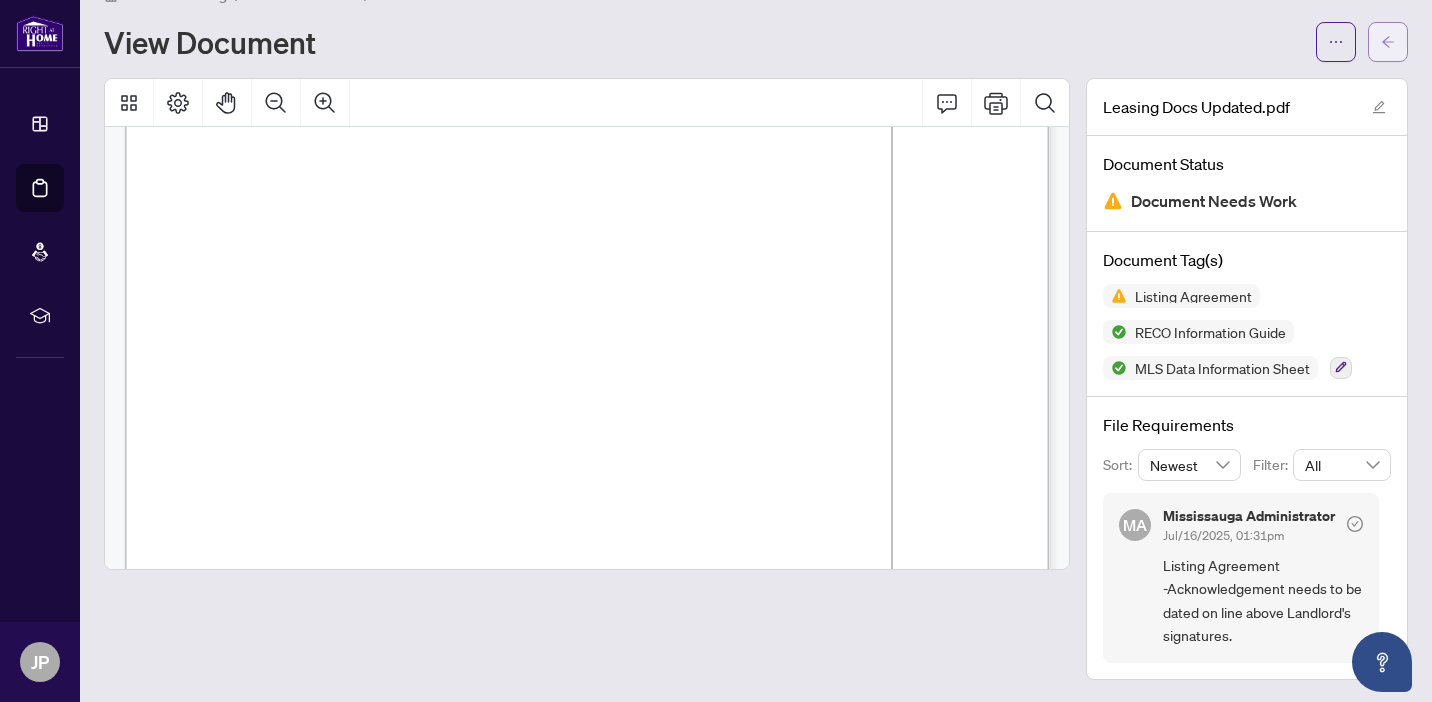click 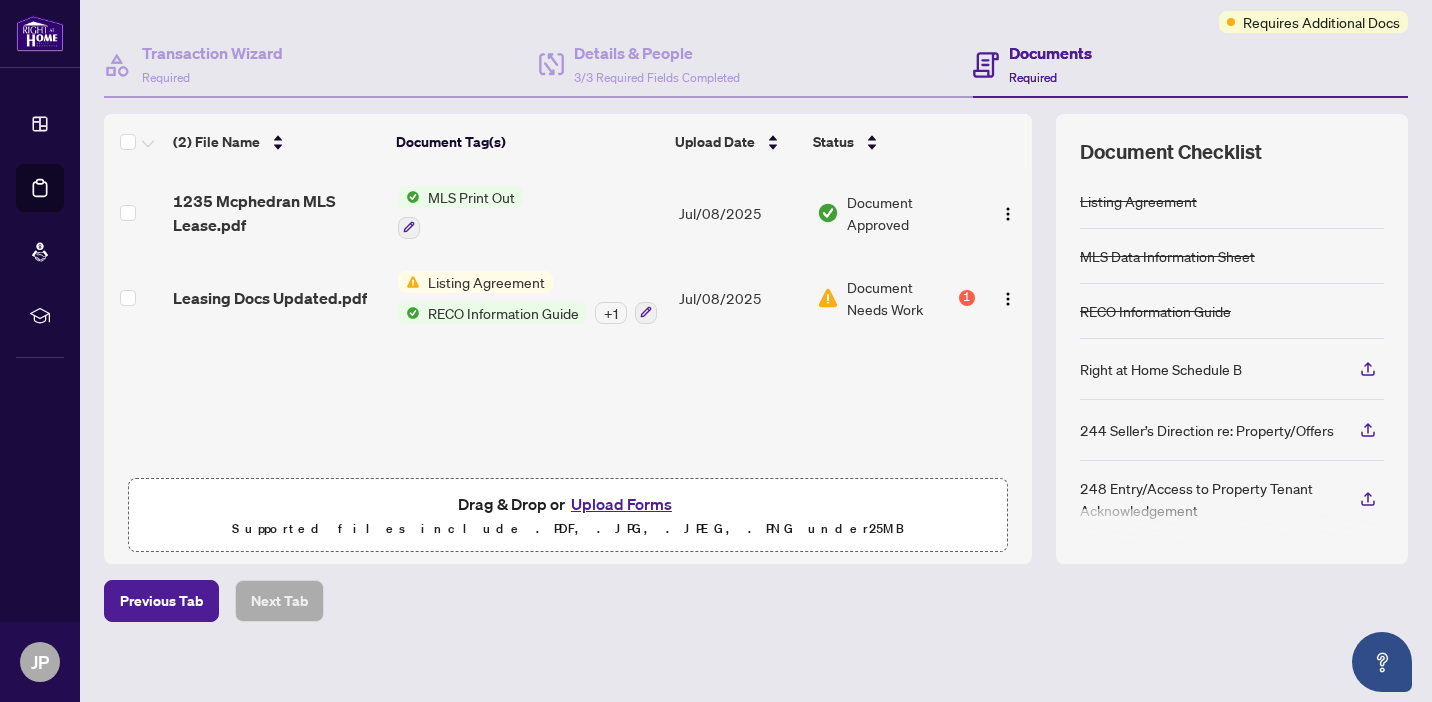 scroll, scrollTop: 170, scrollLeft: 0, axis: vertical 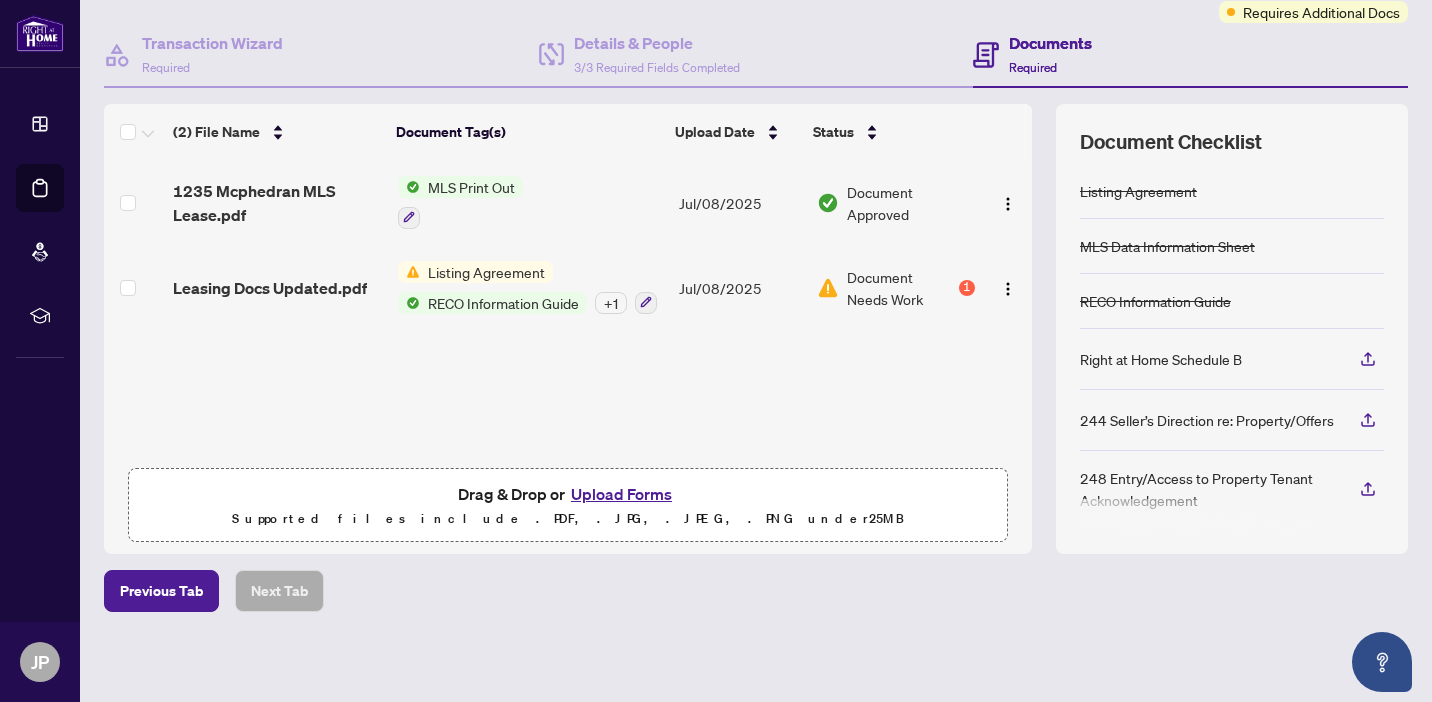 click on "Upload Forms" at bounding box center [621, 494] 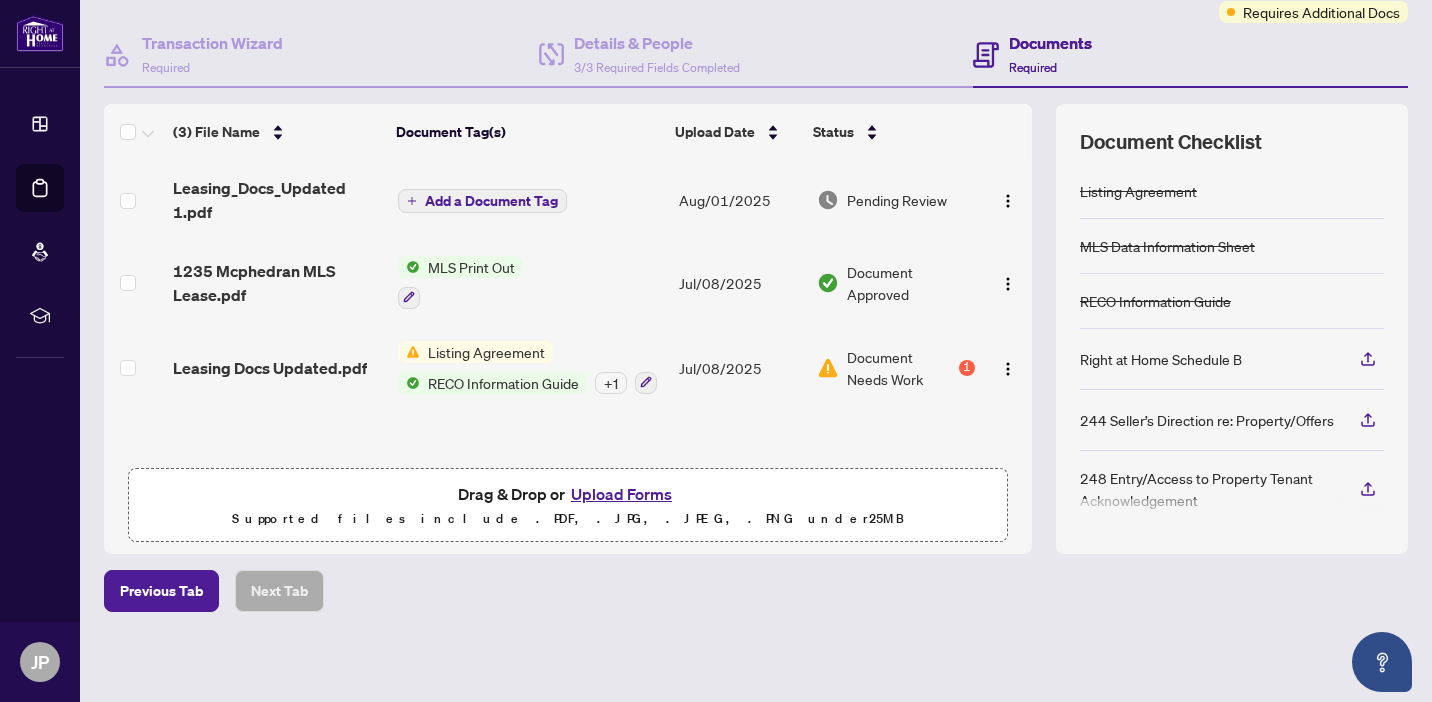 scroll, scrollTop: 1, scrollLeft: 0, axis: vertical 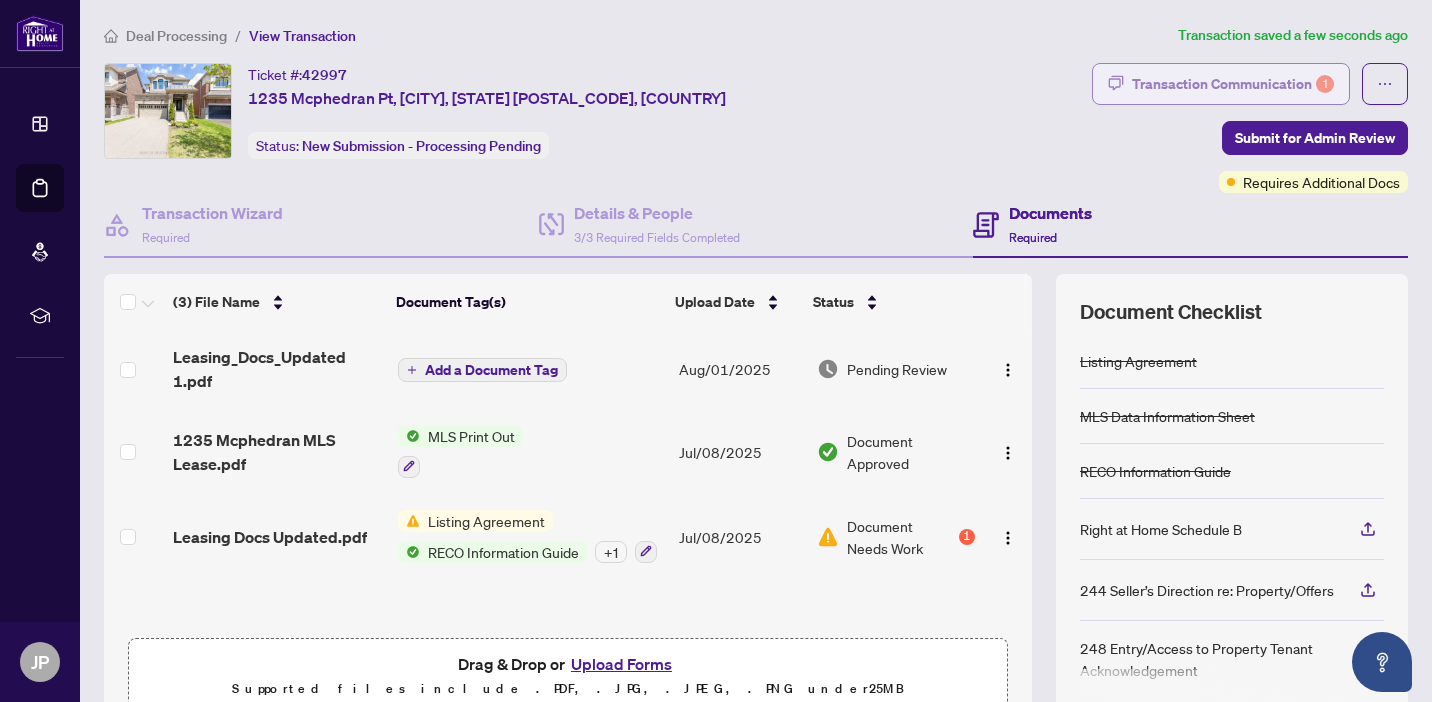 click on "Transaction Communication 1" at bounding box center [1233, 84] 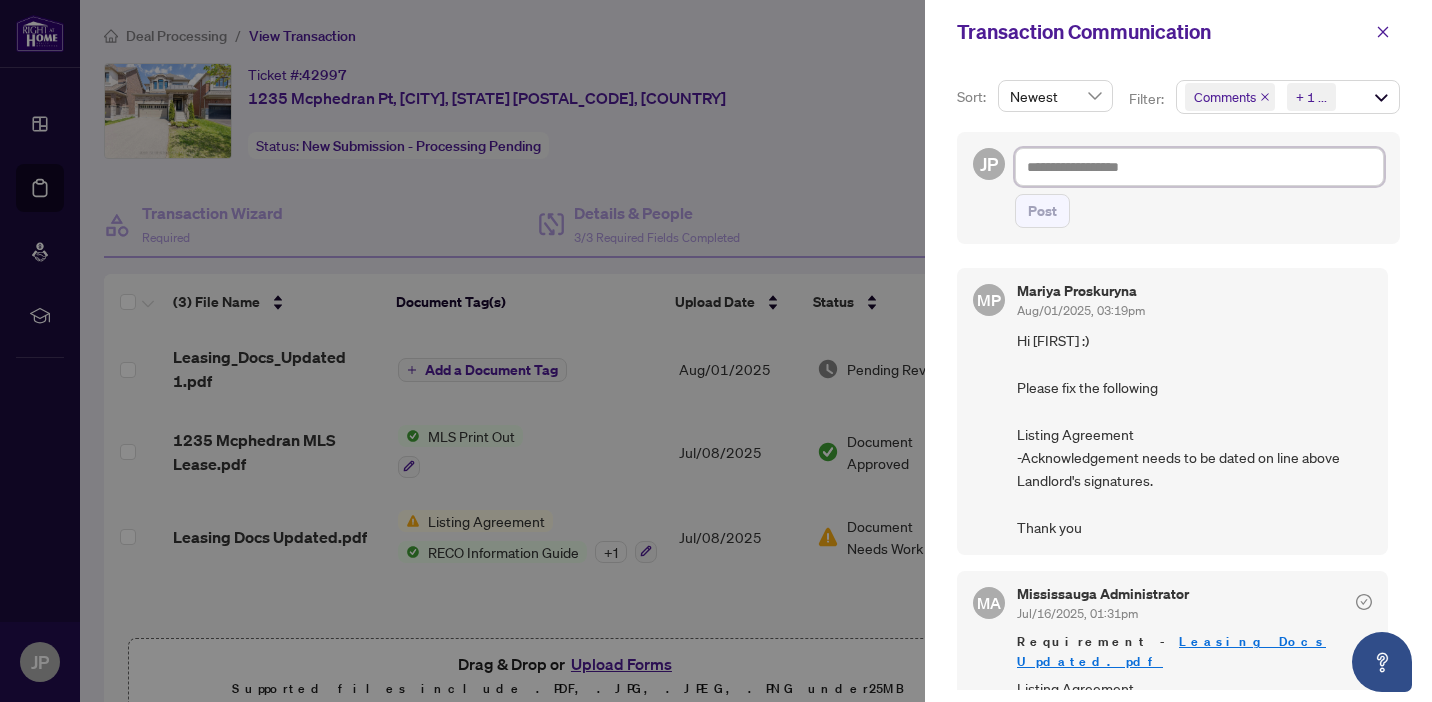 click at bounding box center (1199, 167) 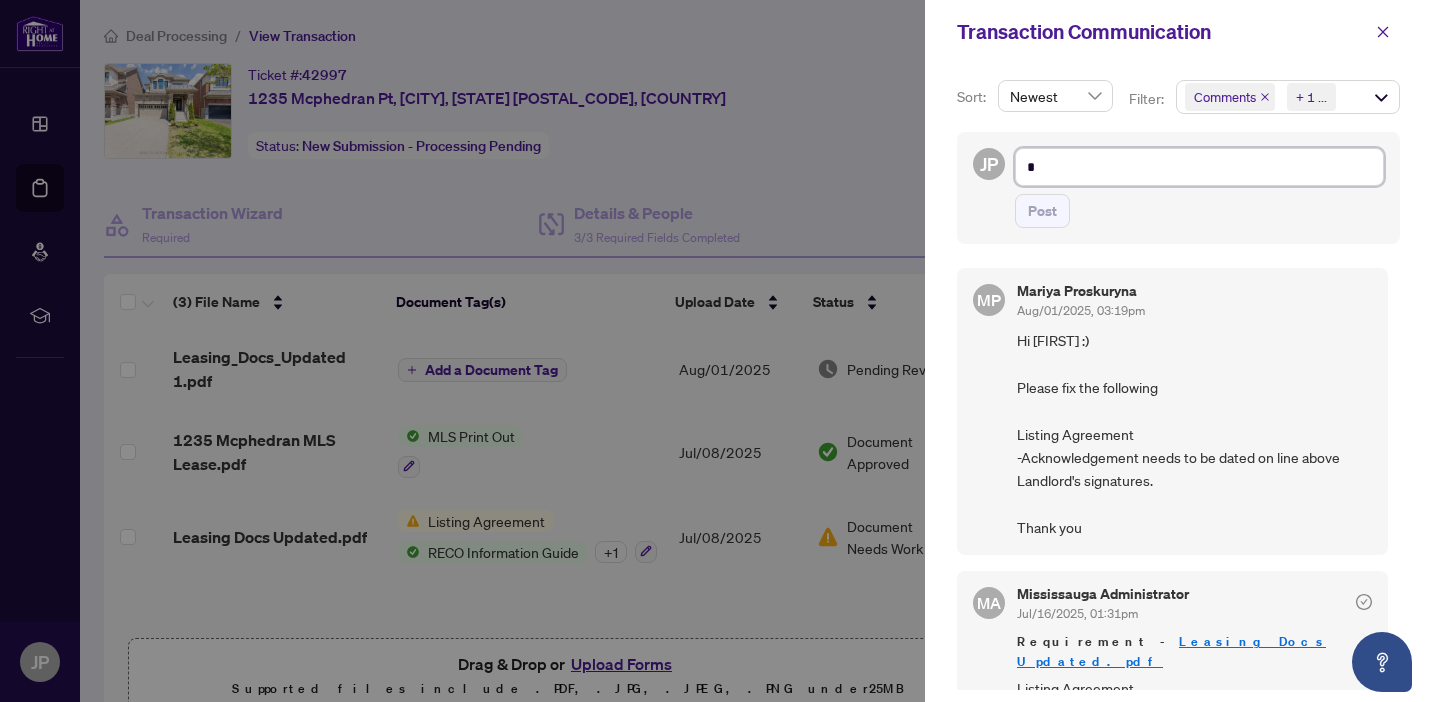 type on "**" 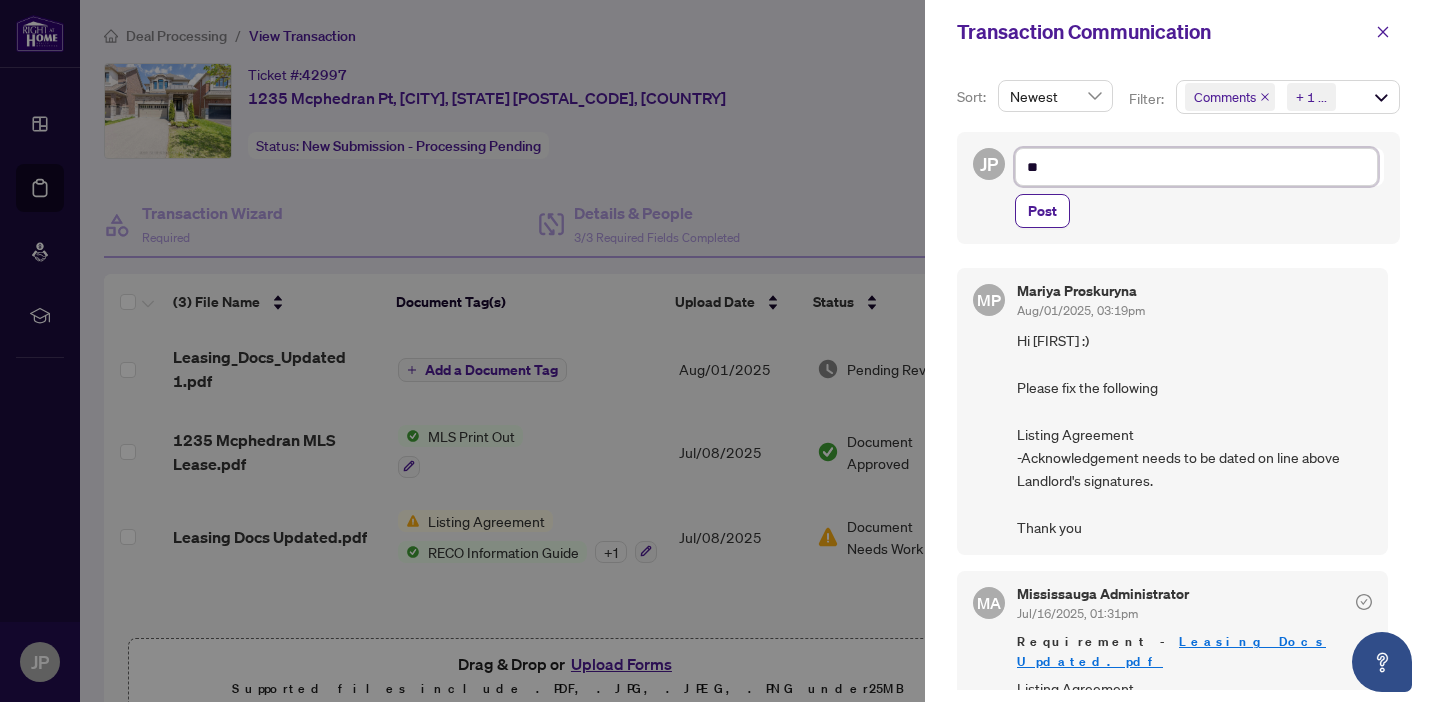 type on "***" 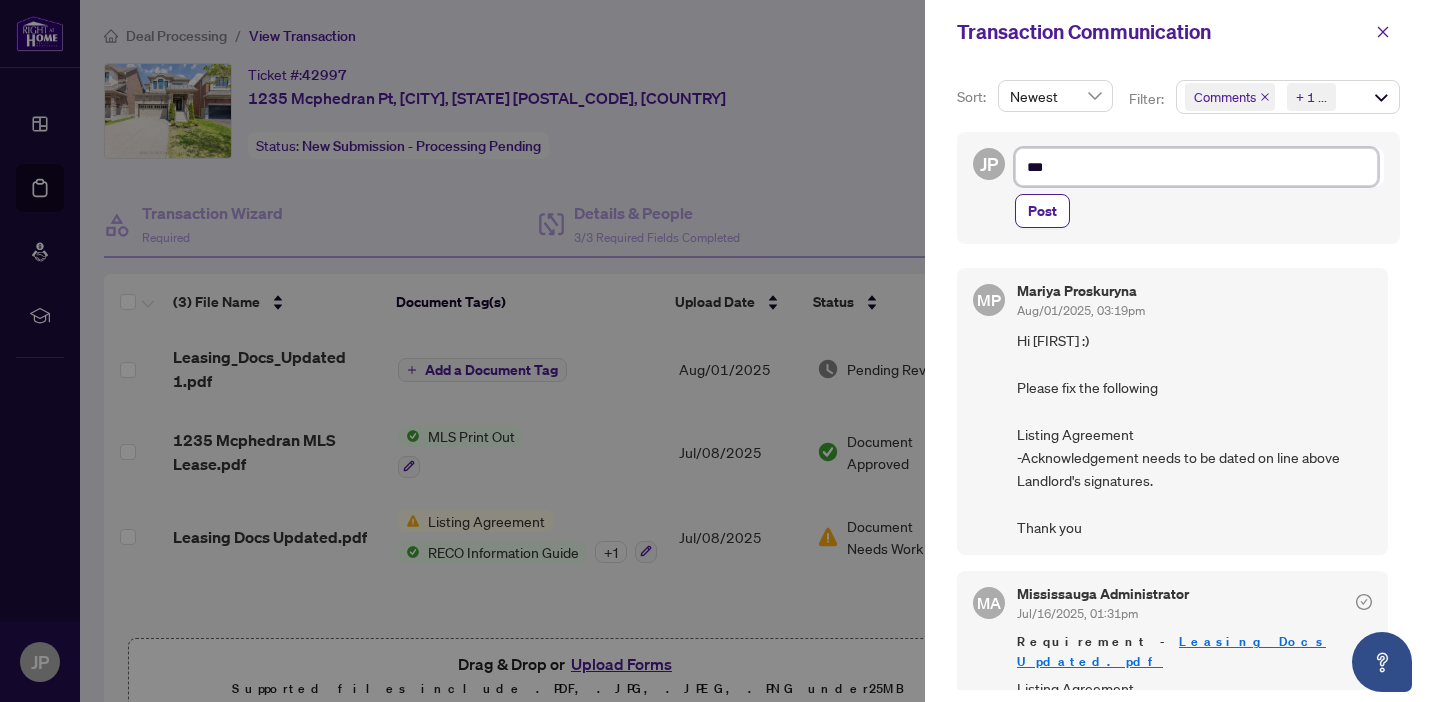 type on "****" 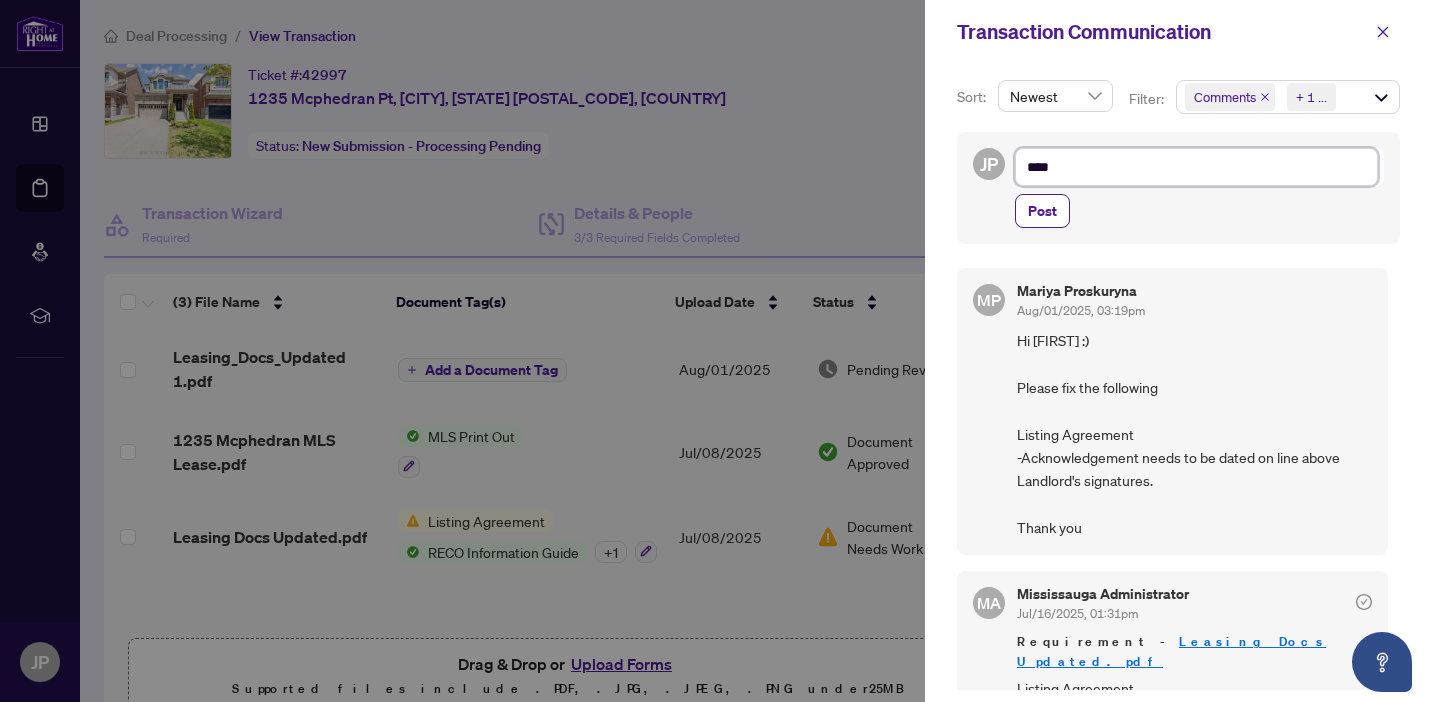 type on "*****" 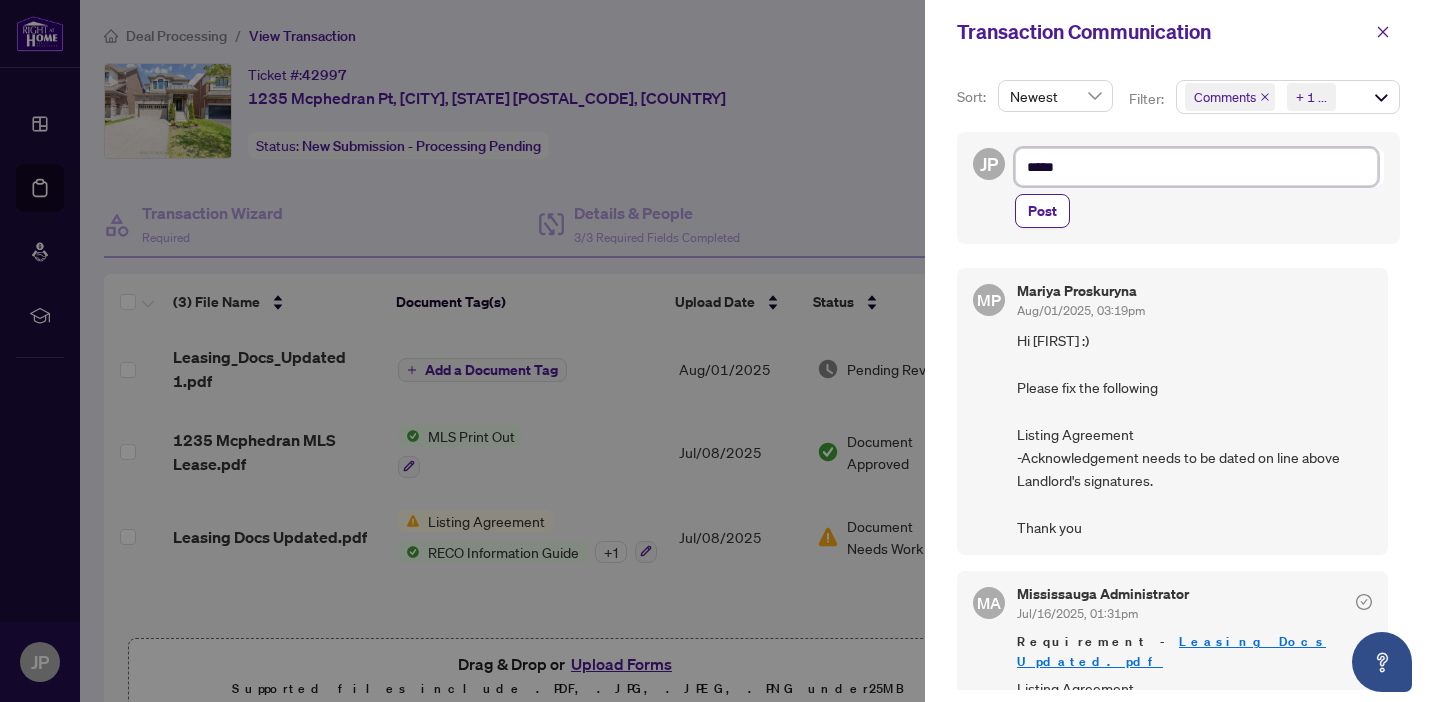 type on "******" 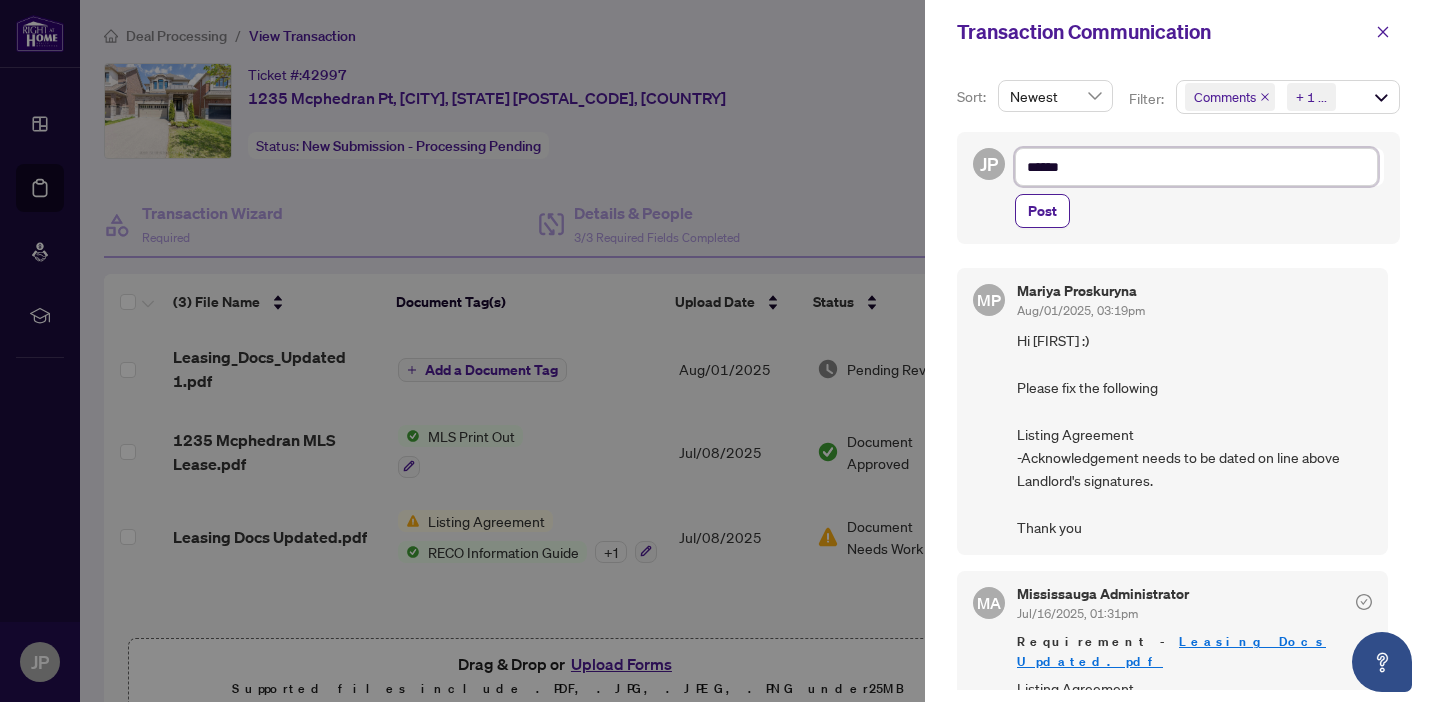 type on "*******" 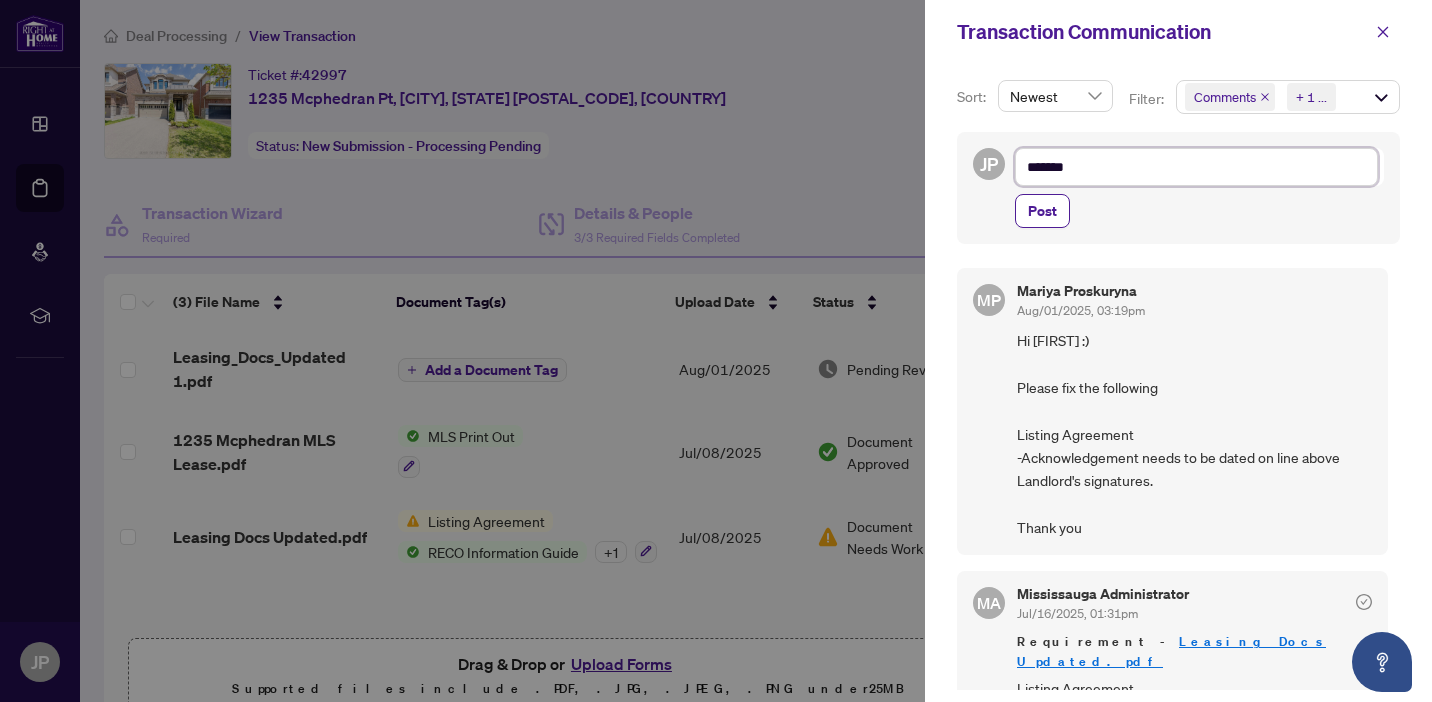 type on "********" 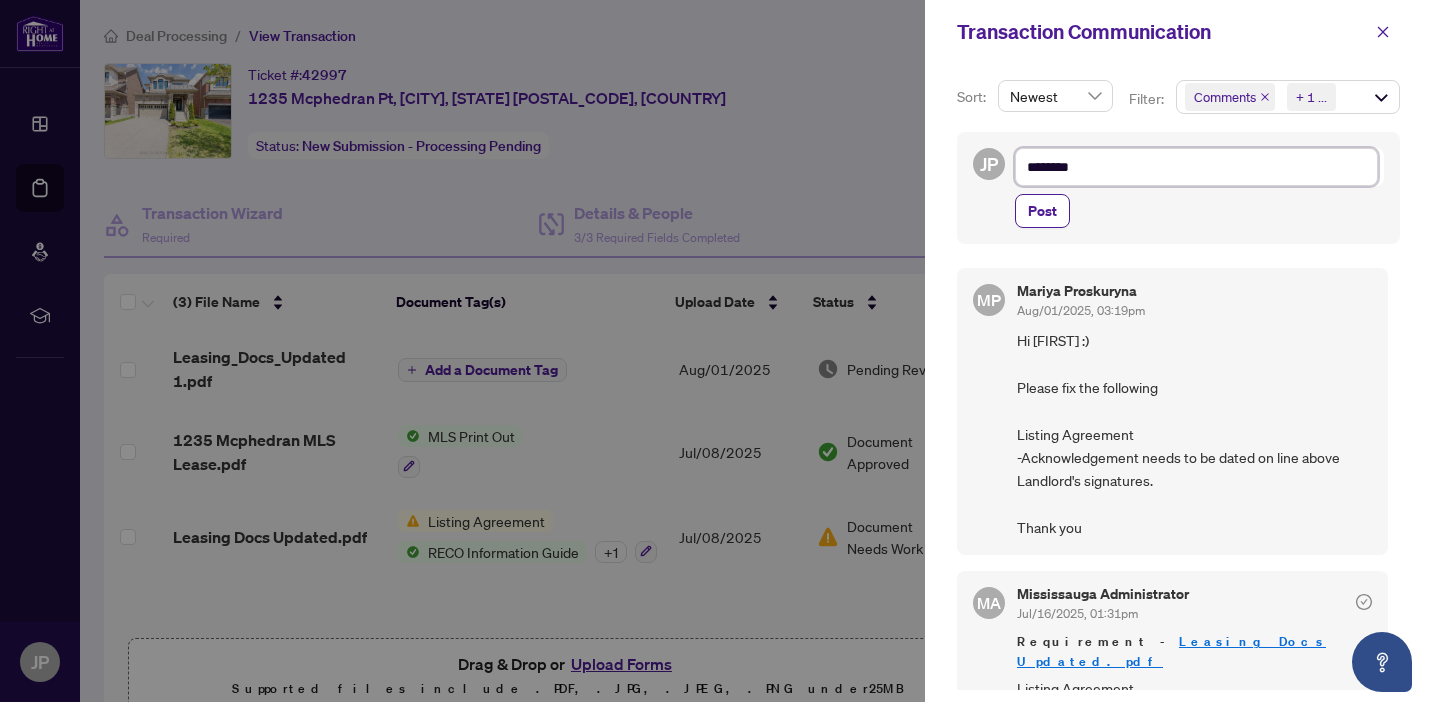 type on "*********" 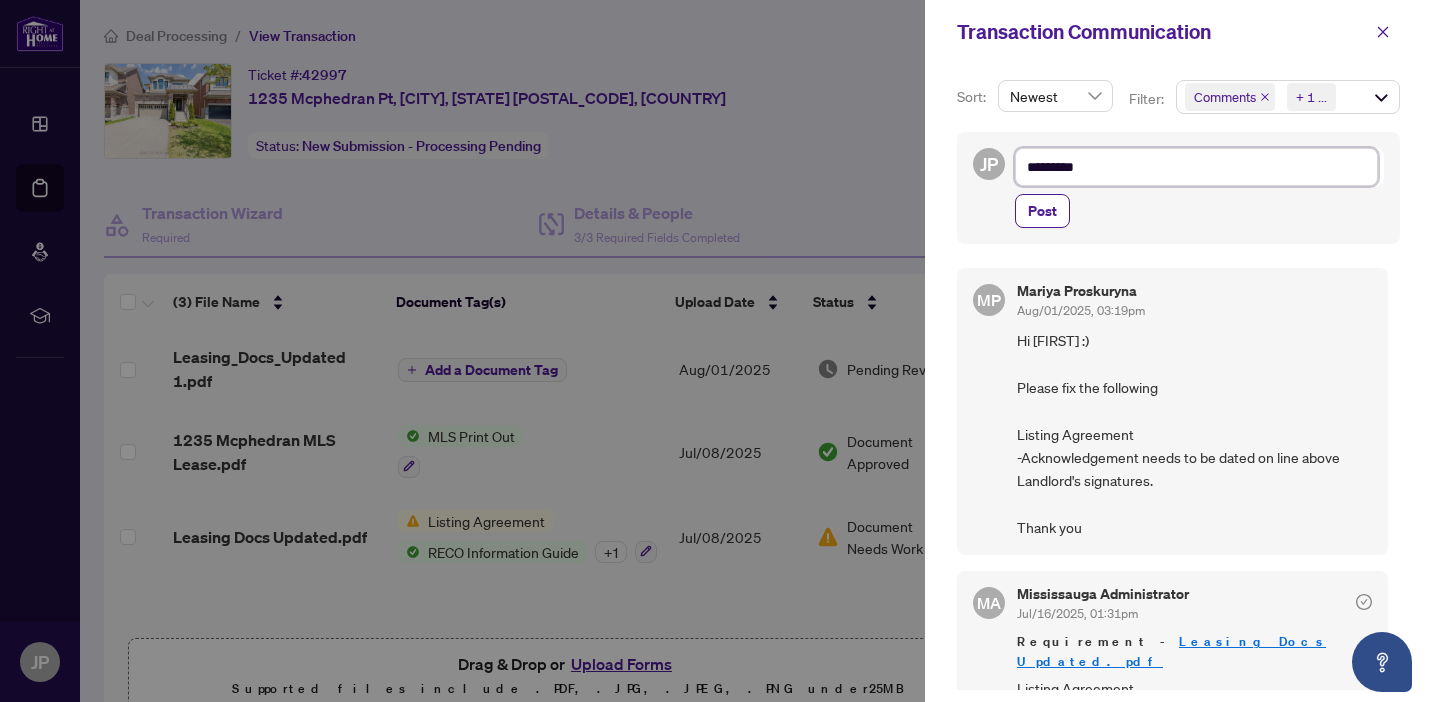type on "*********" 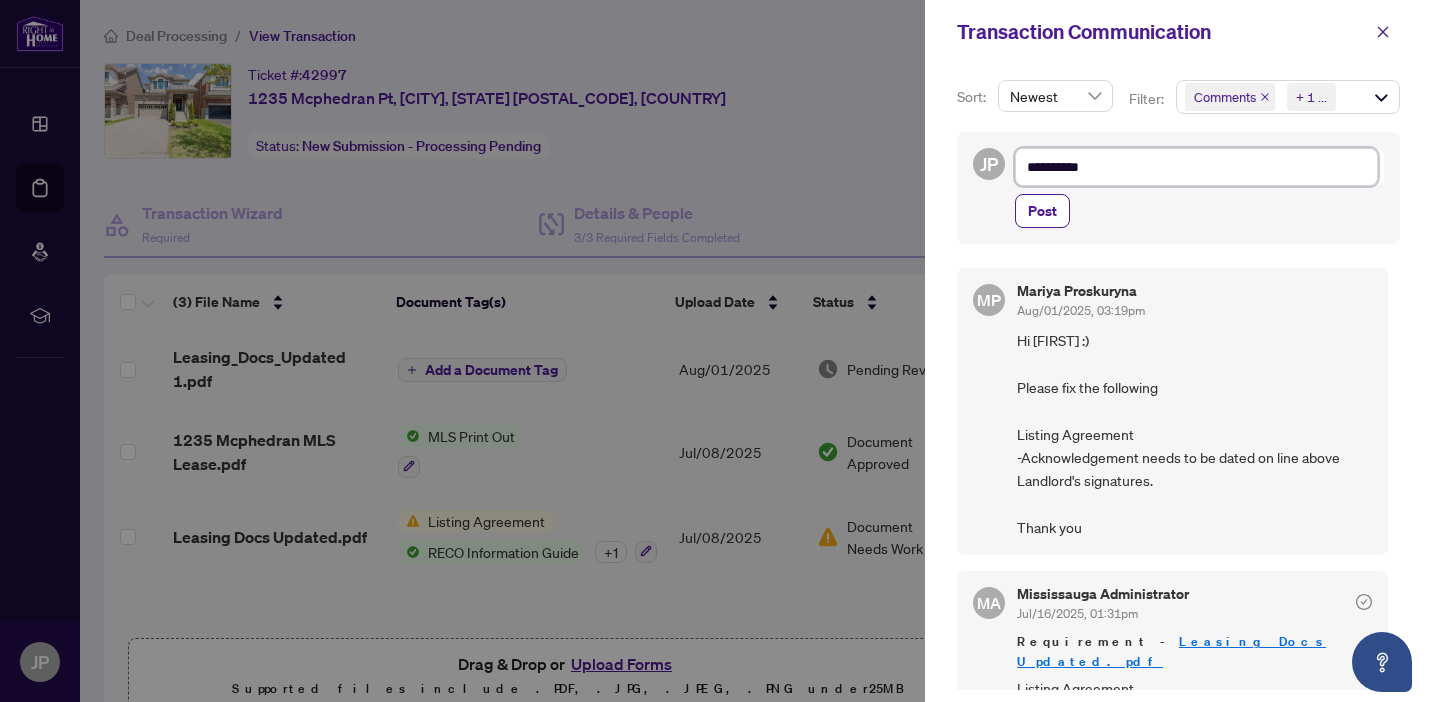 type on "**********" 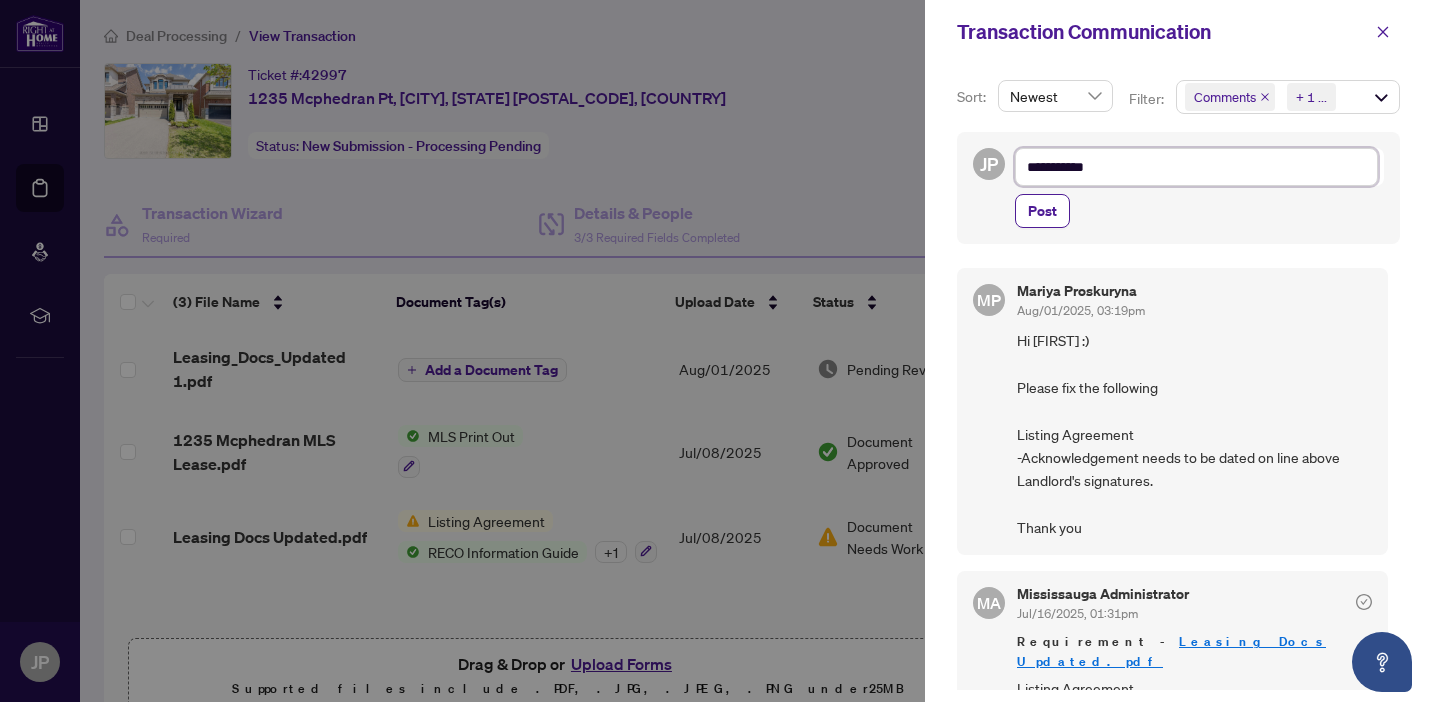 type on "**********" 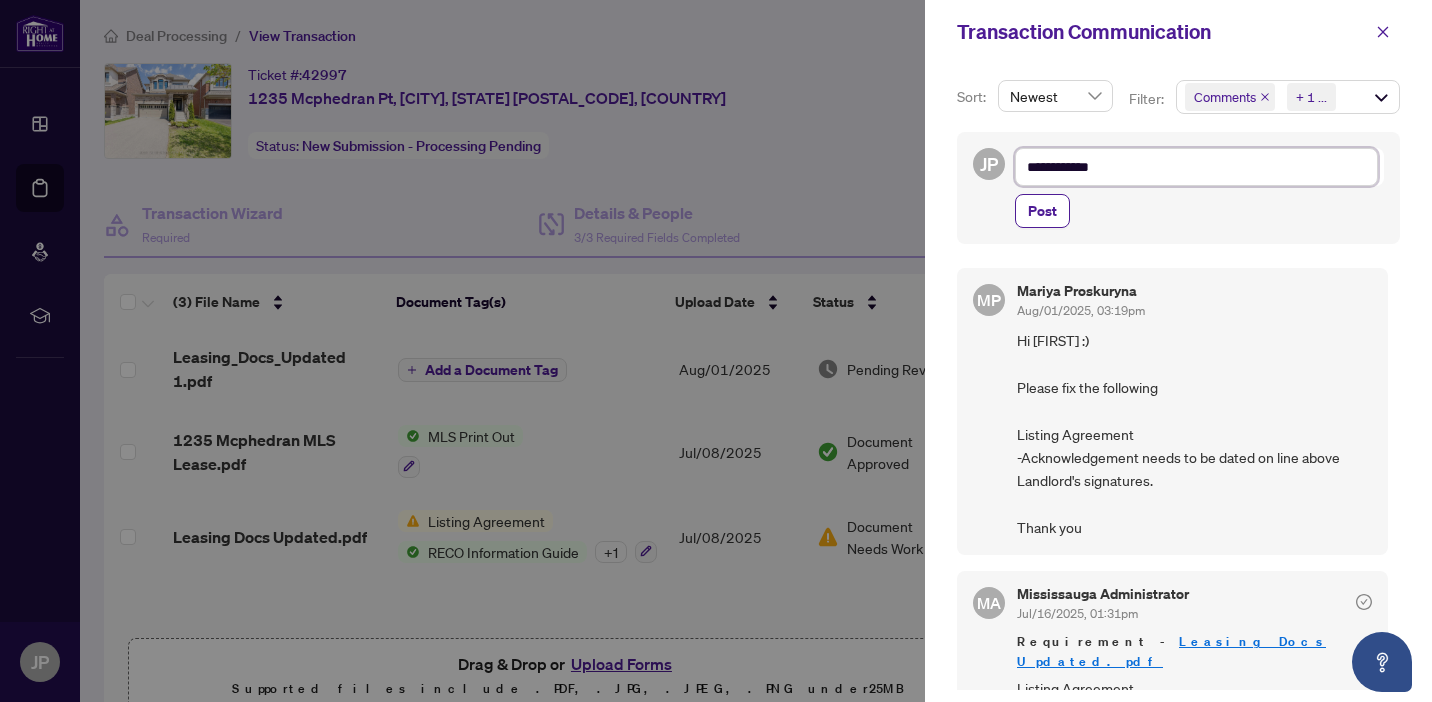 type on "**********" 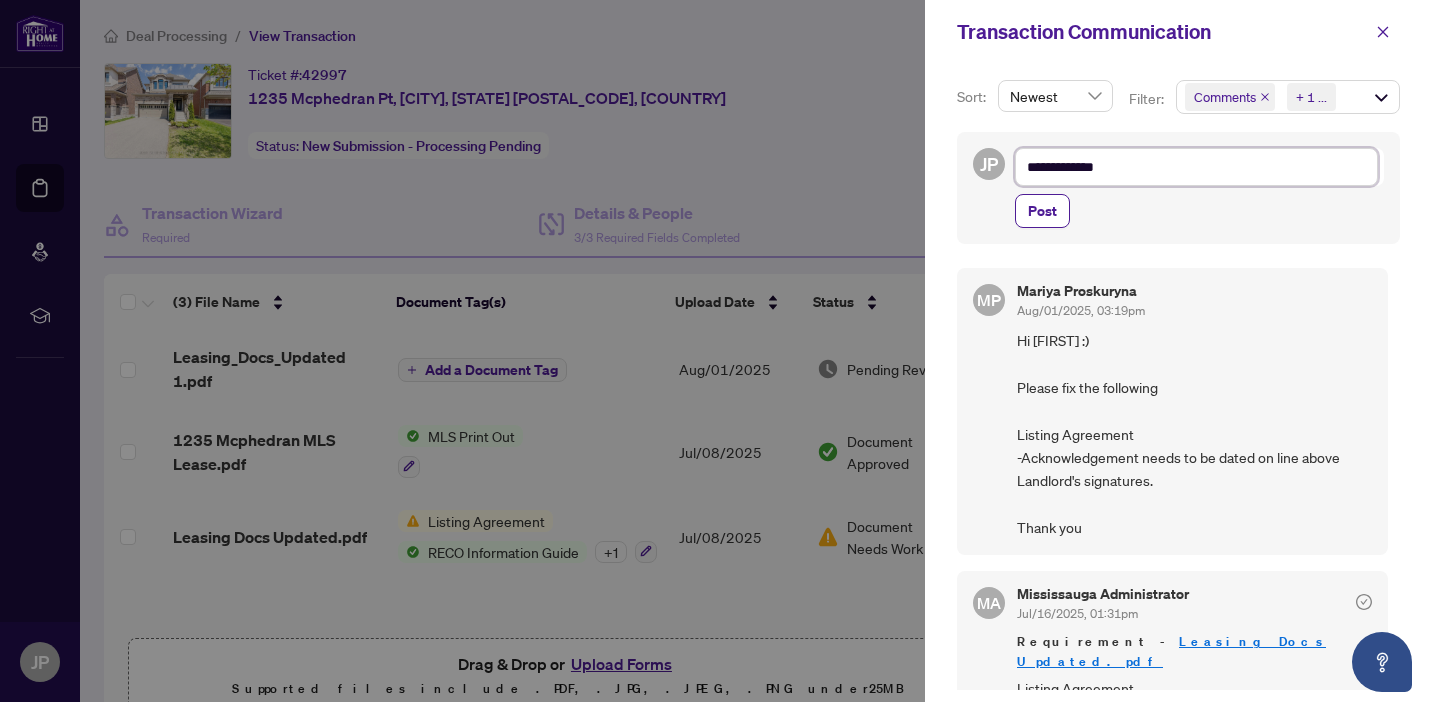 type on "**********" 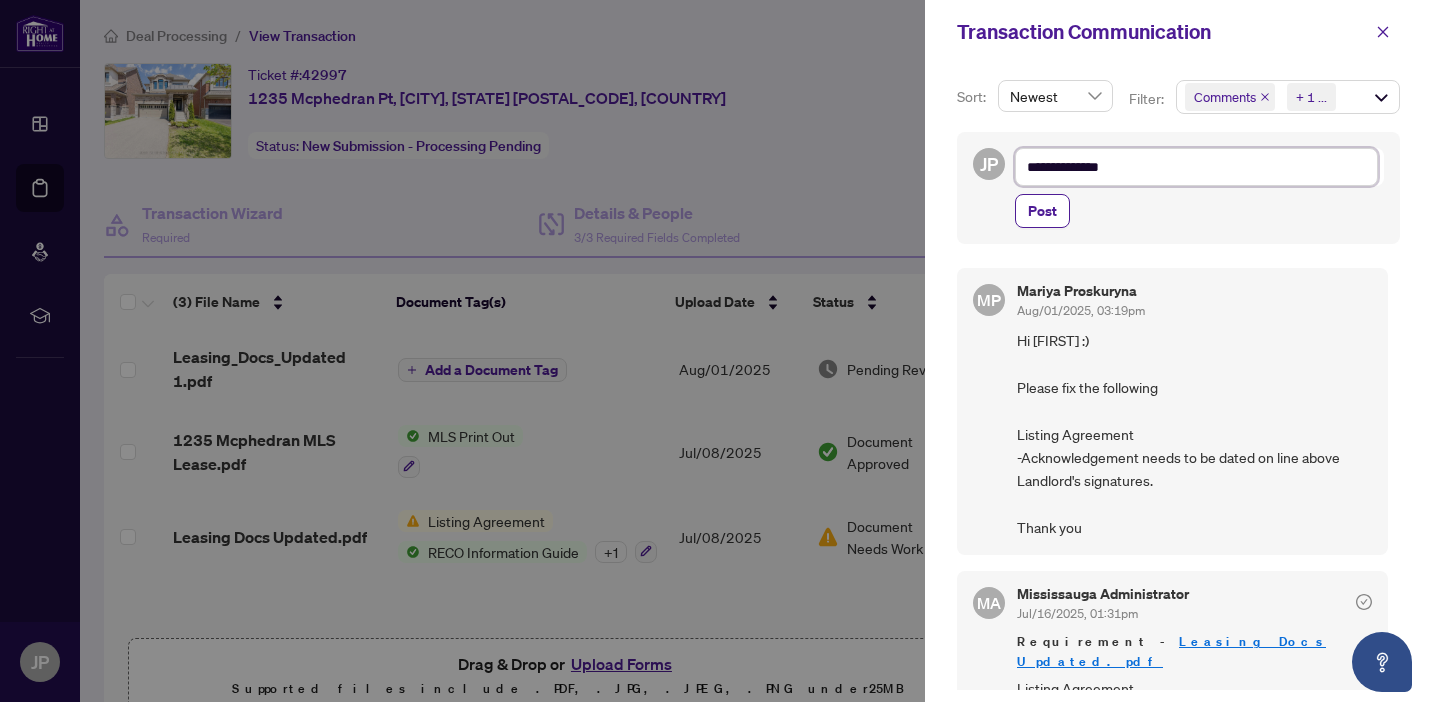 type on "**********" 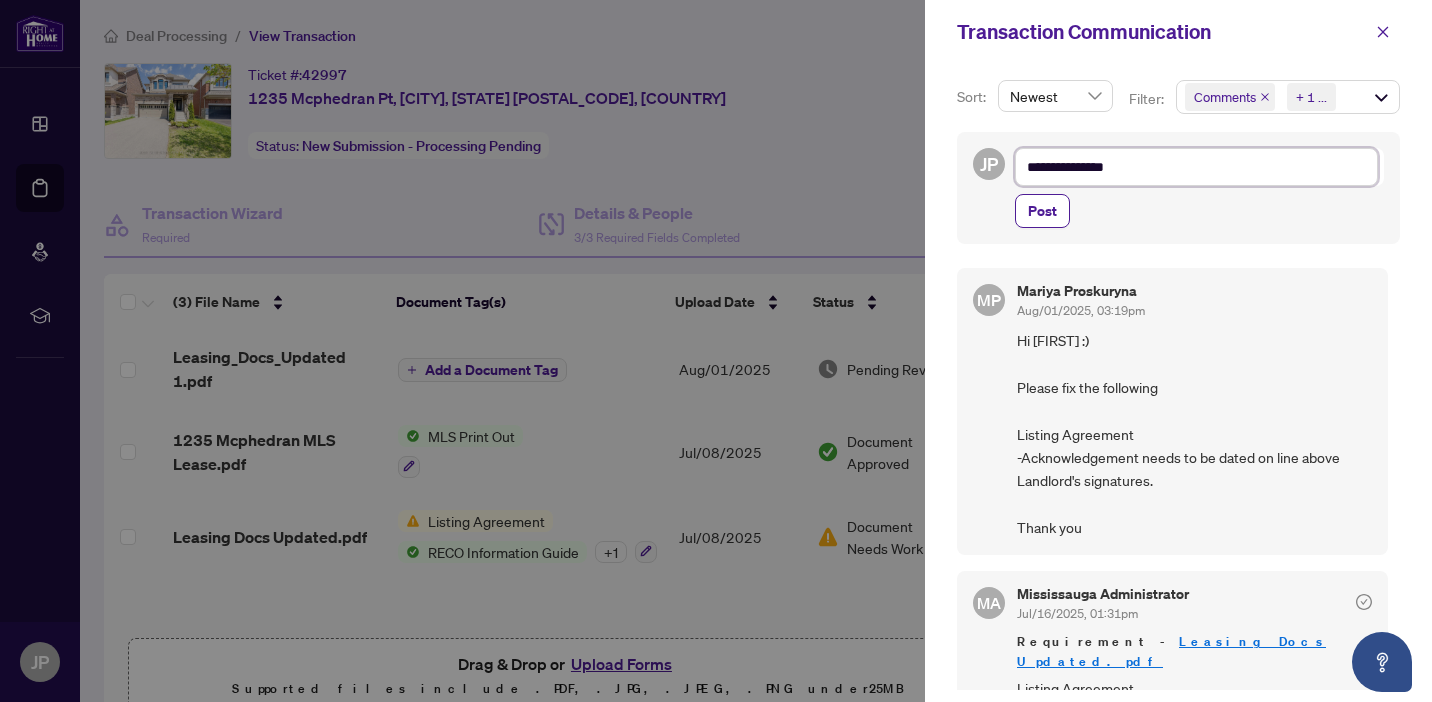type on "**********" 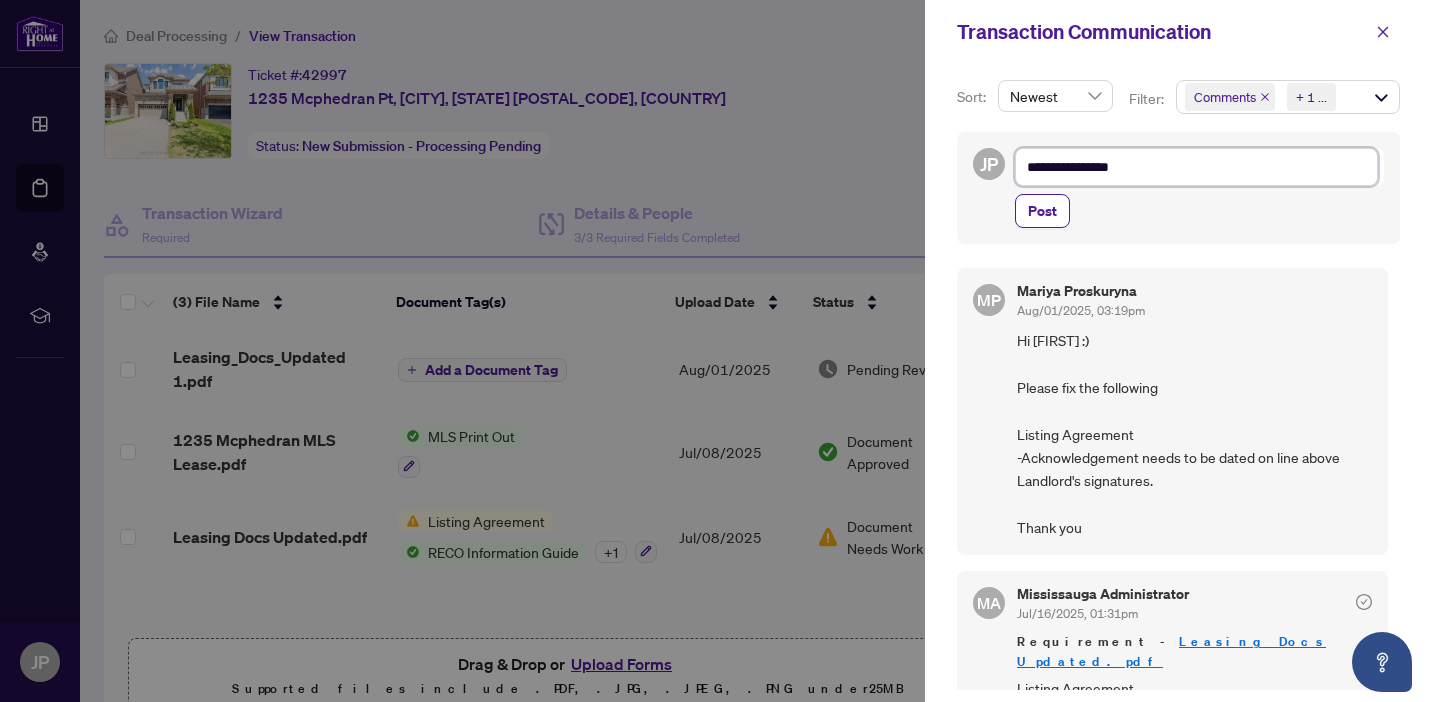type on "**********" 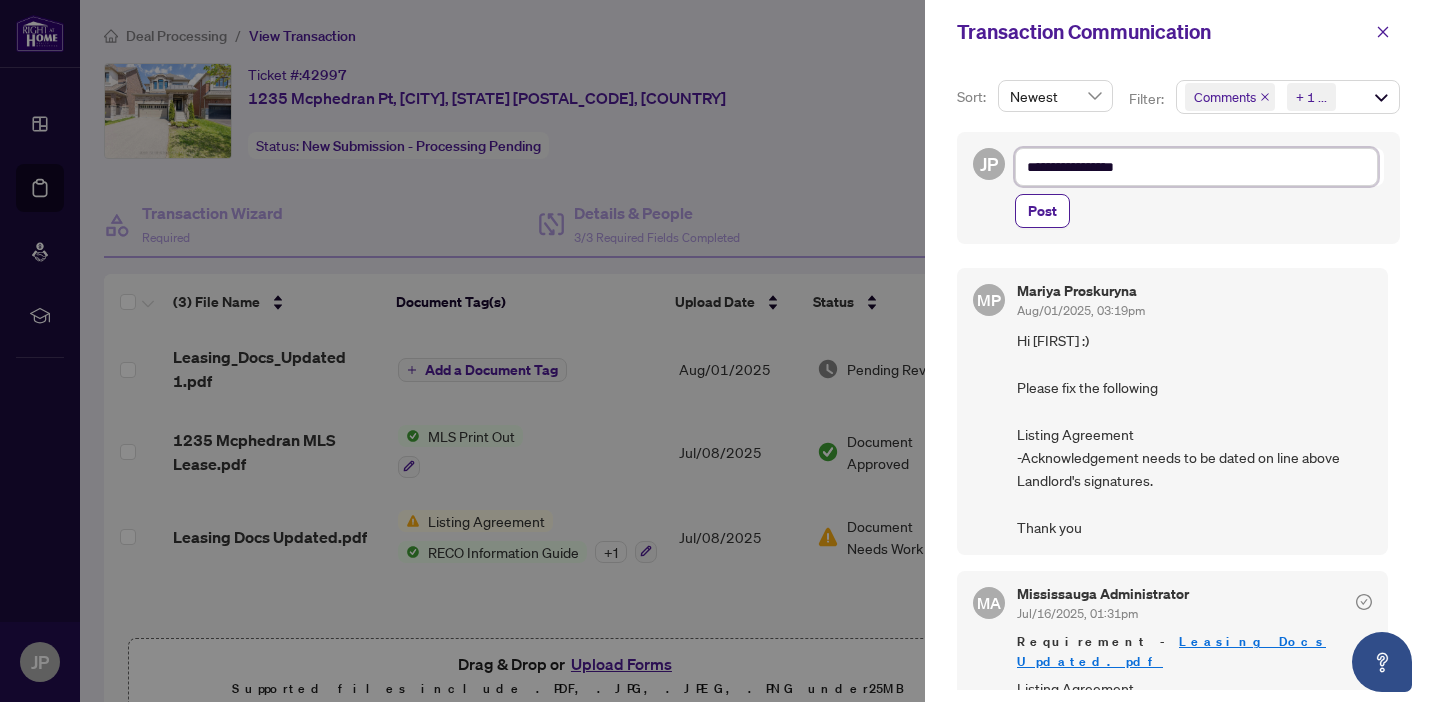 type on "**********" 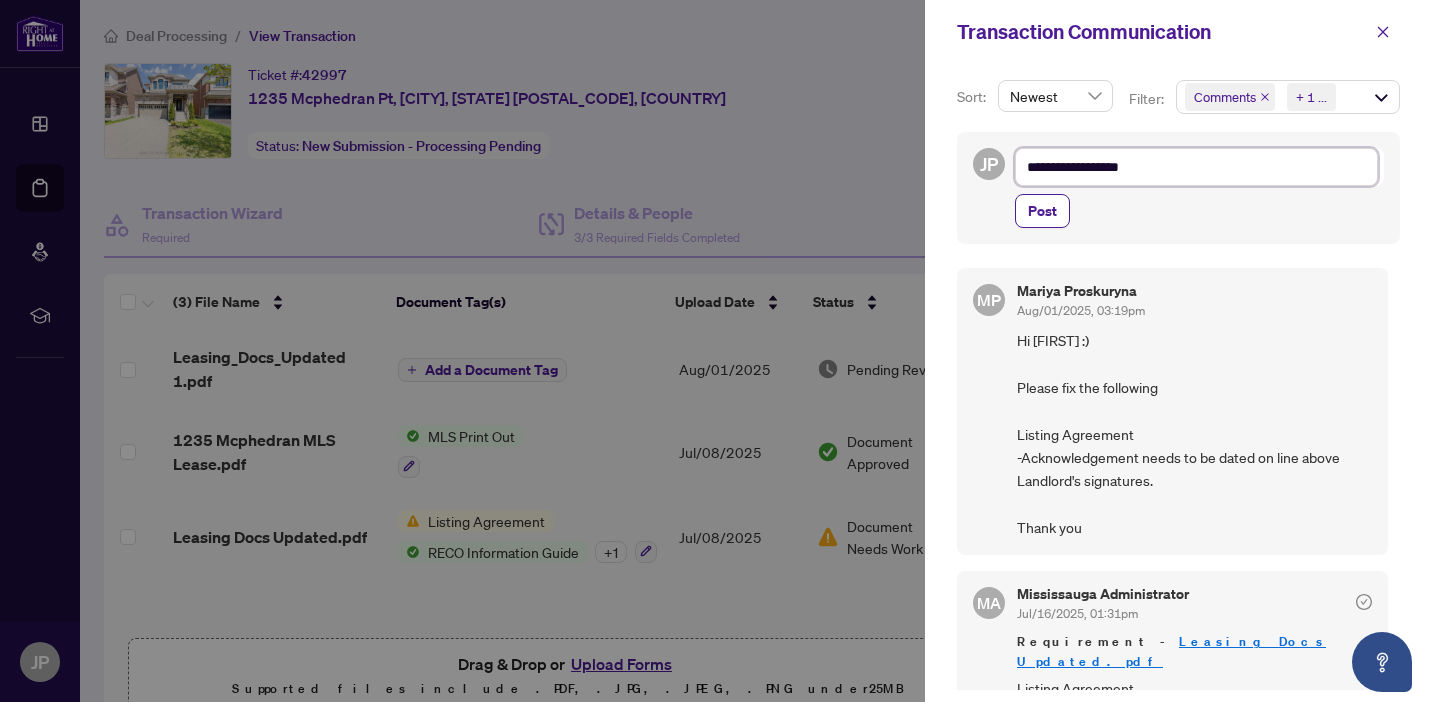 type on "**********" 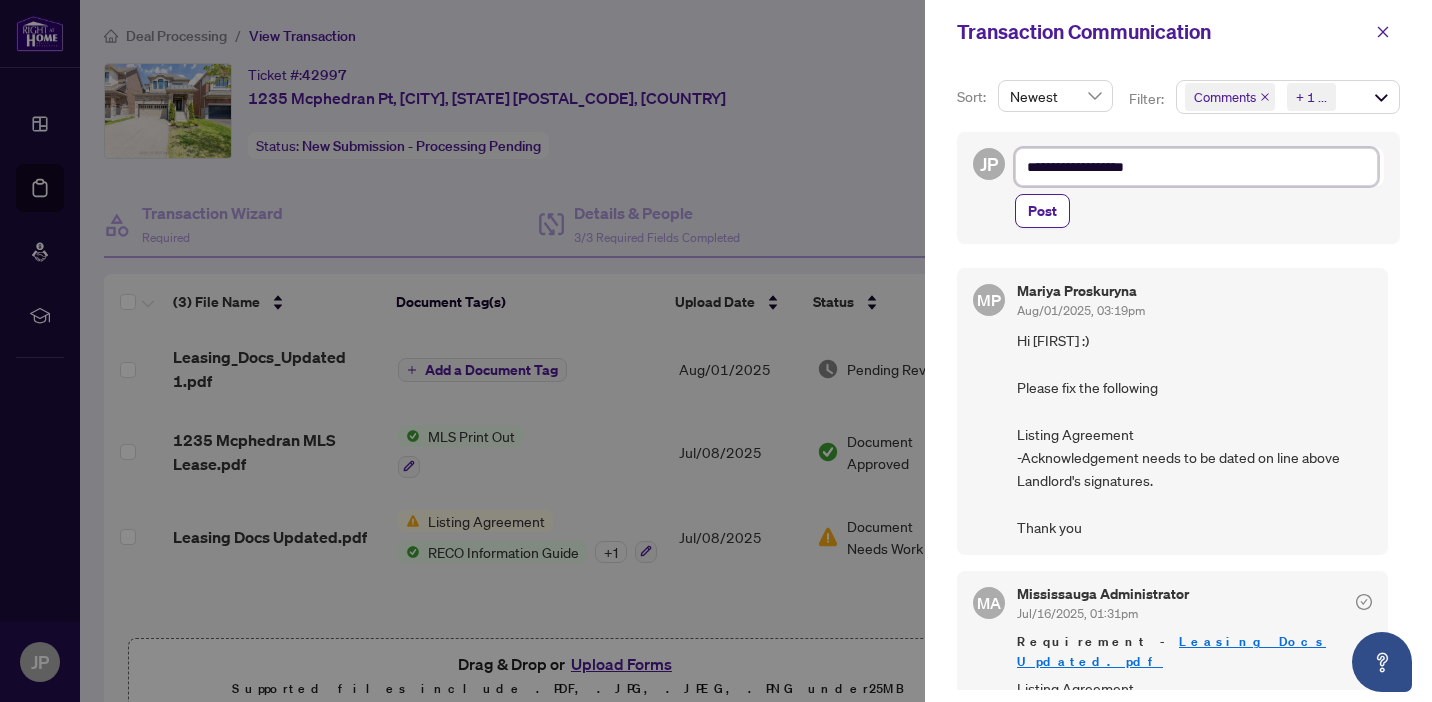 type on "**********" 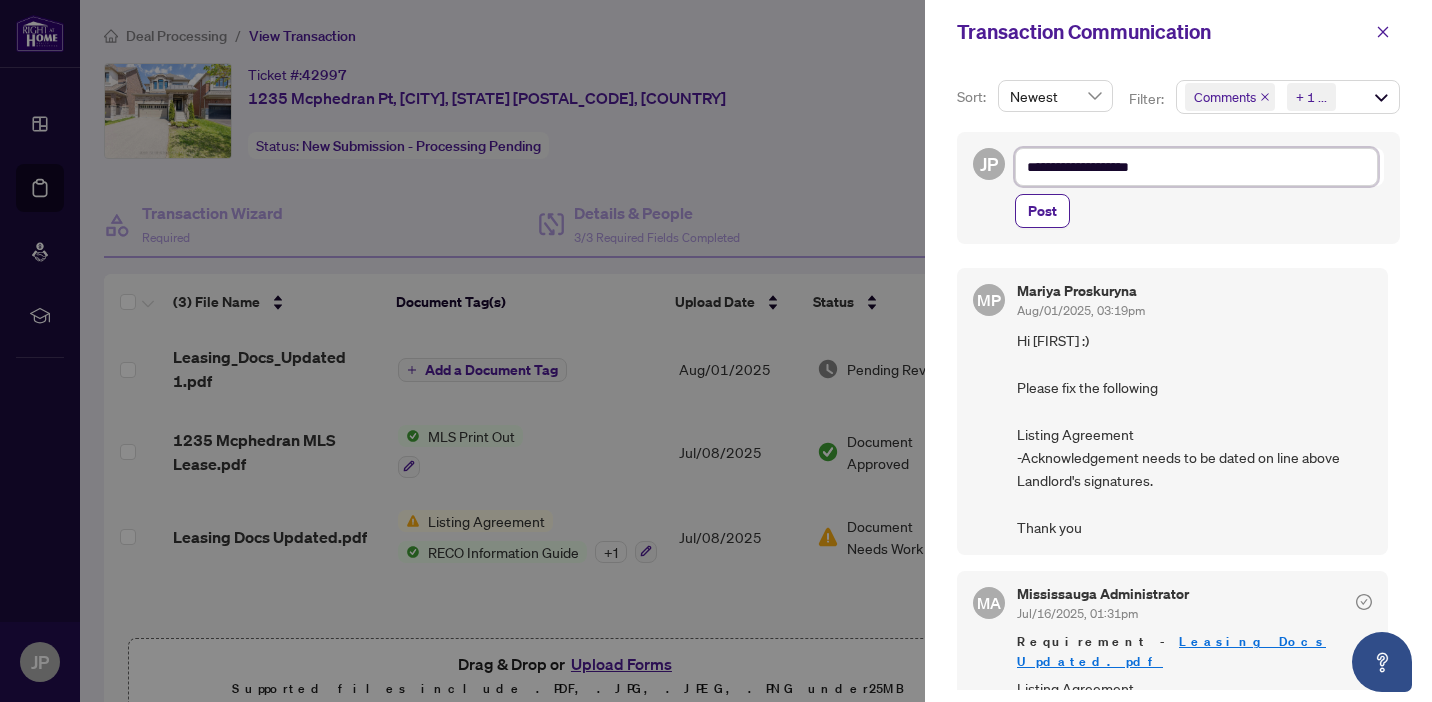 type on "**********" 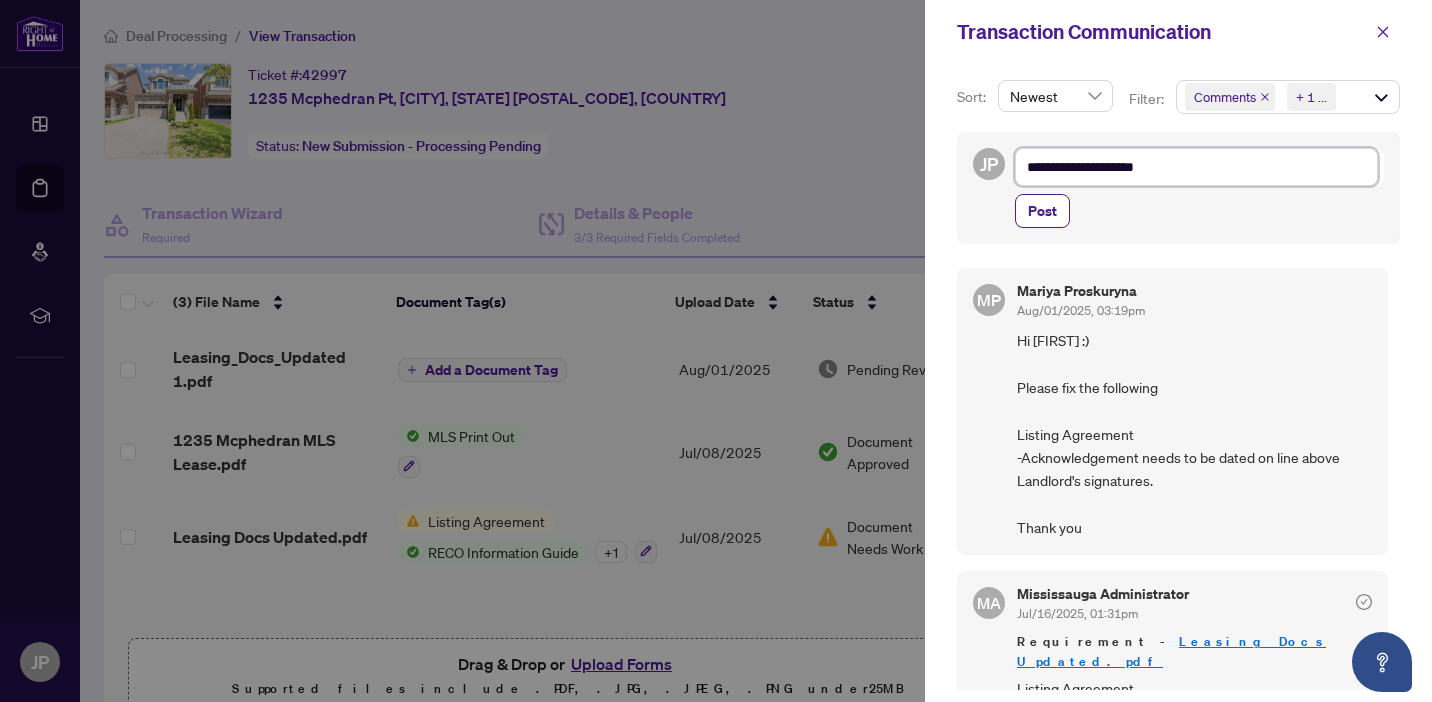 type on "**********" 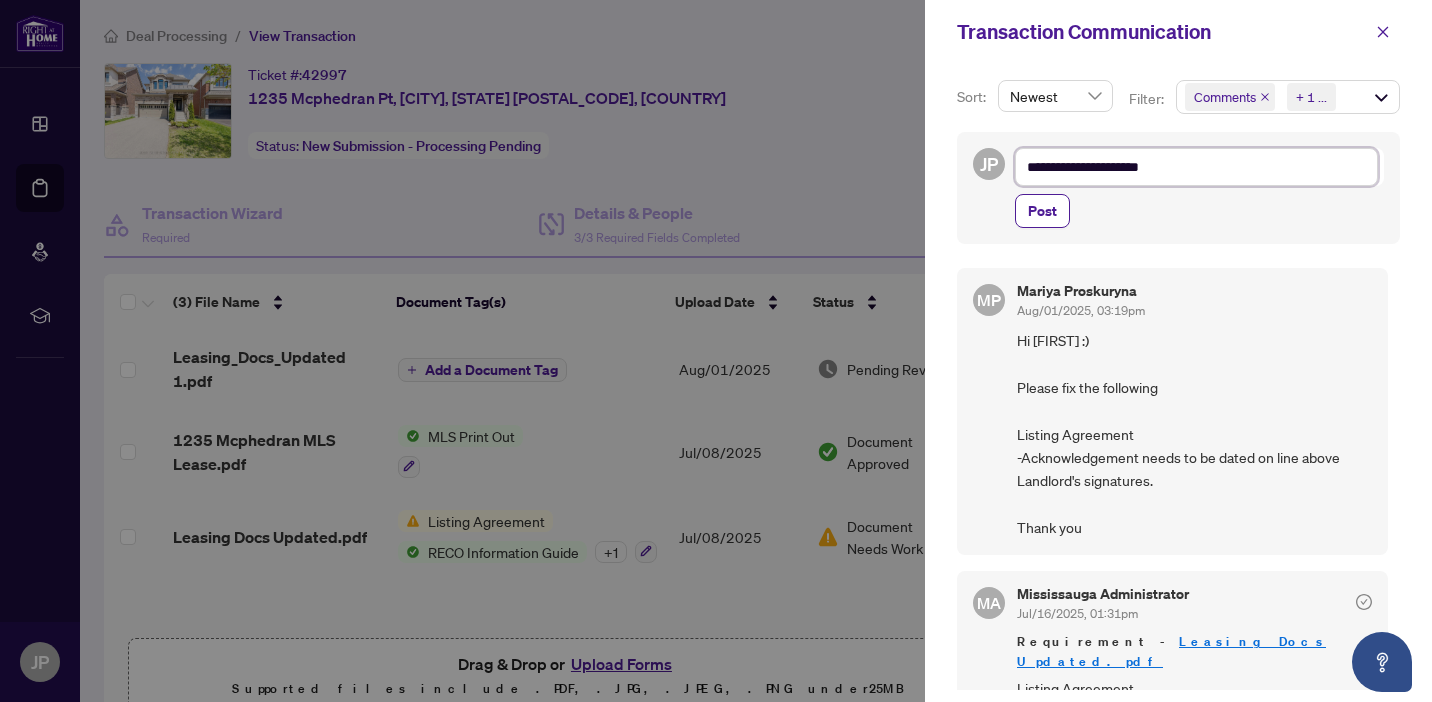 type on "**********" 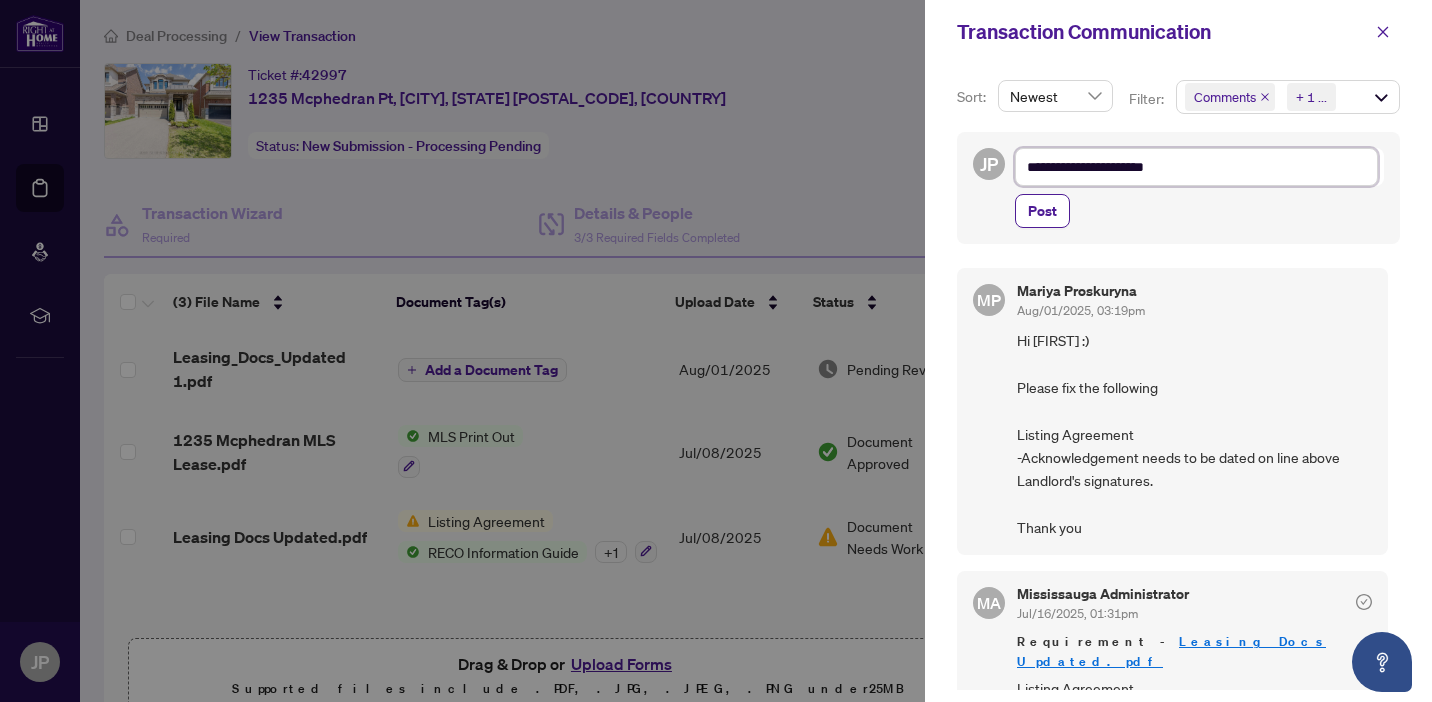 type on "**********" 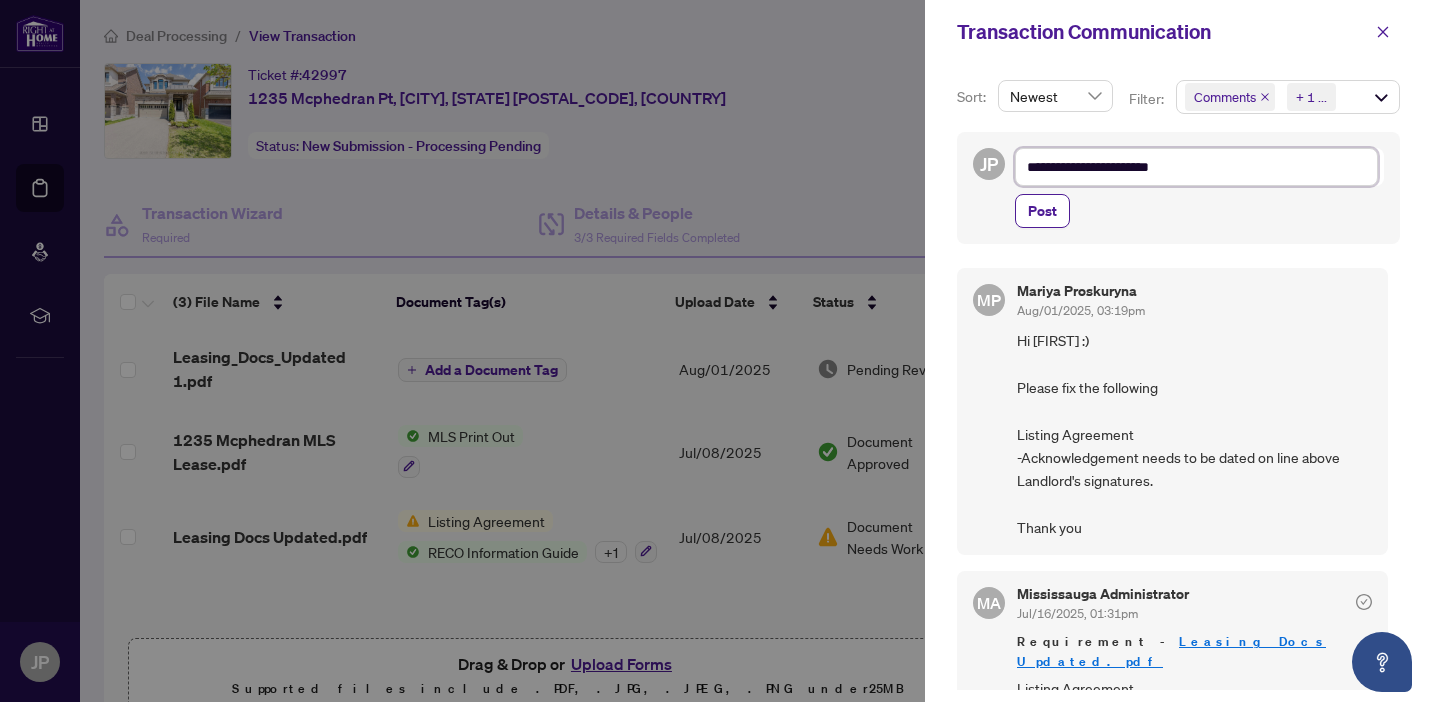 type on "**********" 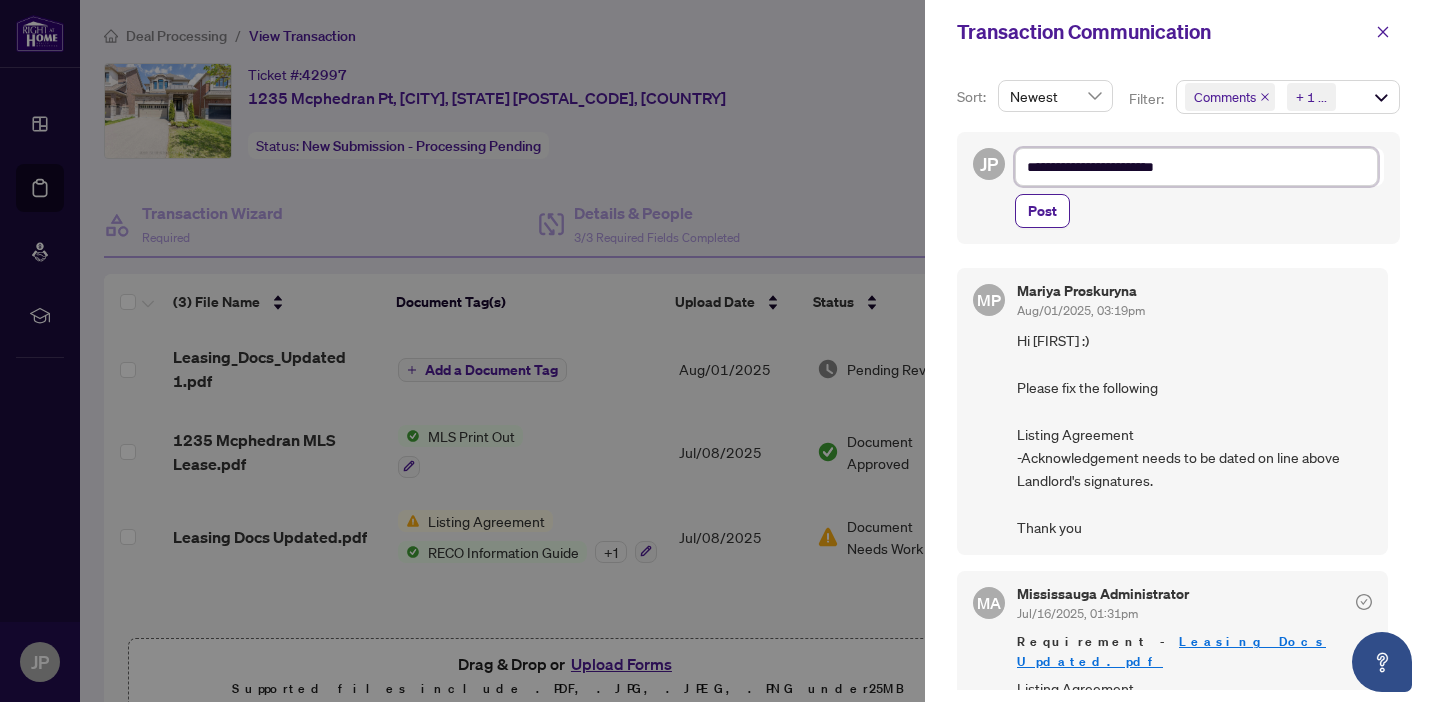 type on "**********" 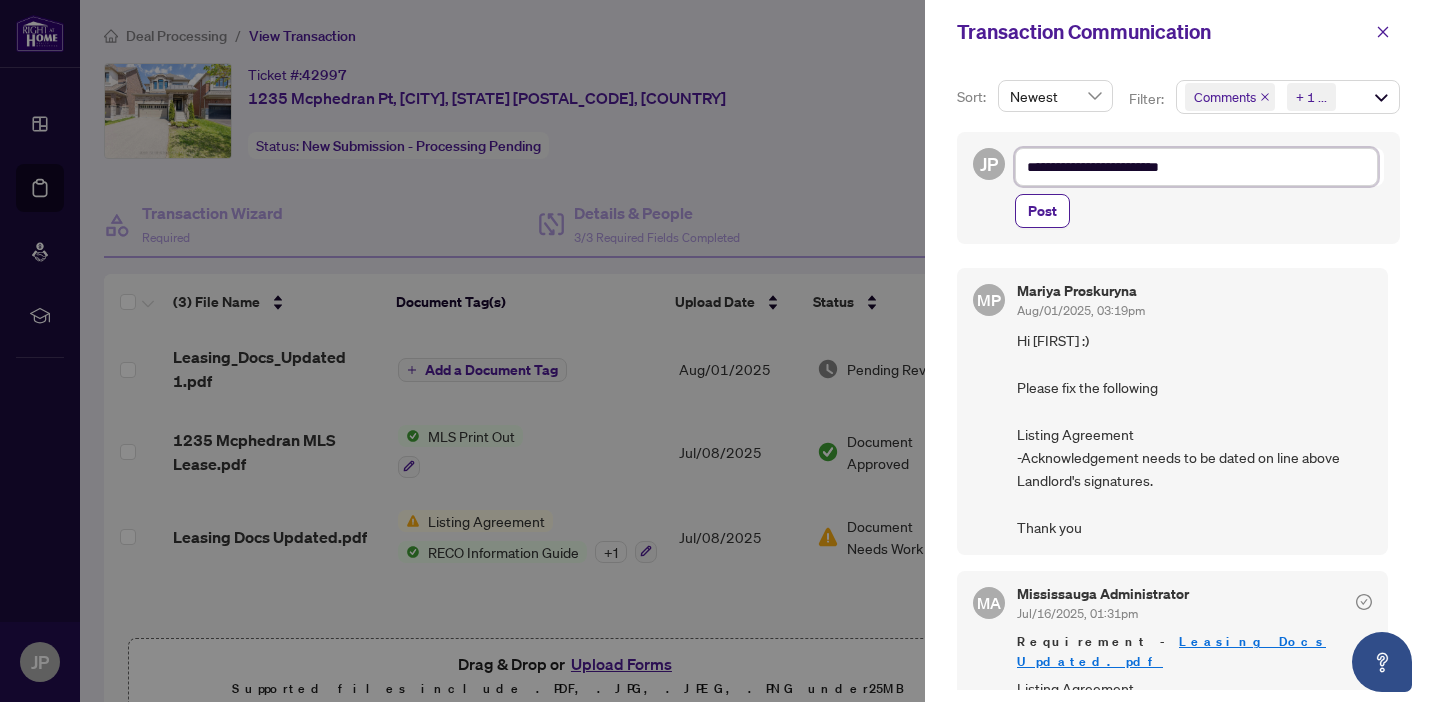 type on "**********" 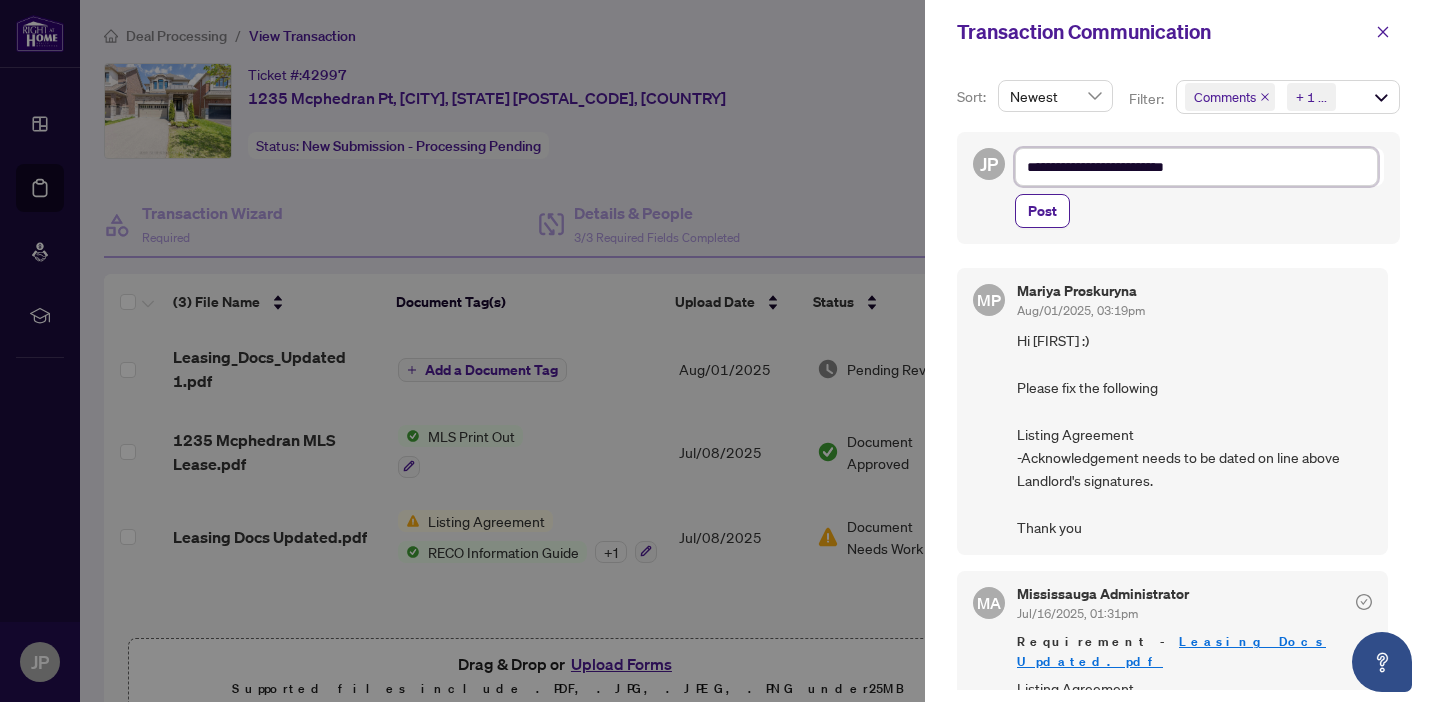 type on "**********" 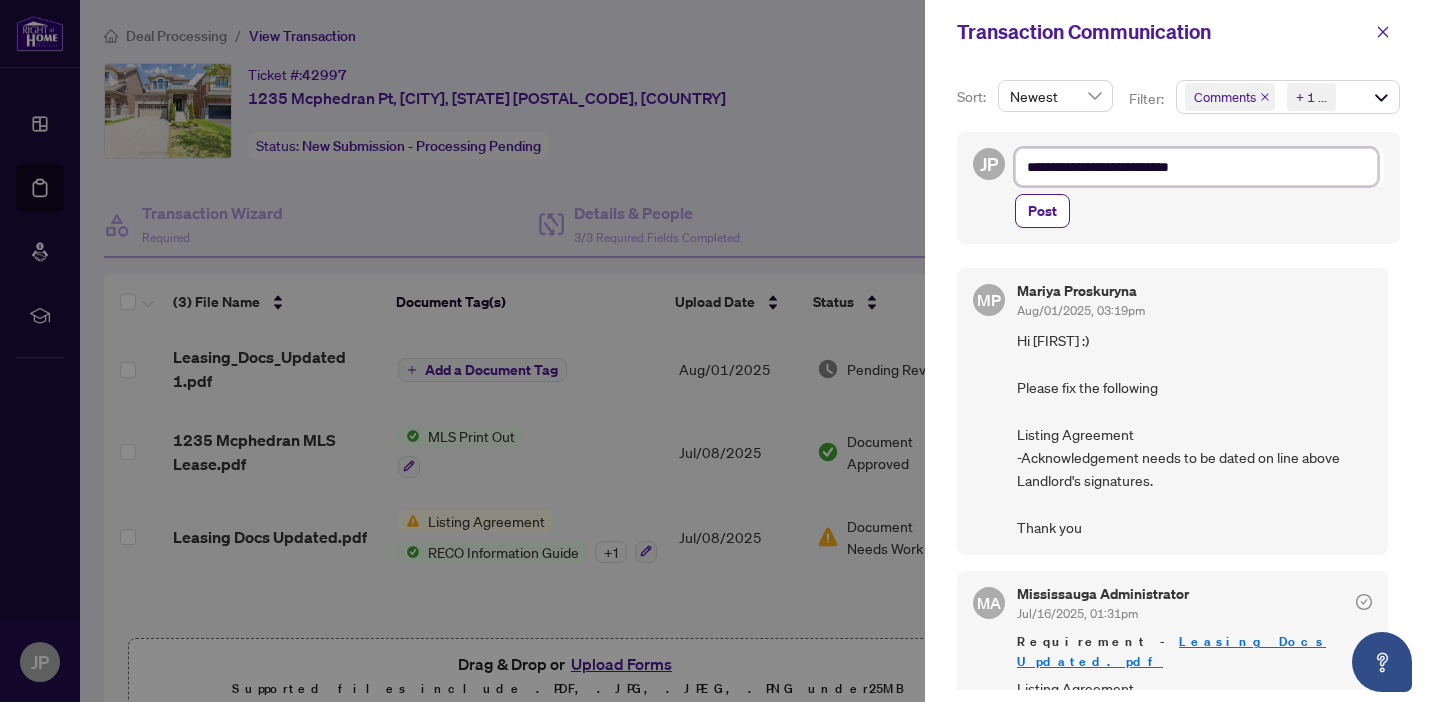 type on "**********" 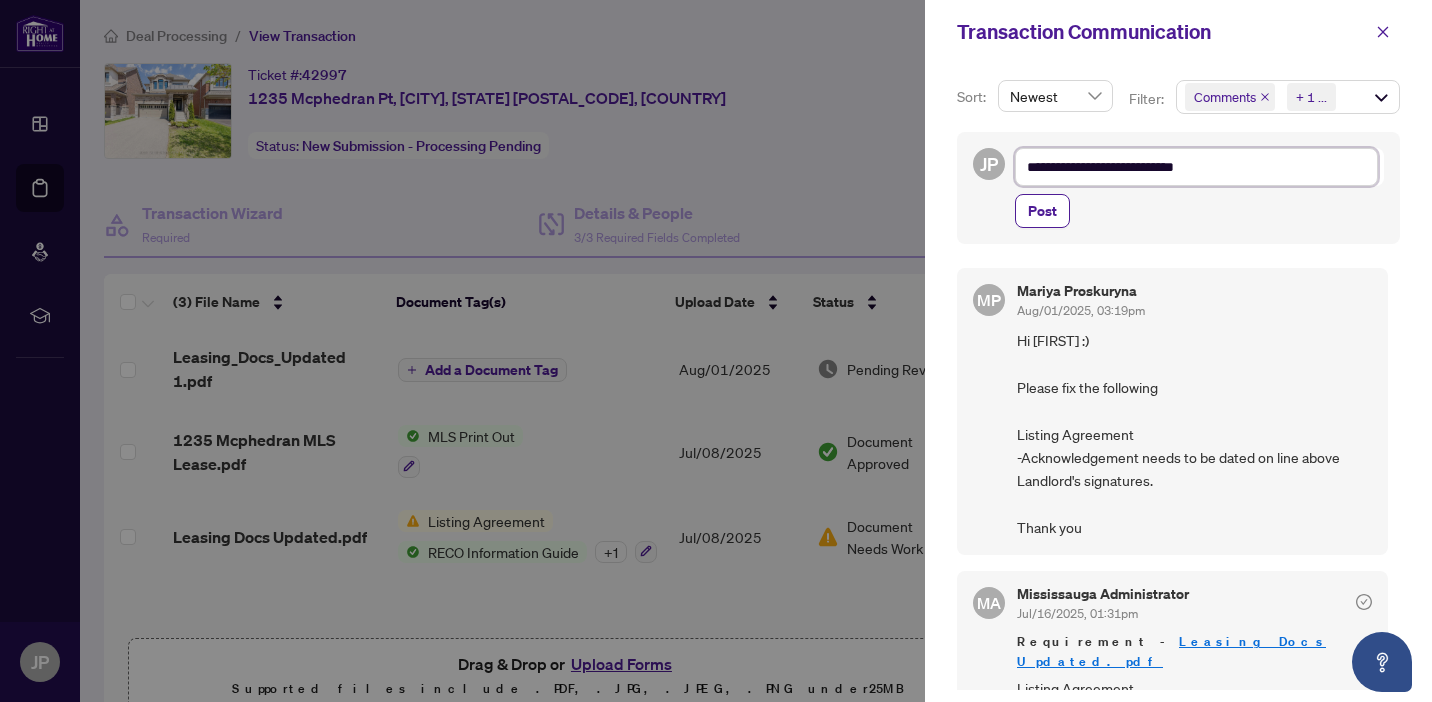 type on "**********" 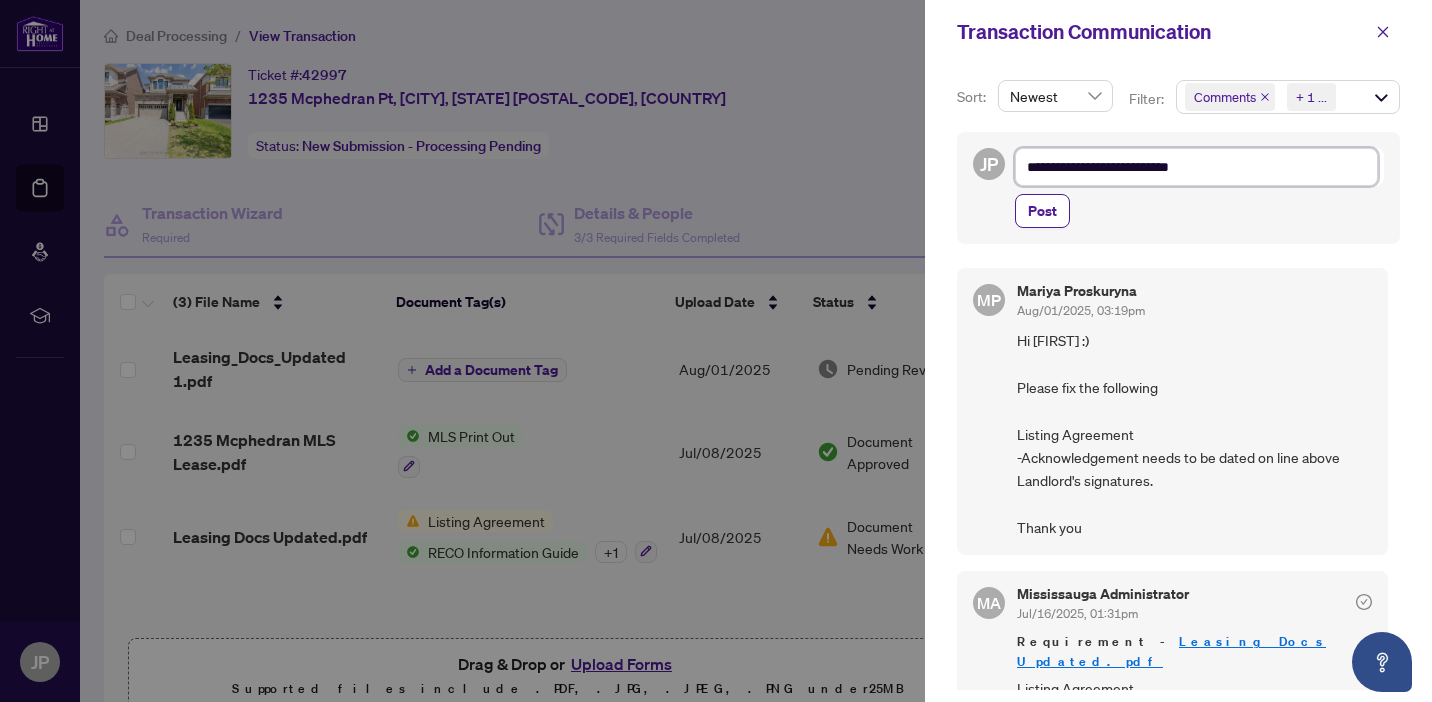 type on "**********" 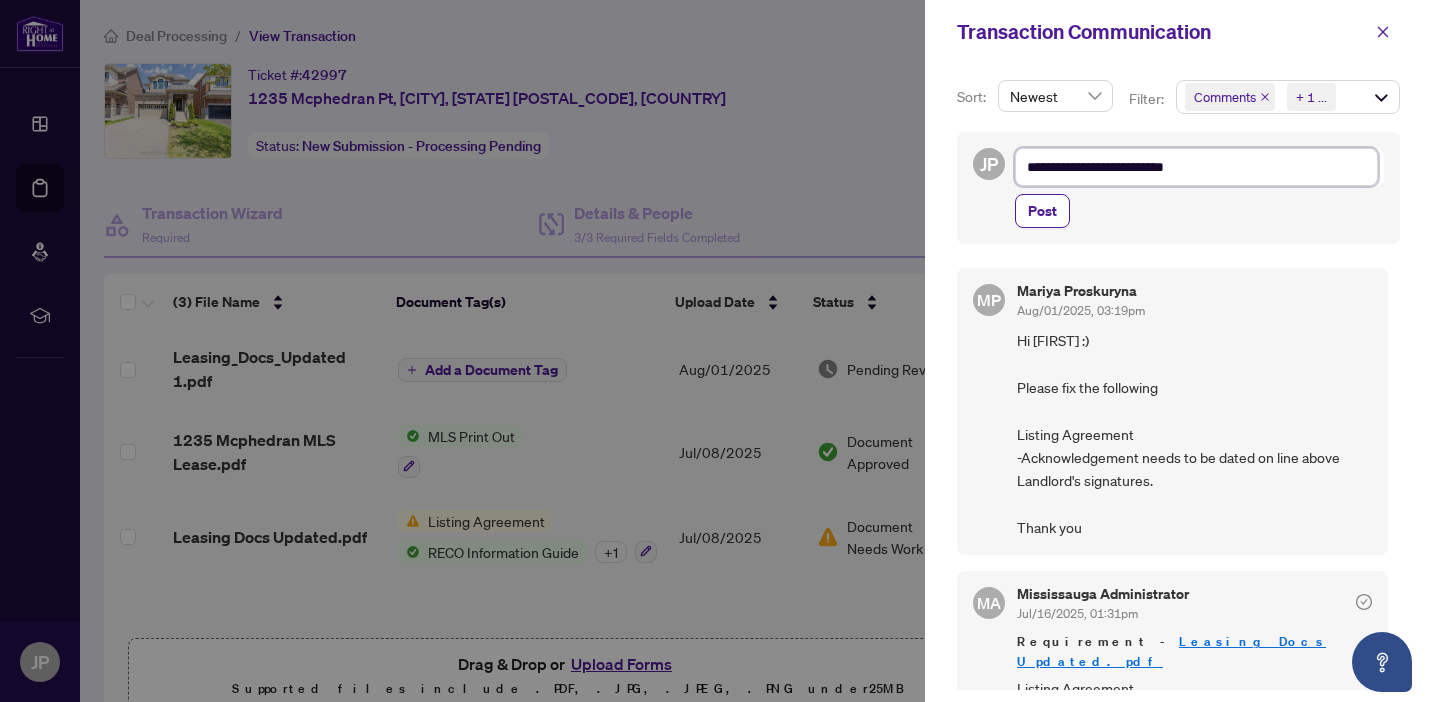 type on "**********" 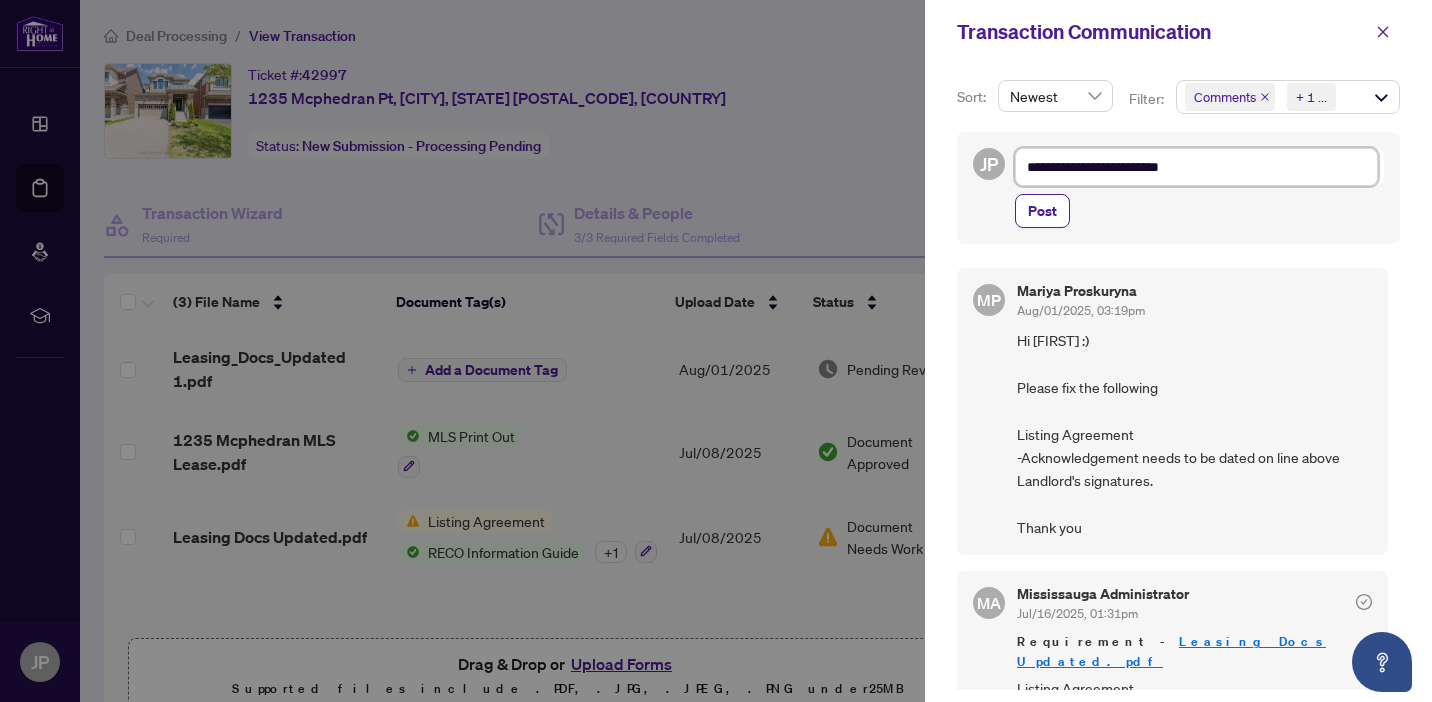 type on "**********" 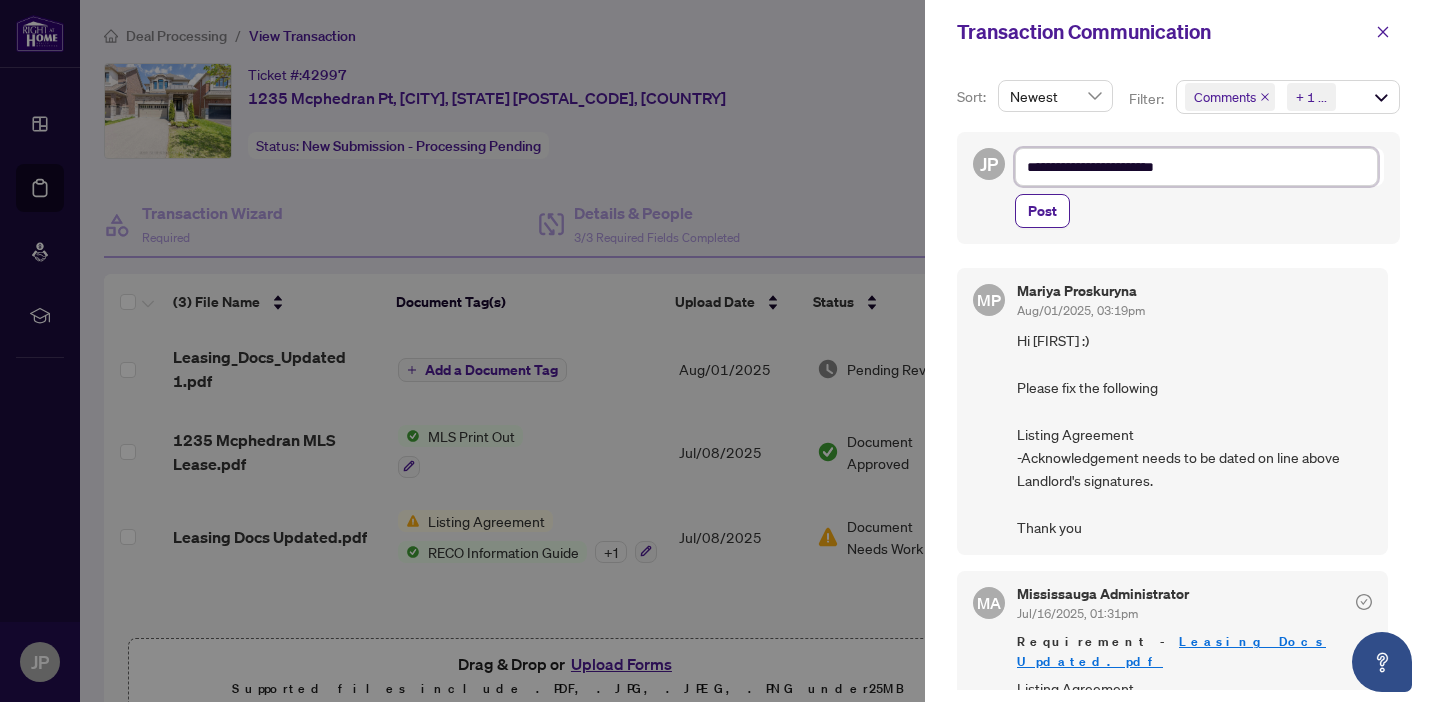 type on "**********" 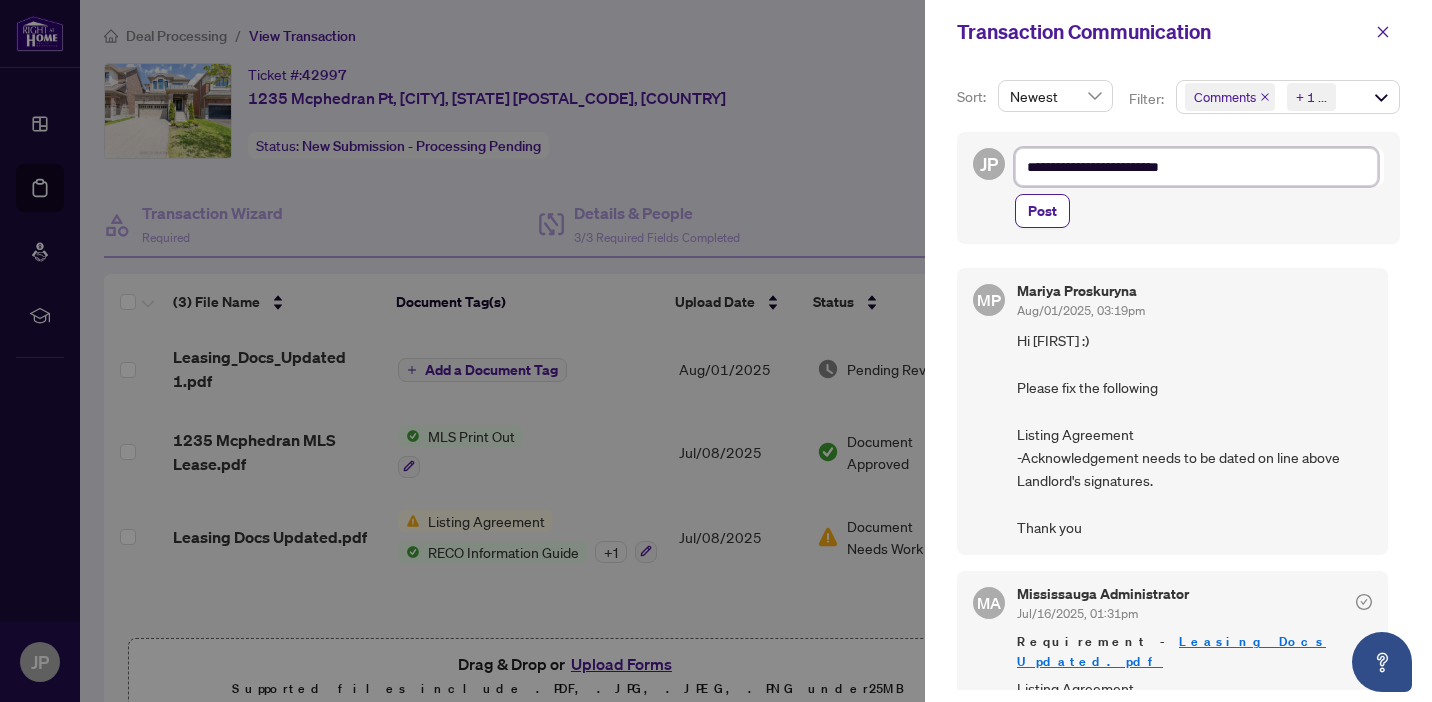 type on "**********" 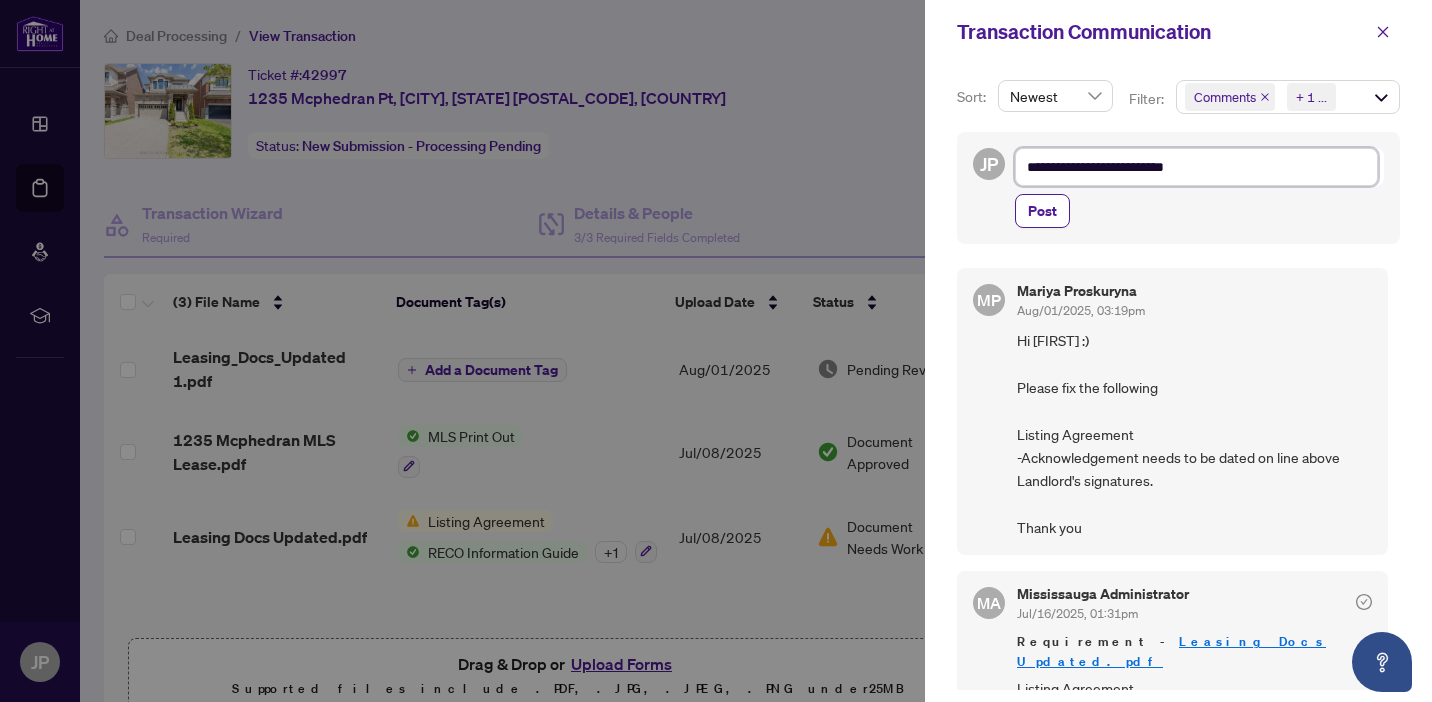 type on "**********" 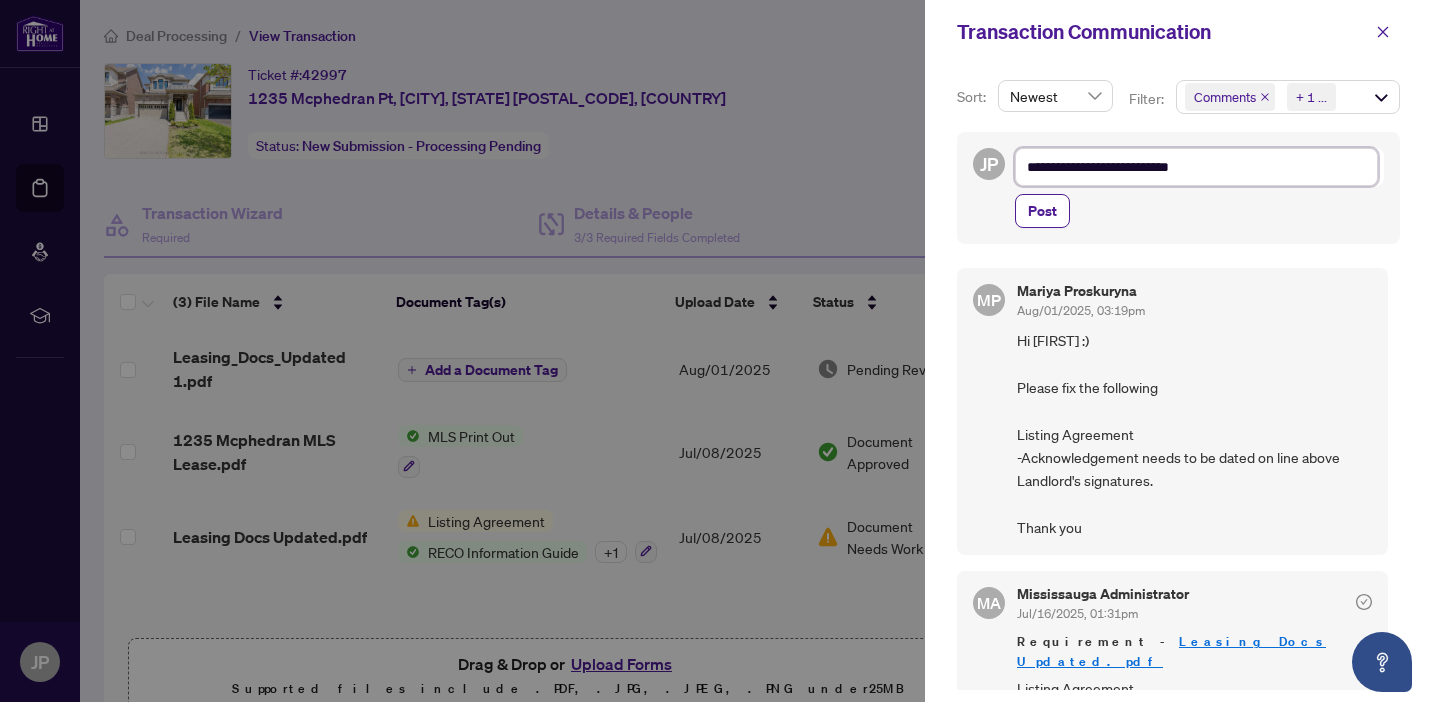 type on "**********" 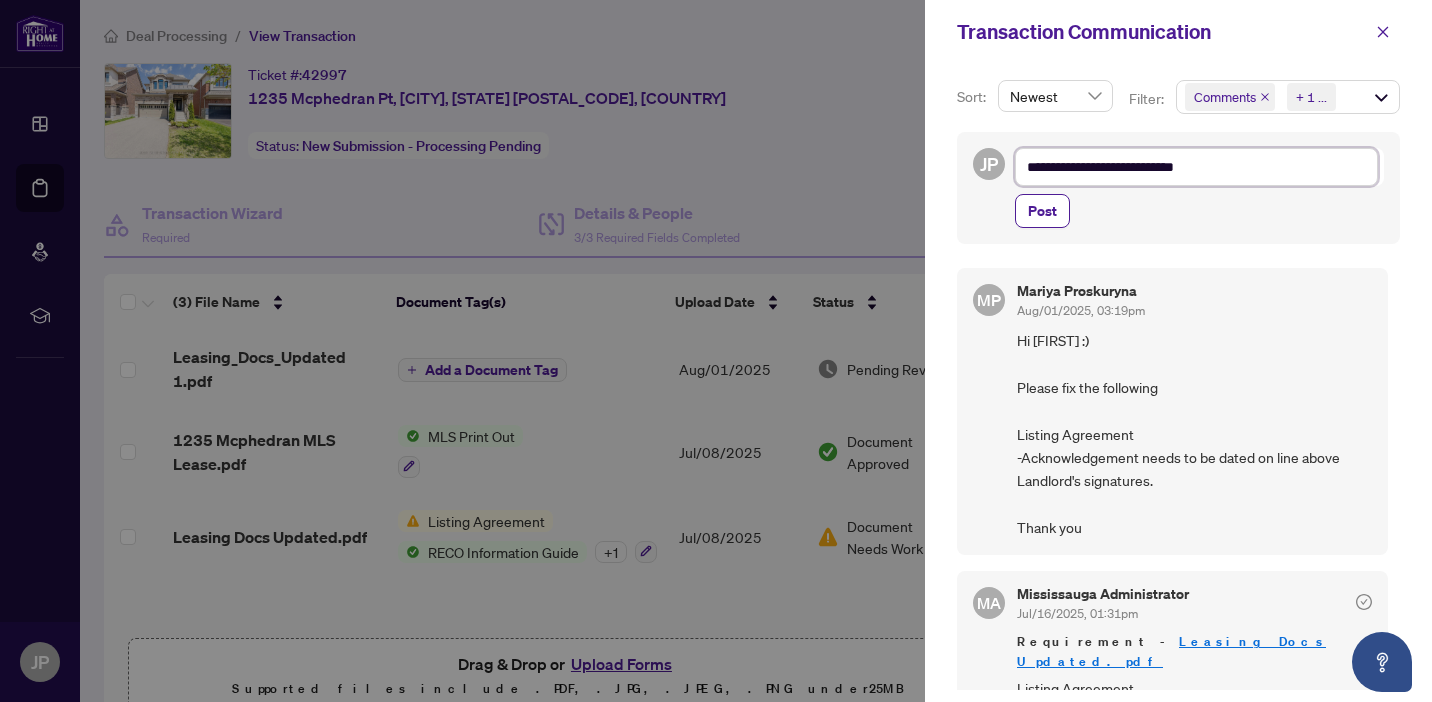 type on "**********" 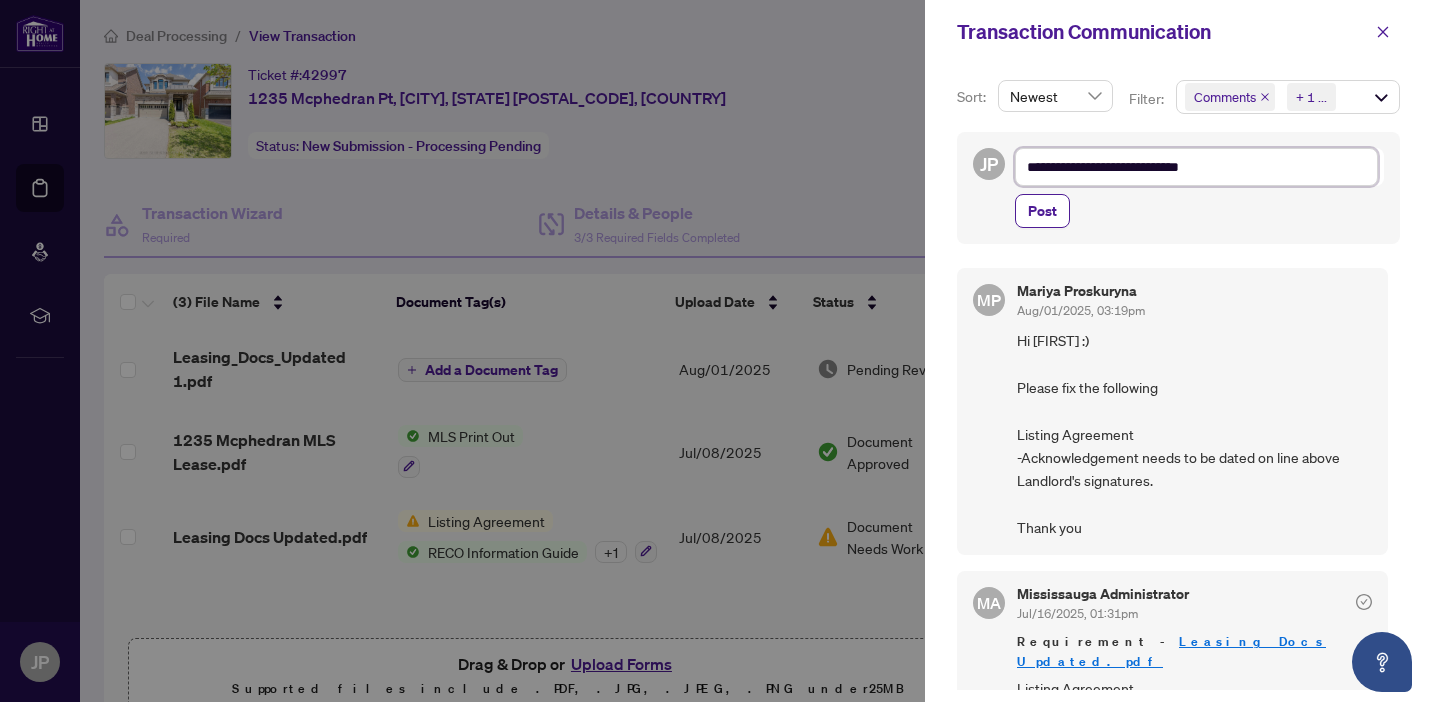 type on "**********" 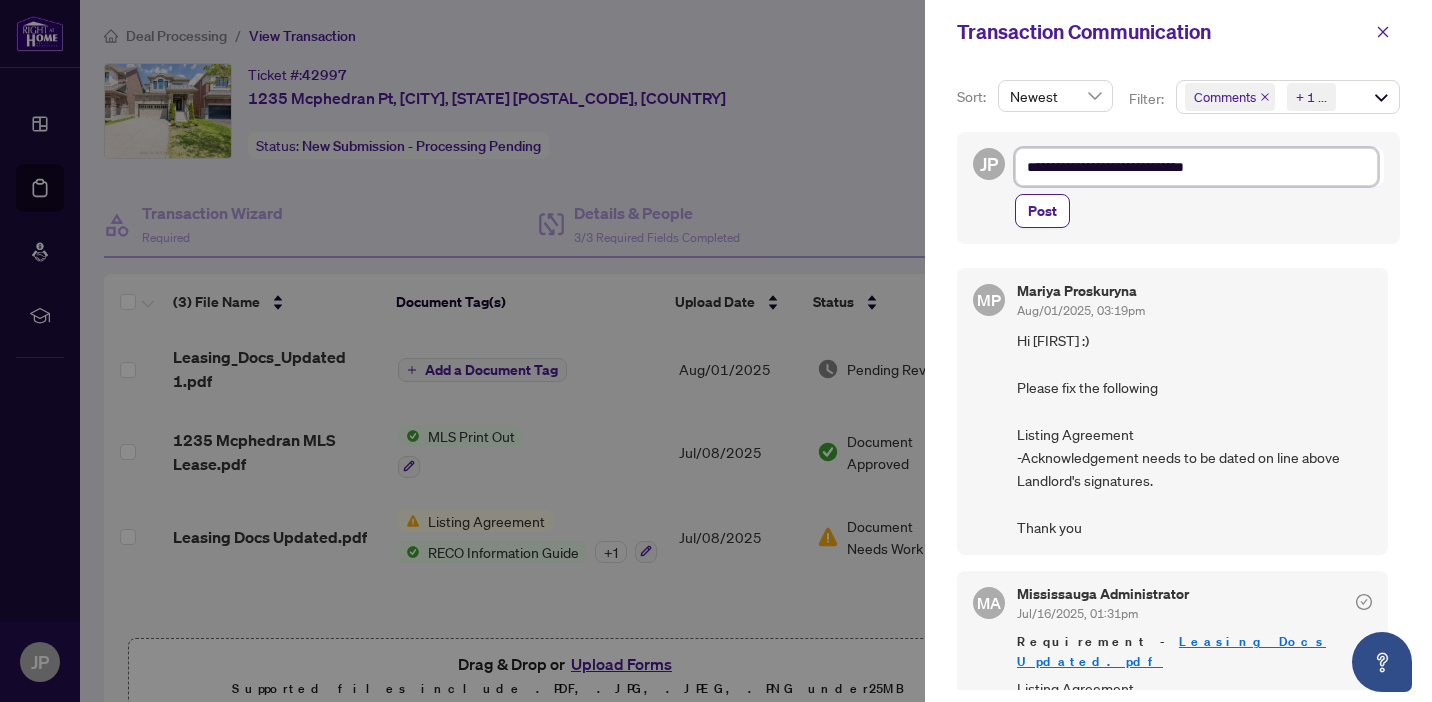 type on "**********" 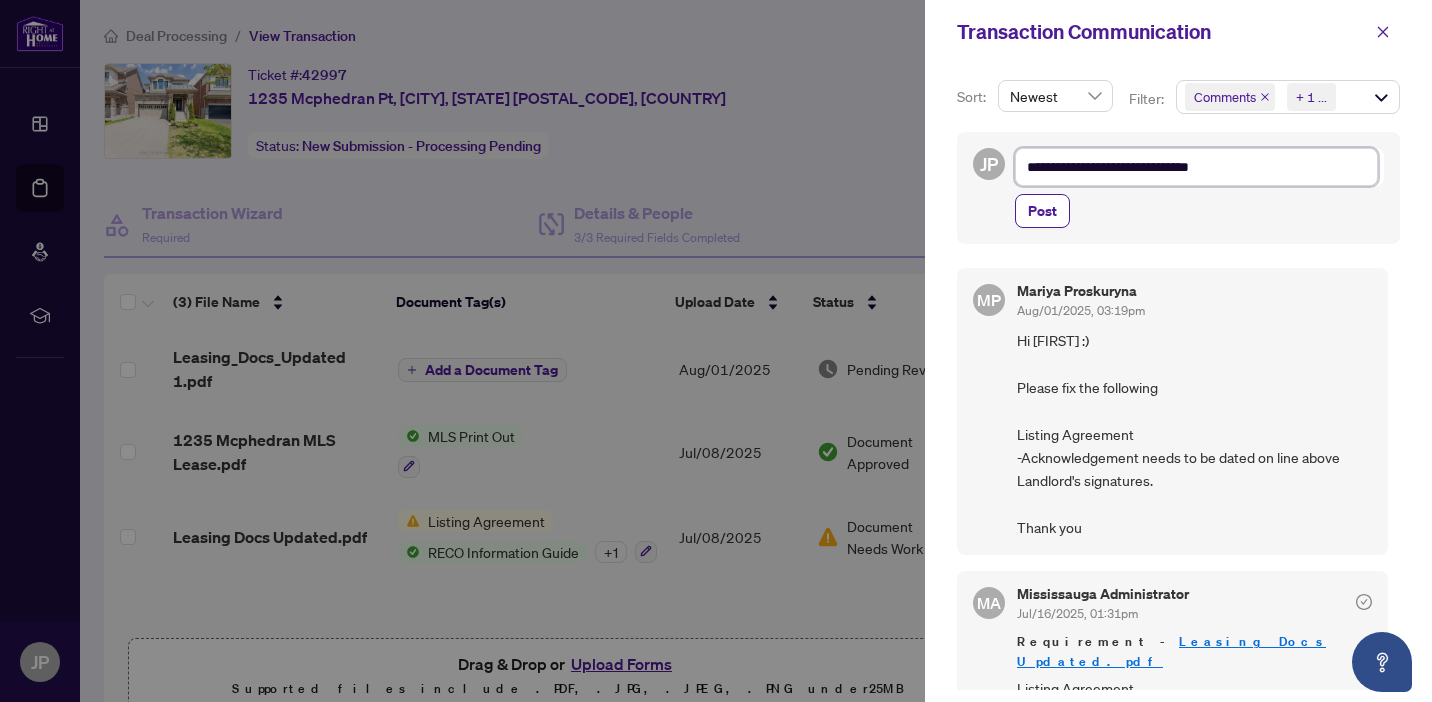 type on "**********" 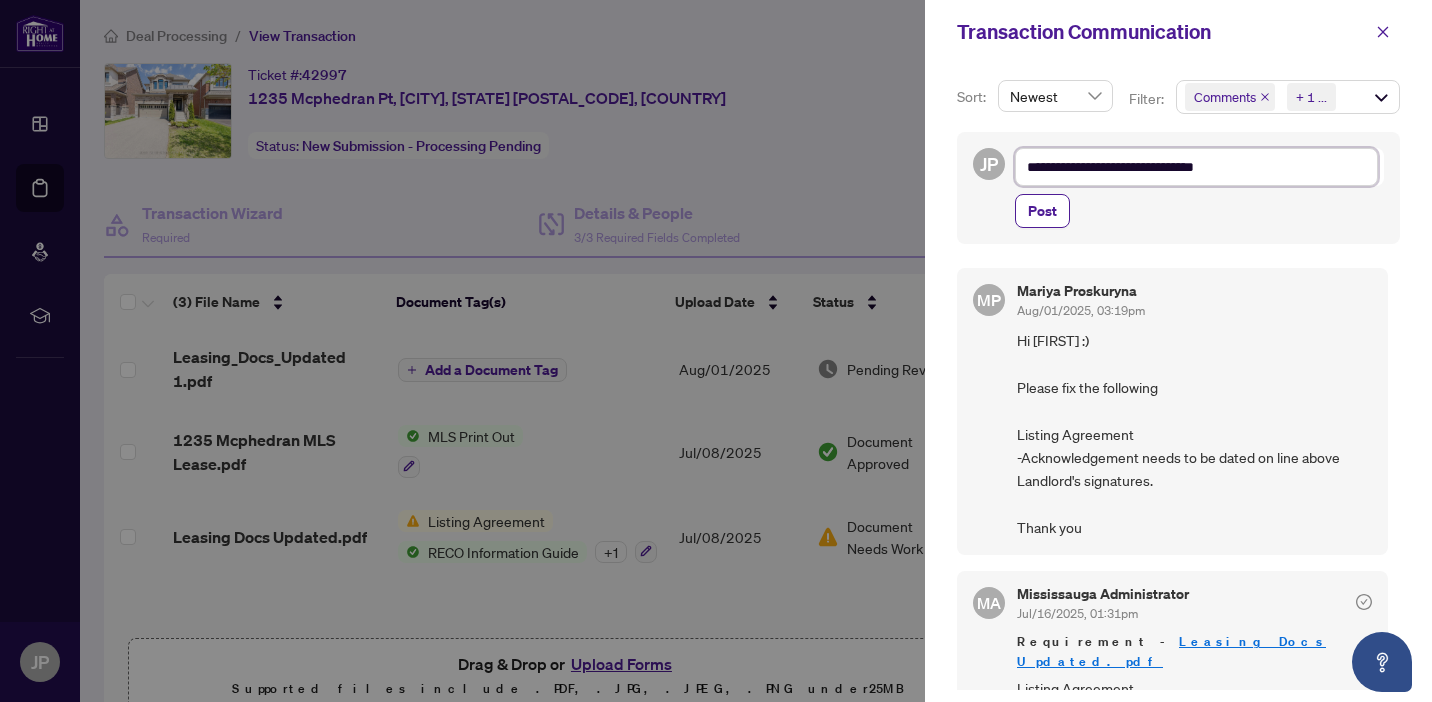 type on "**********" 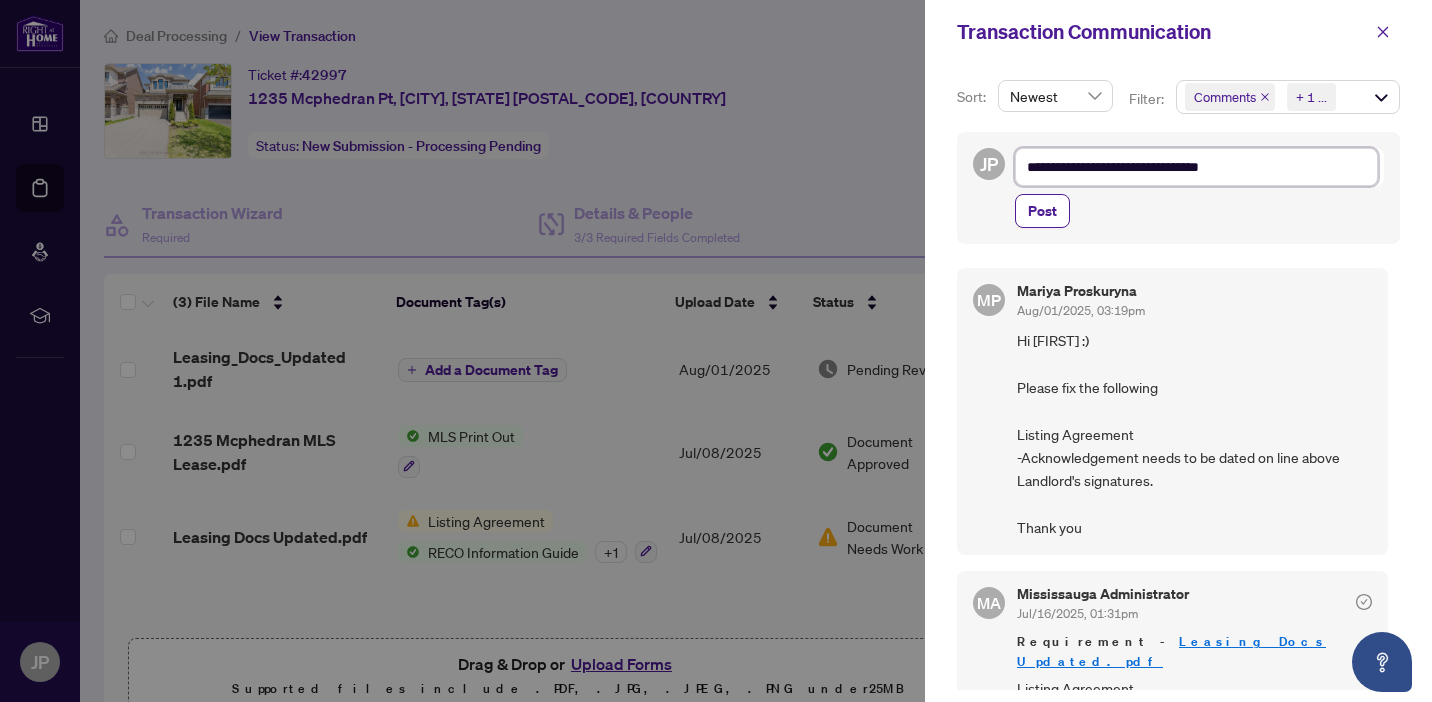 type on "**********" 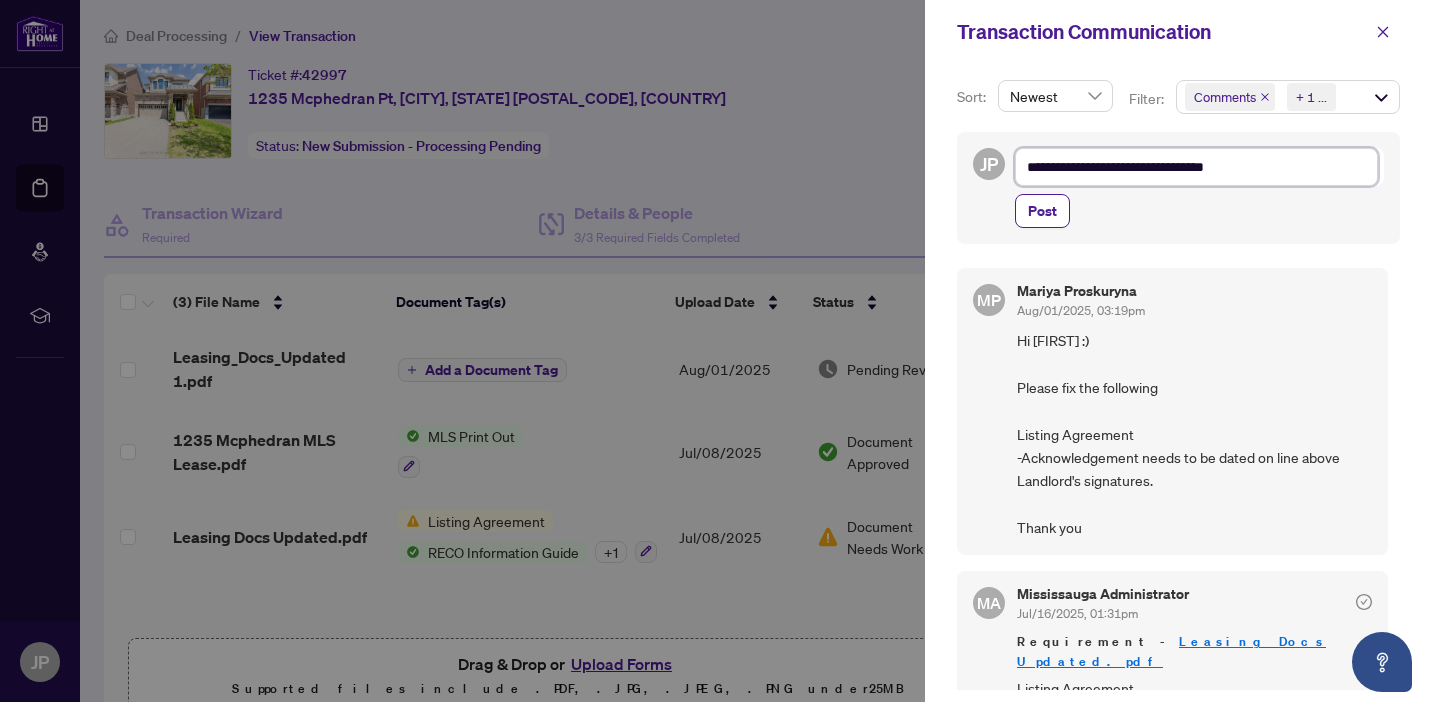 type on "**********" 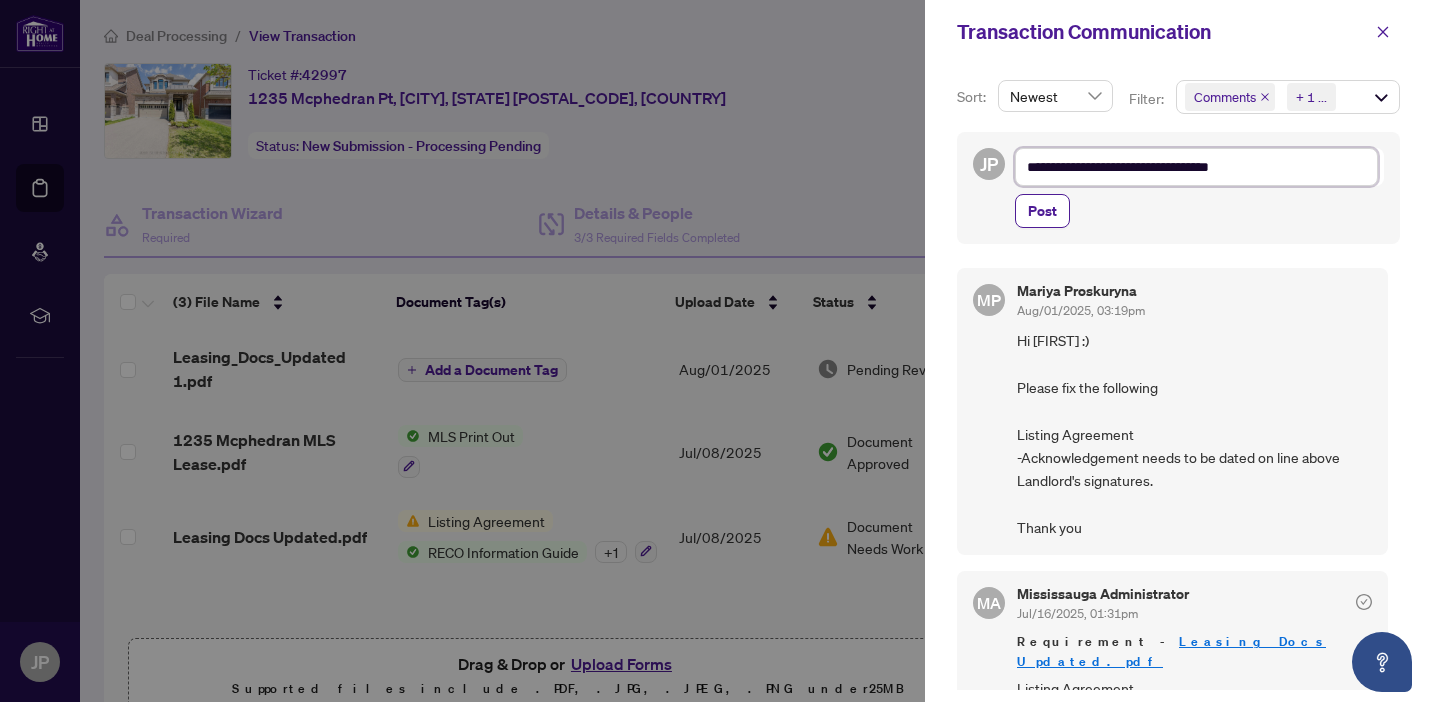 type on "**********" 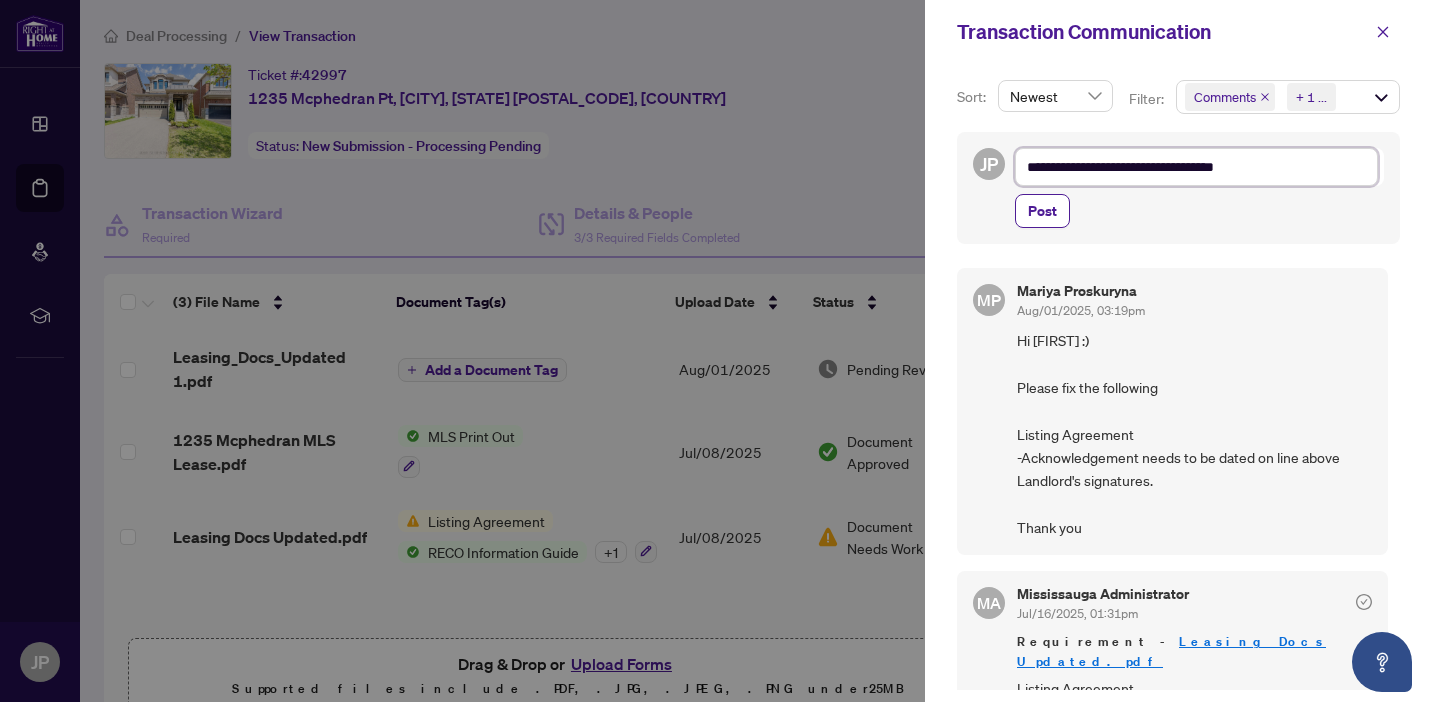 type on "**********" 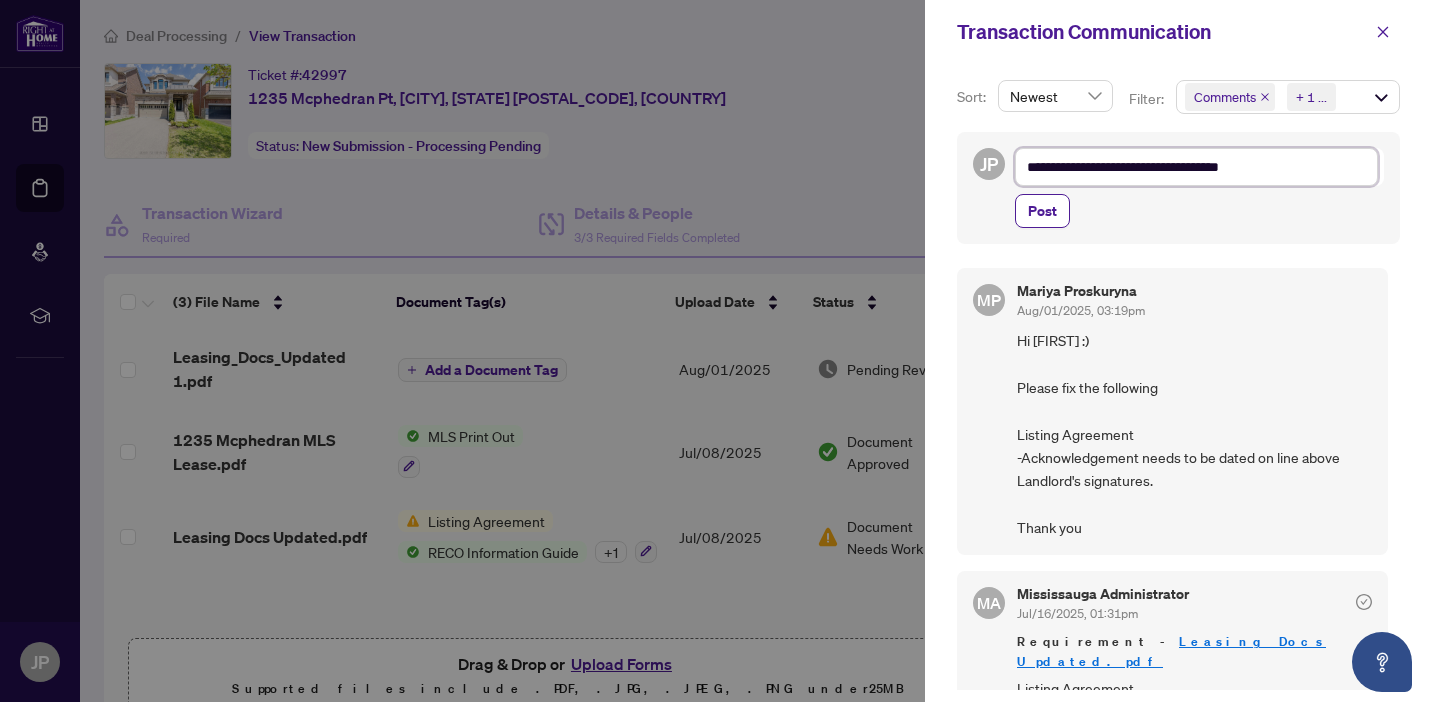 type on "**********" 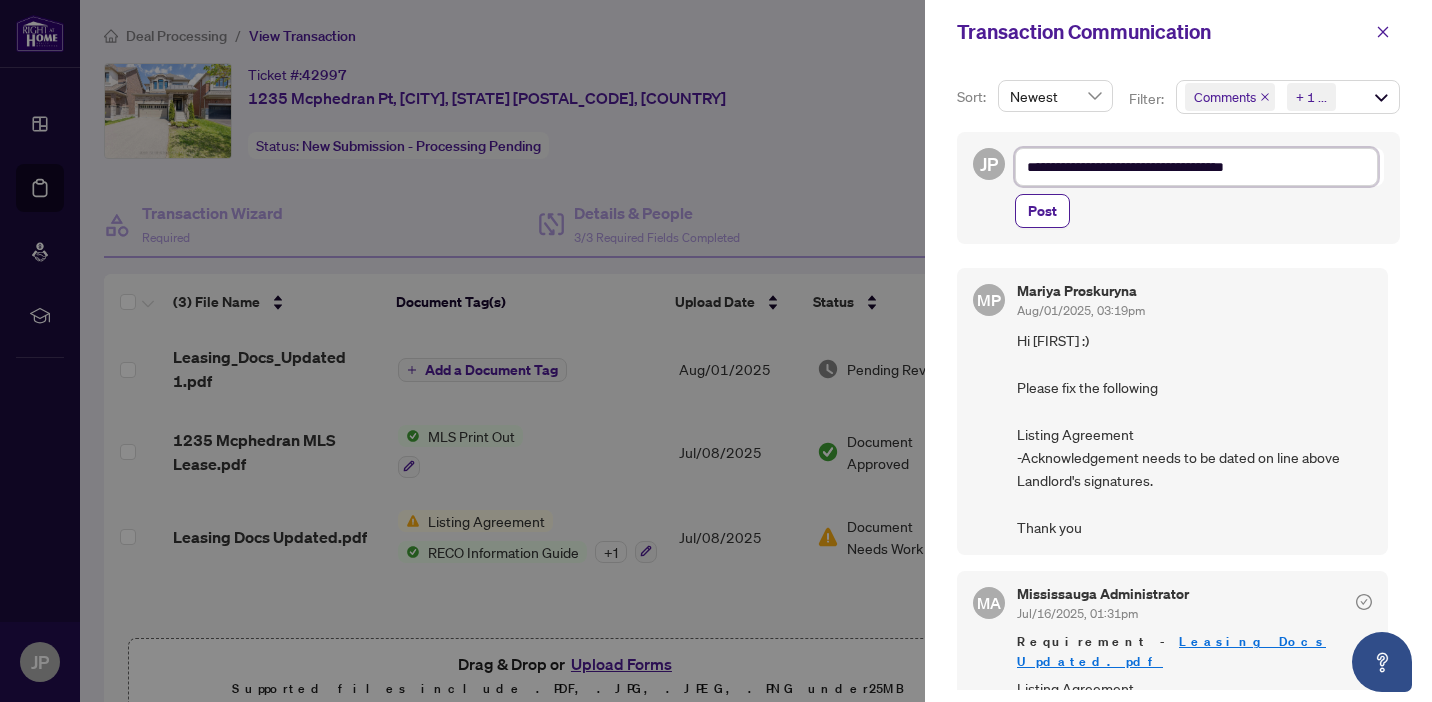 type on "**********" 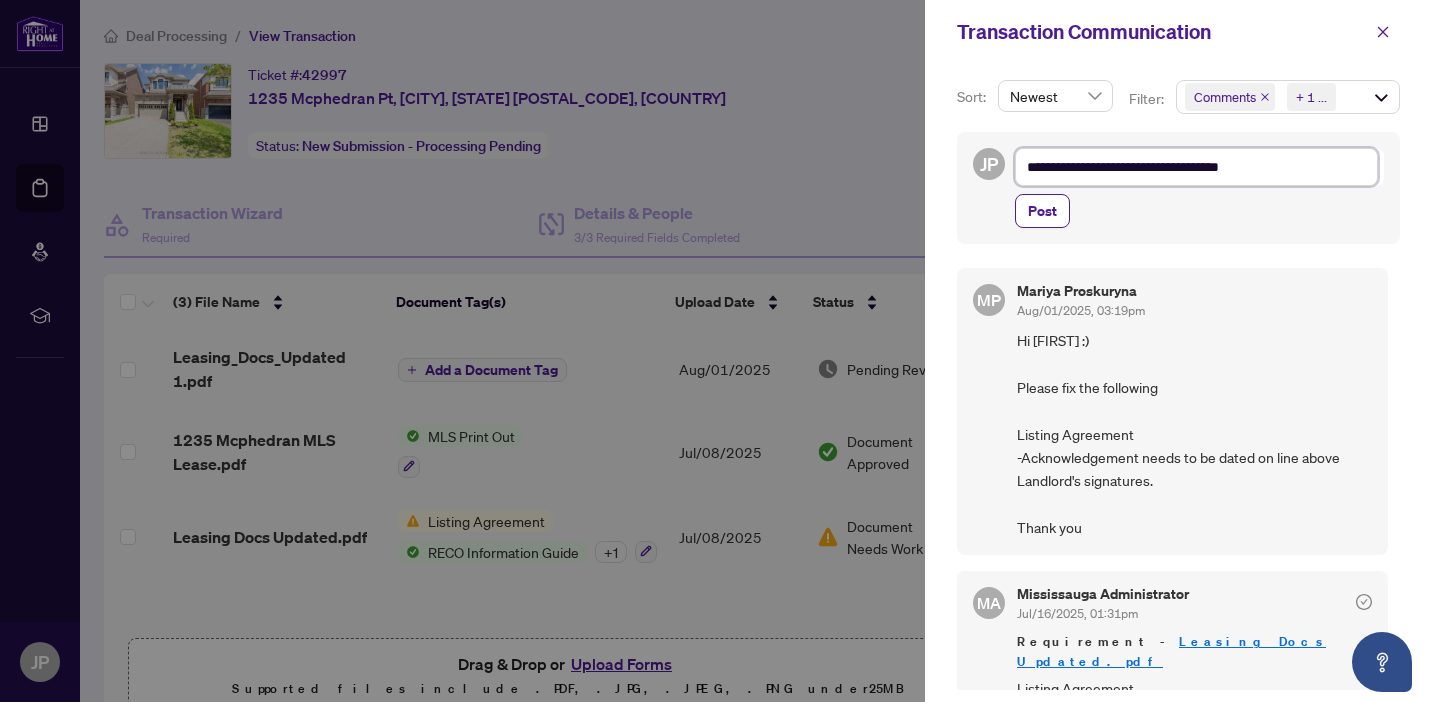 type on "**********" 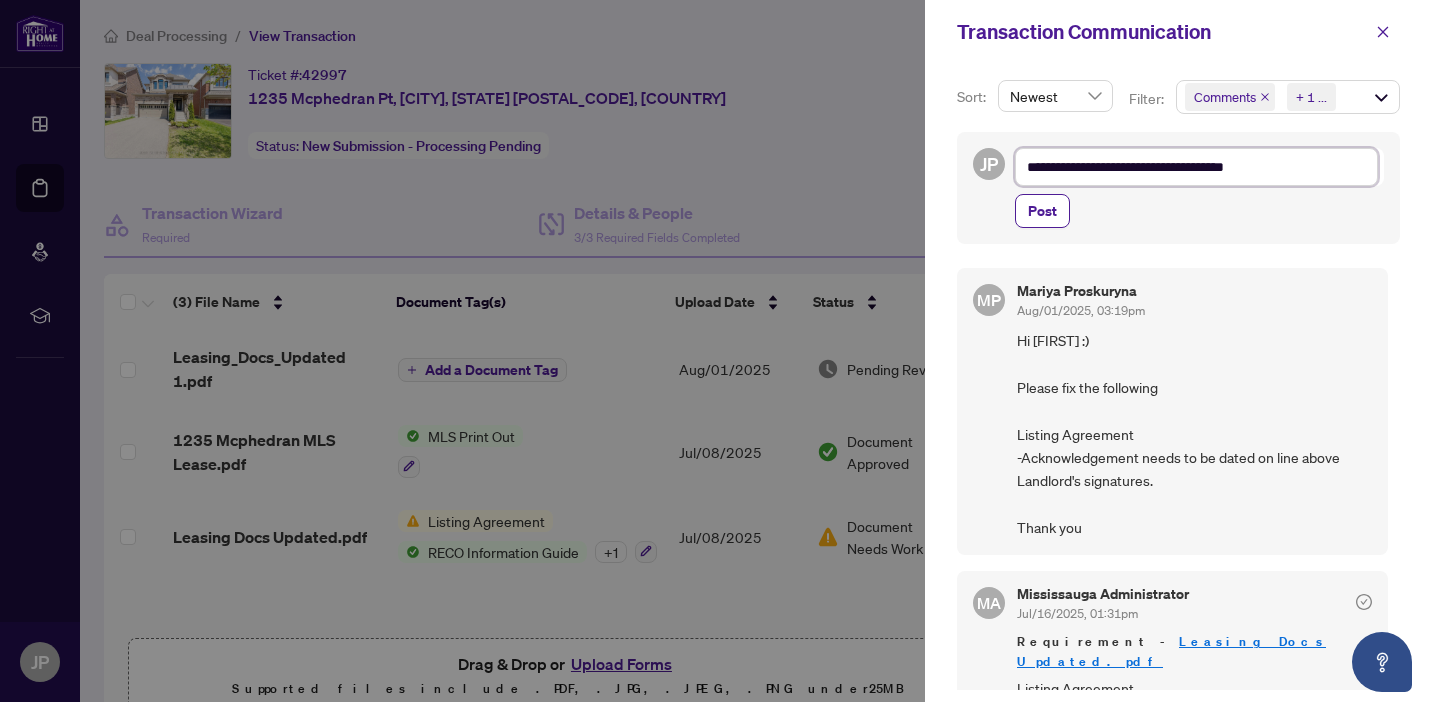 type on "**********" 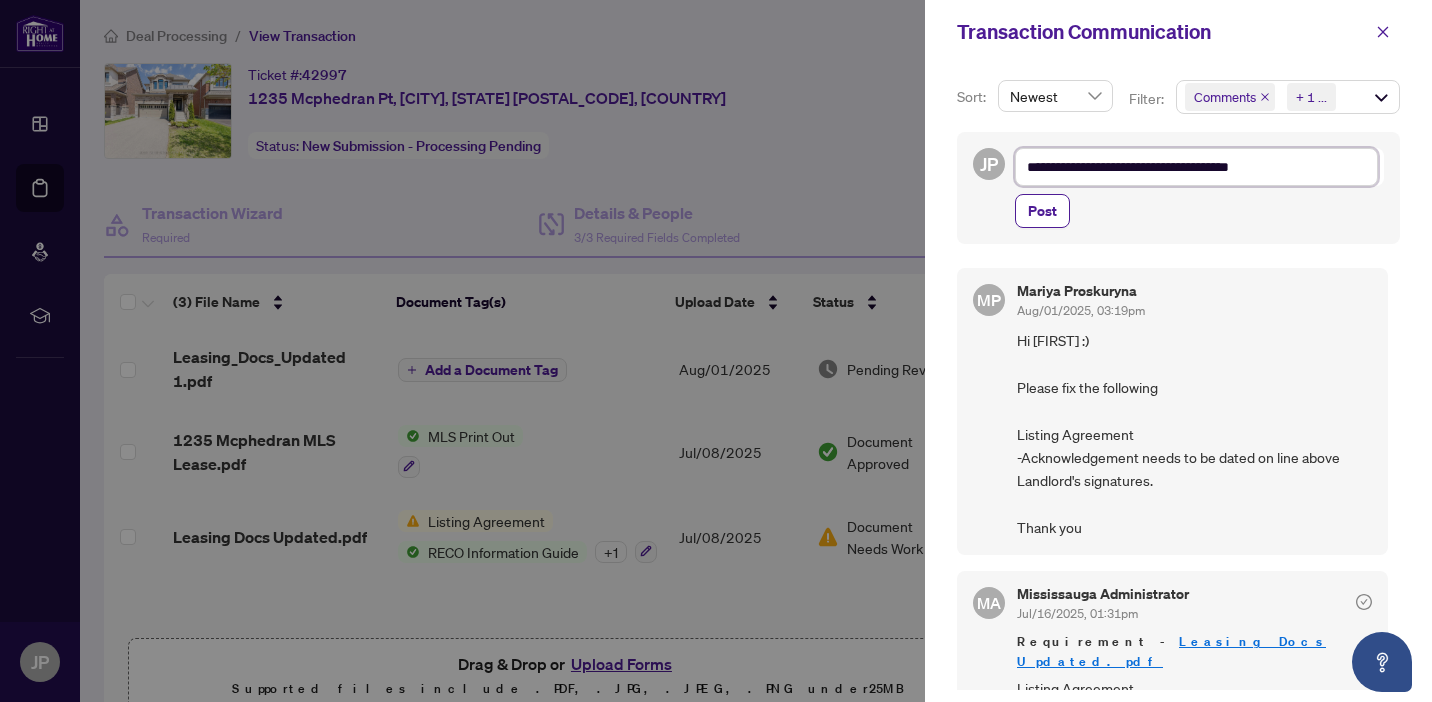type on "**********" 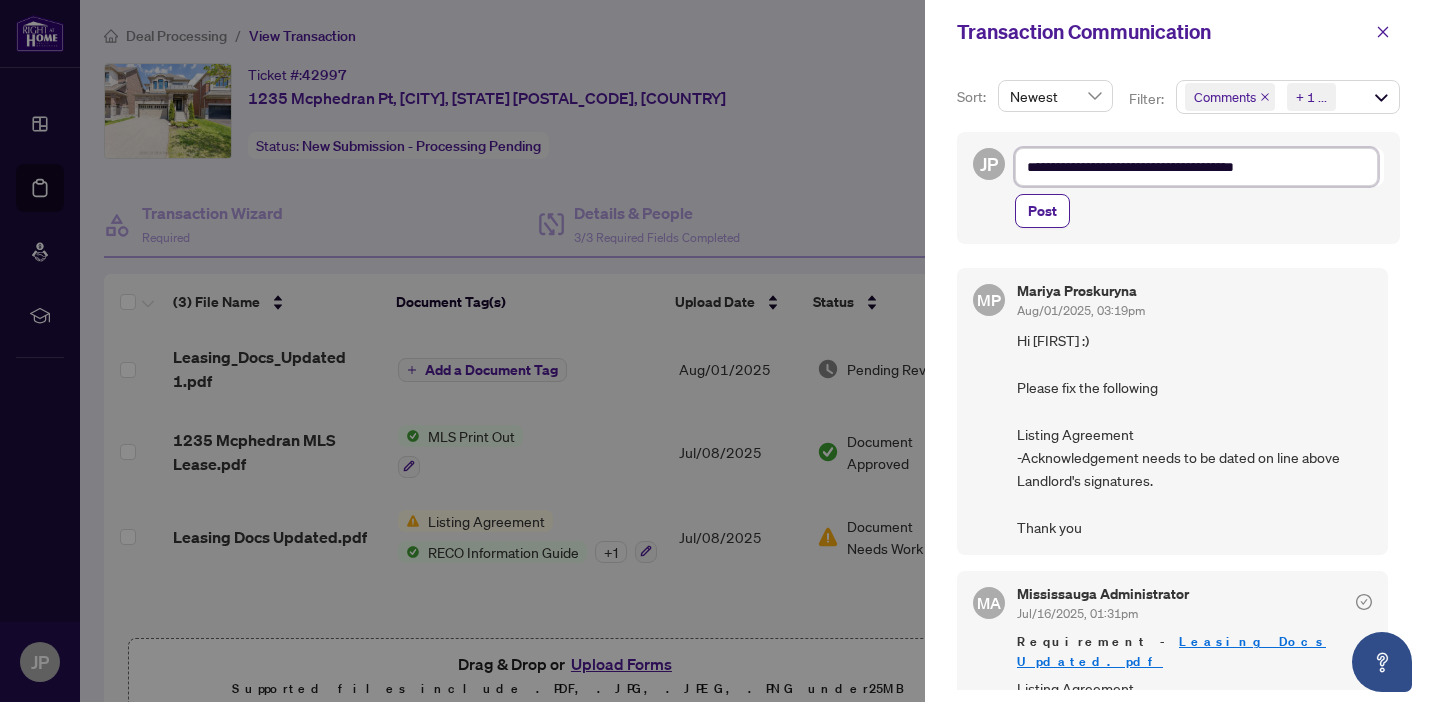 type on "**********" 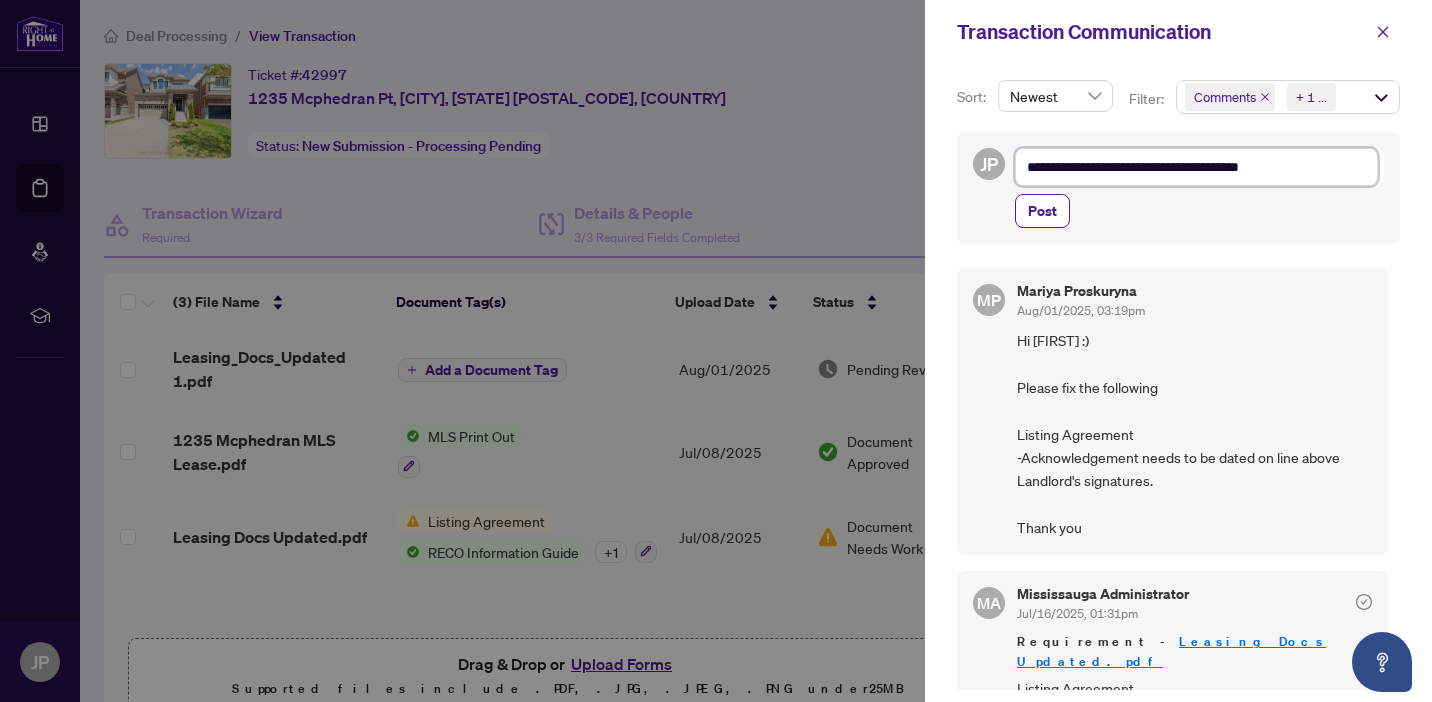 type on "**********" 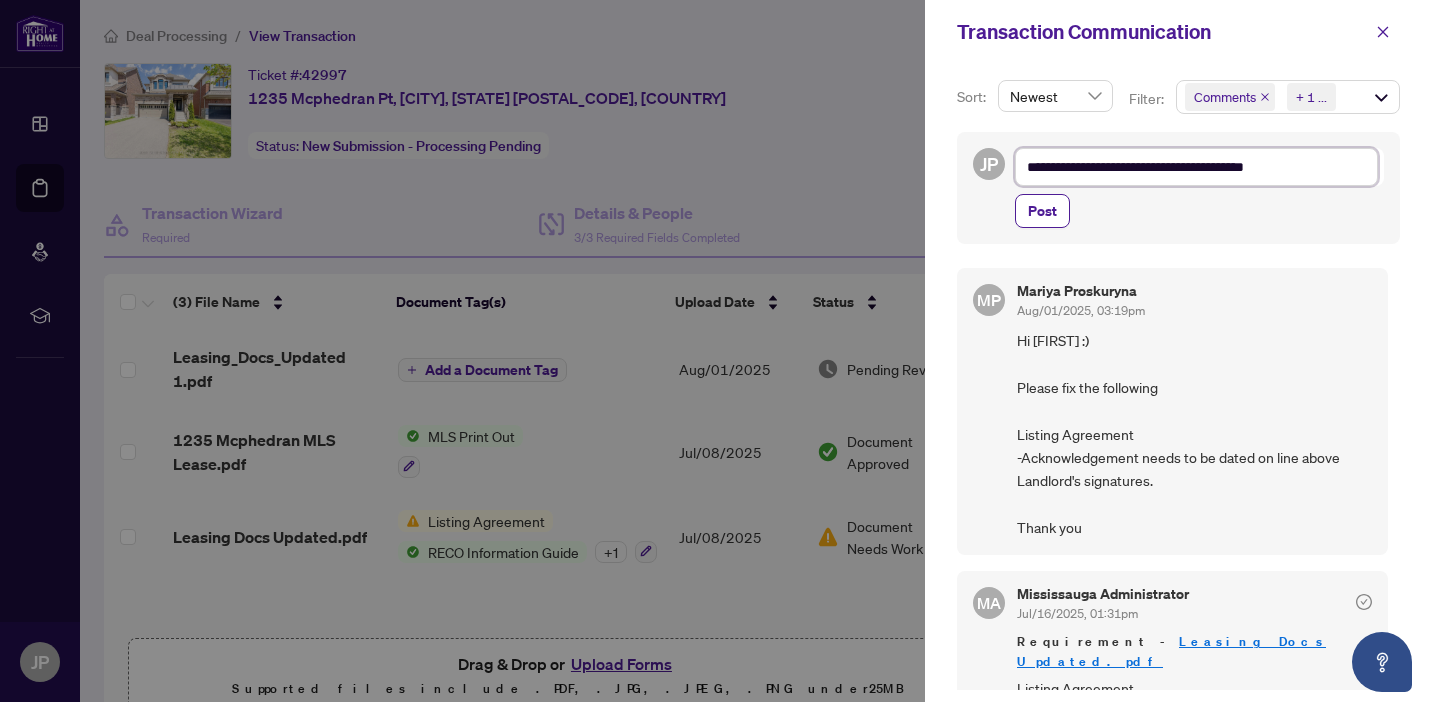 type on "**********" 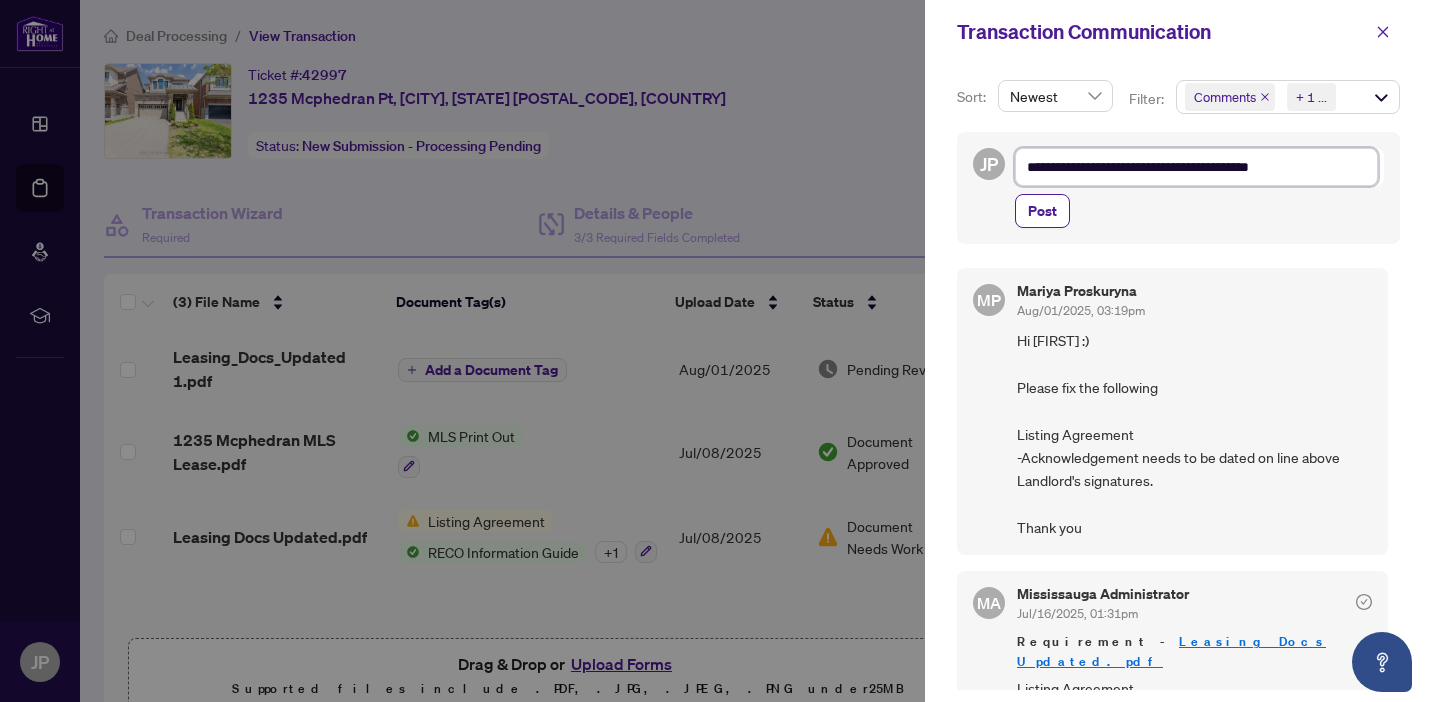 type on "**********" 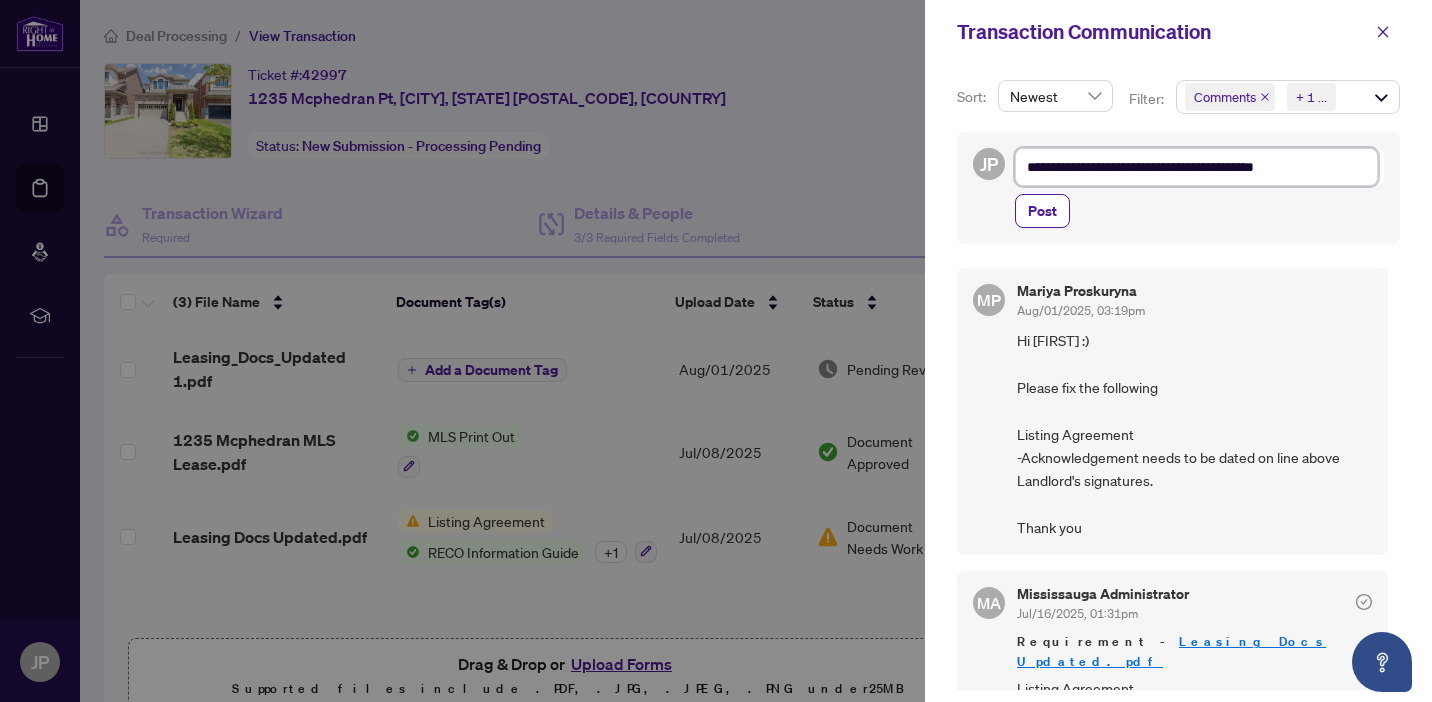 type on "**********" 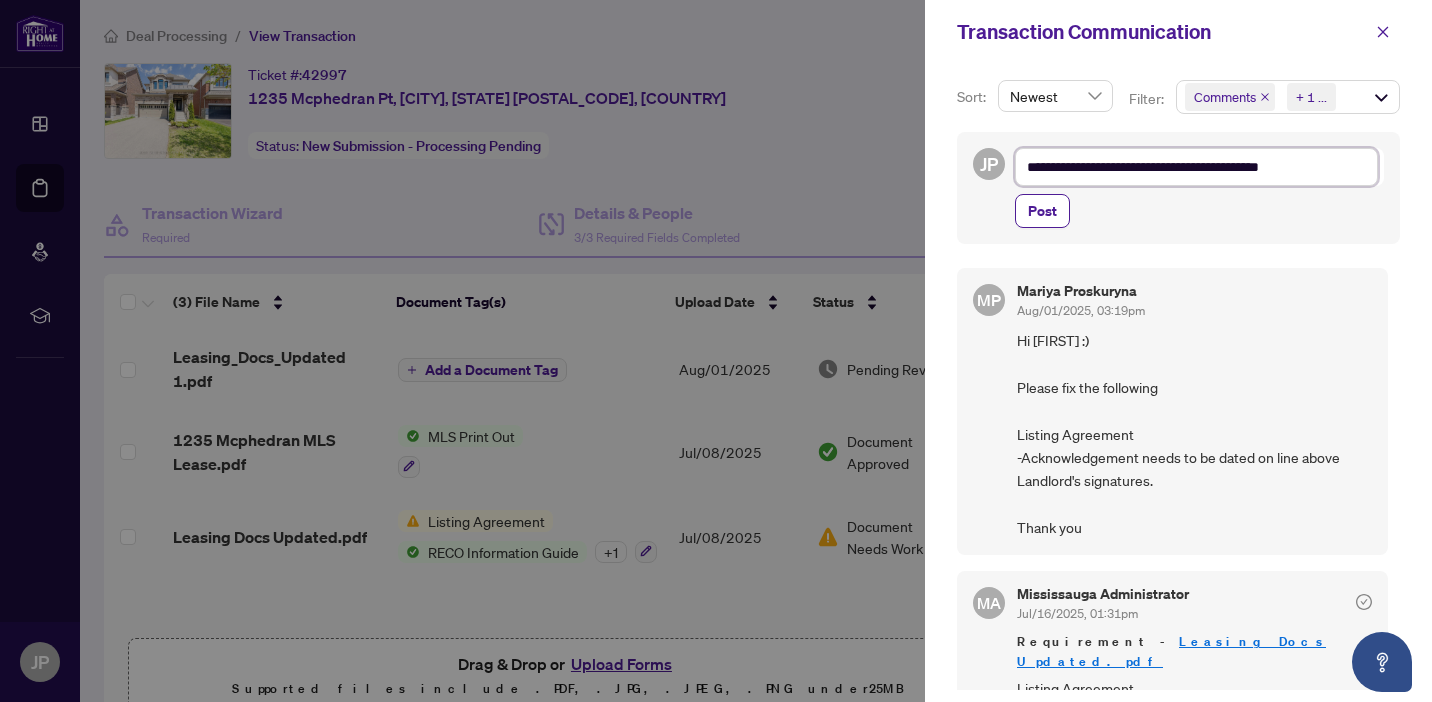 type on "**********" 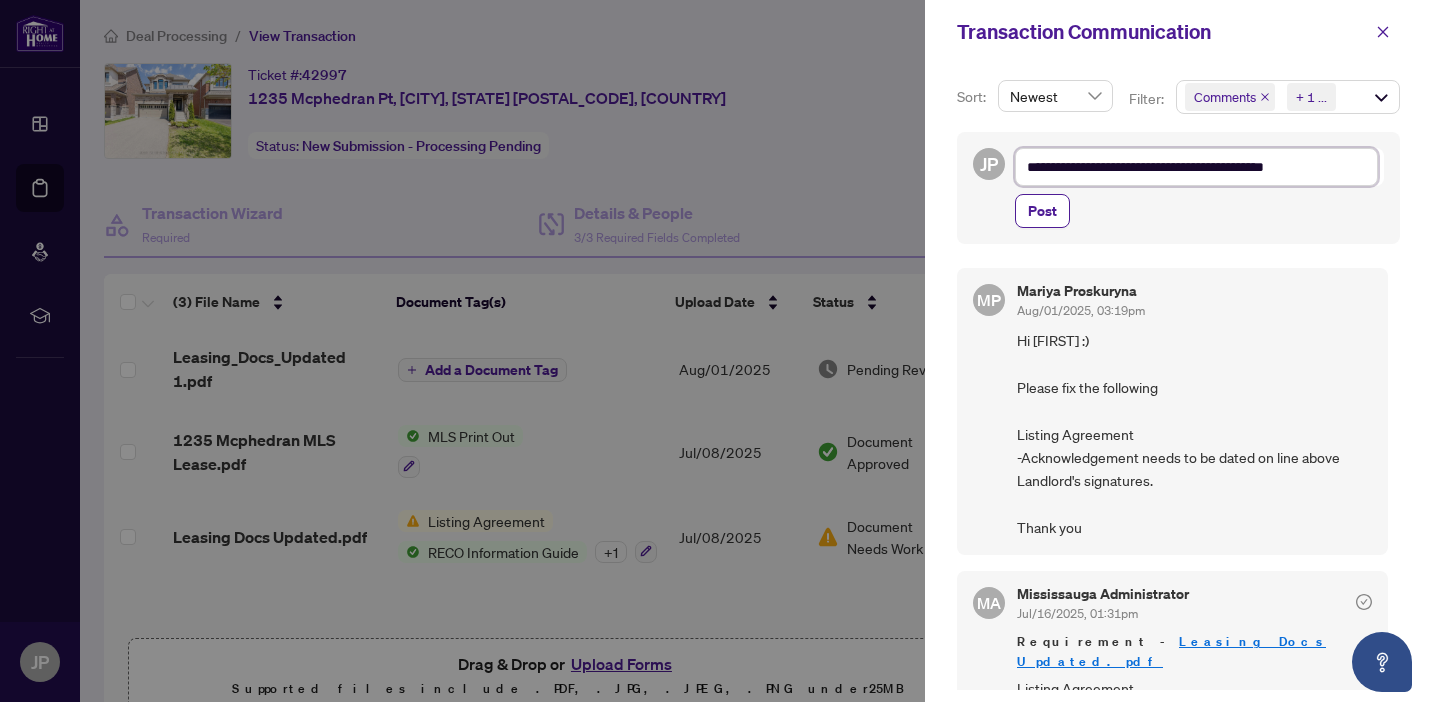 type on "**********" 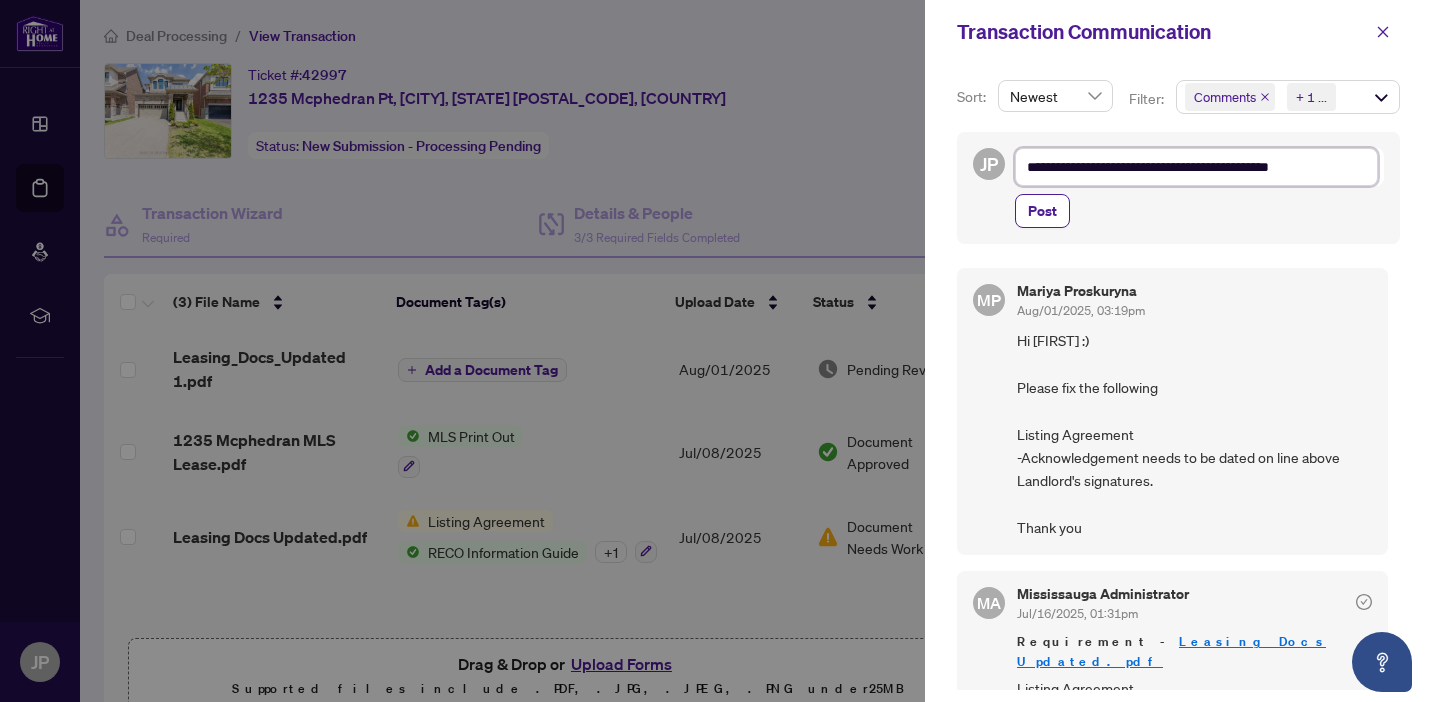 type on "**********" 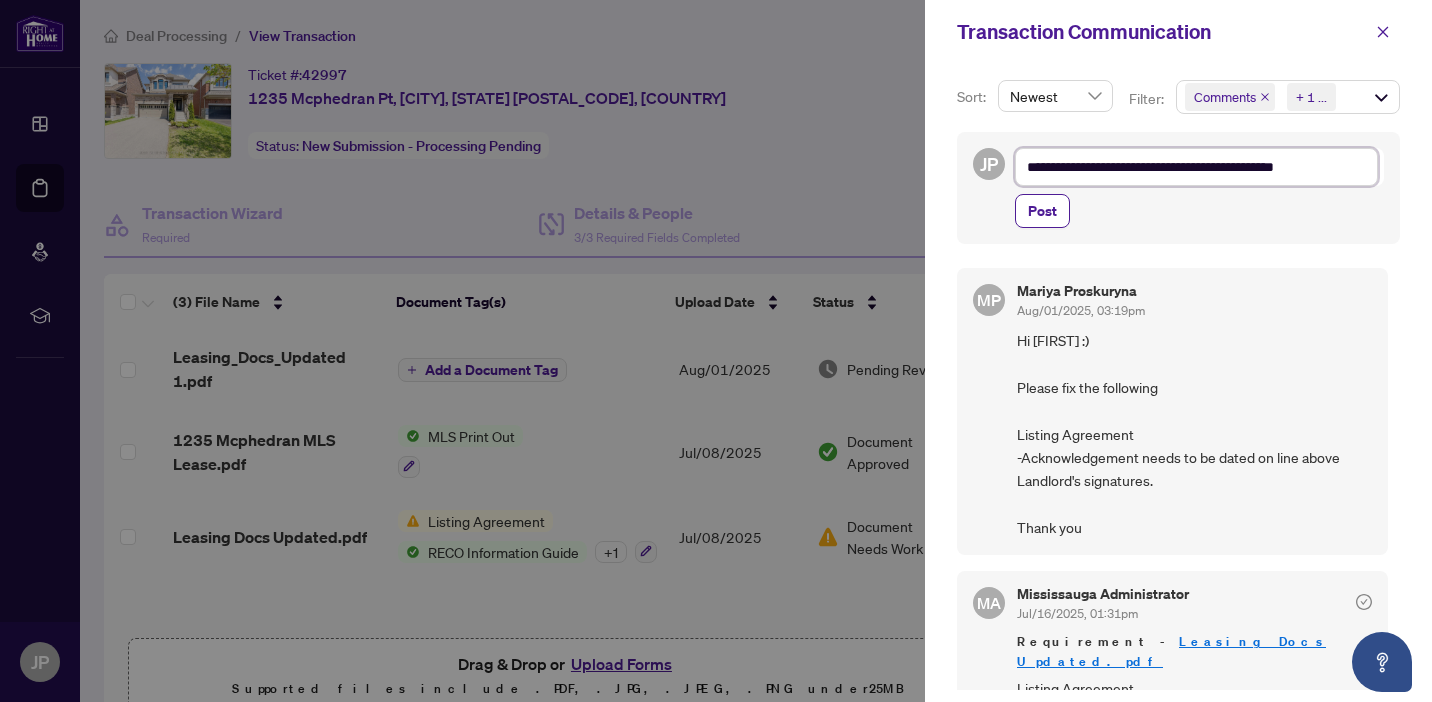 type on "**********" 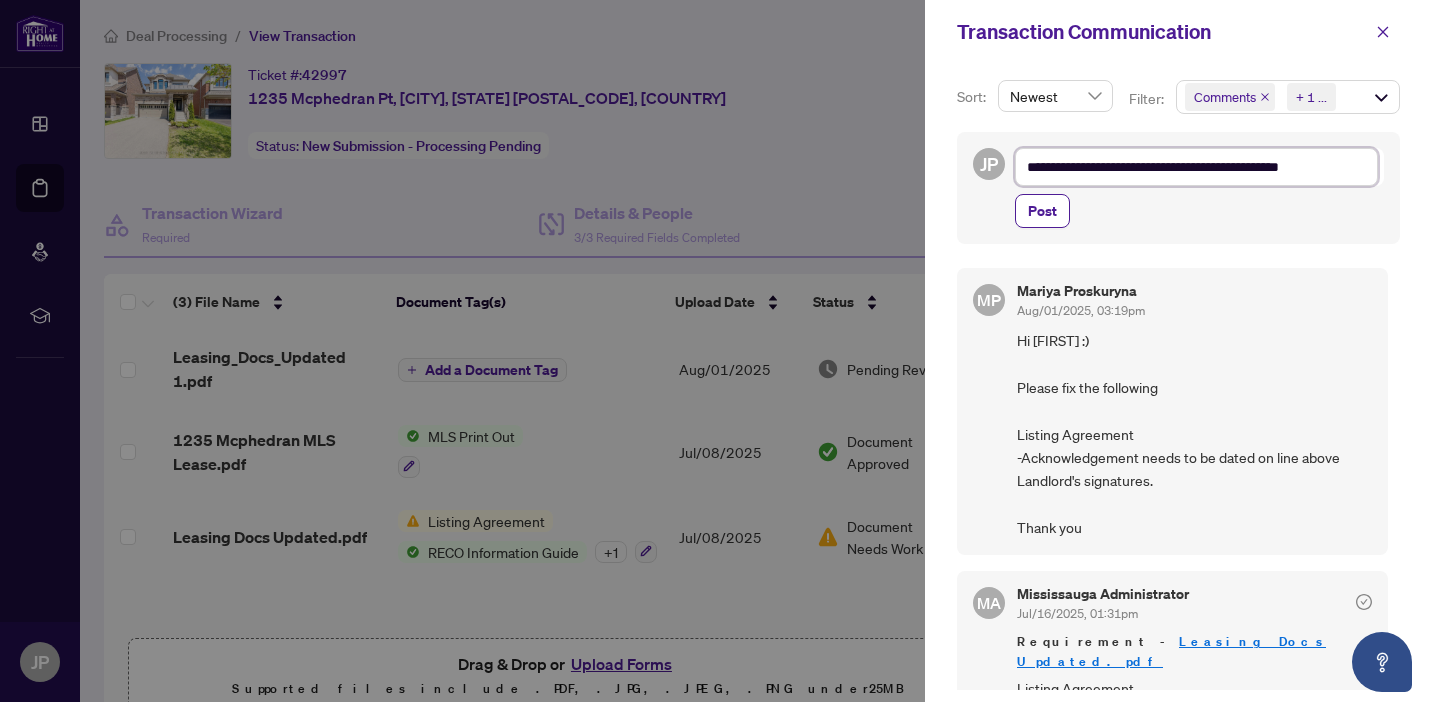 type on "**********" 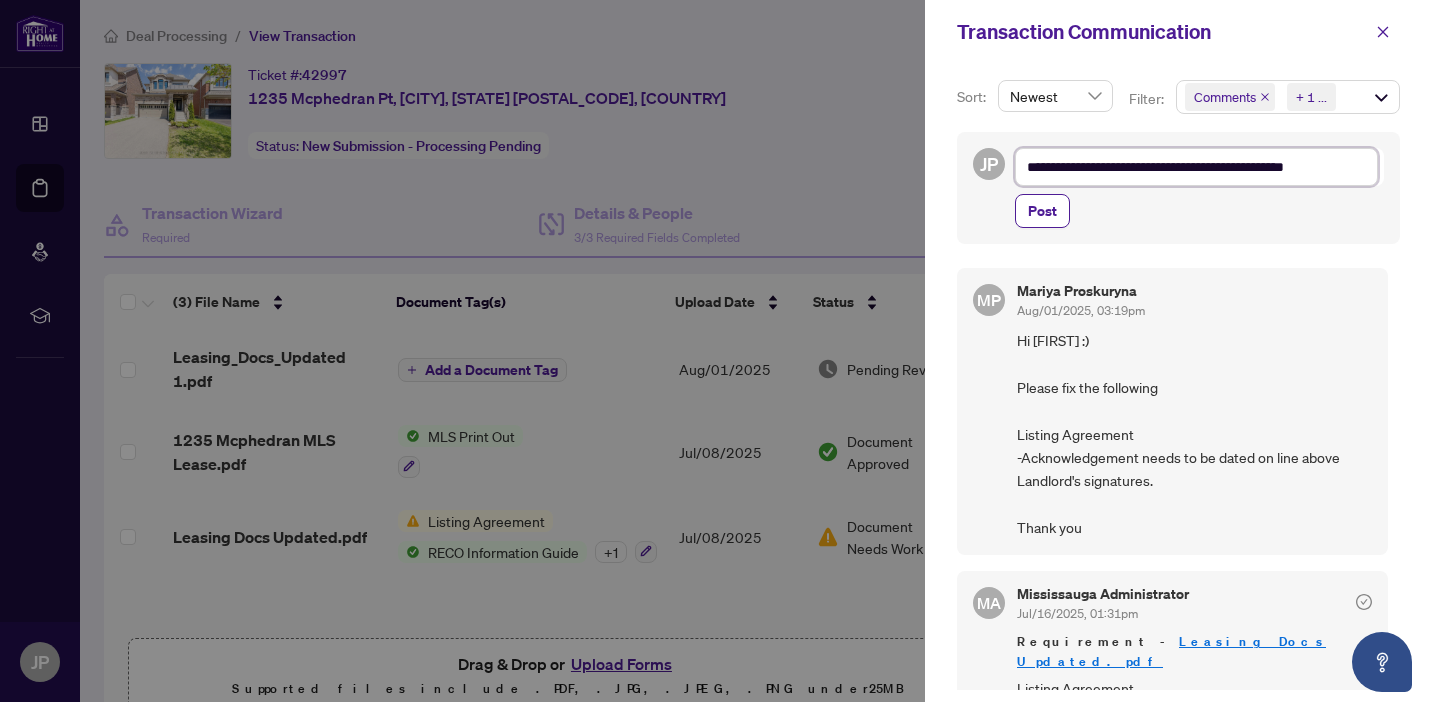type on "**********" 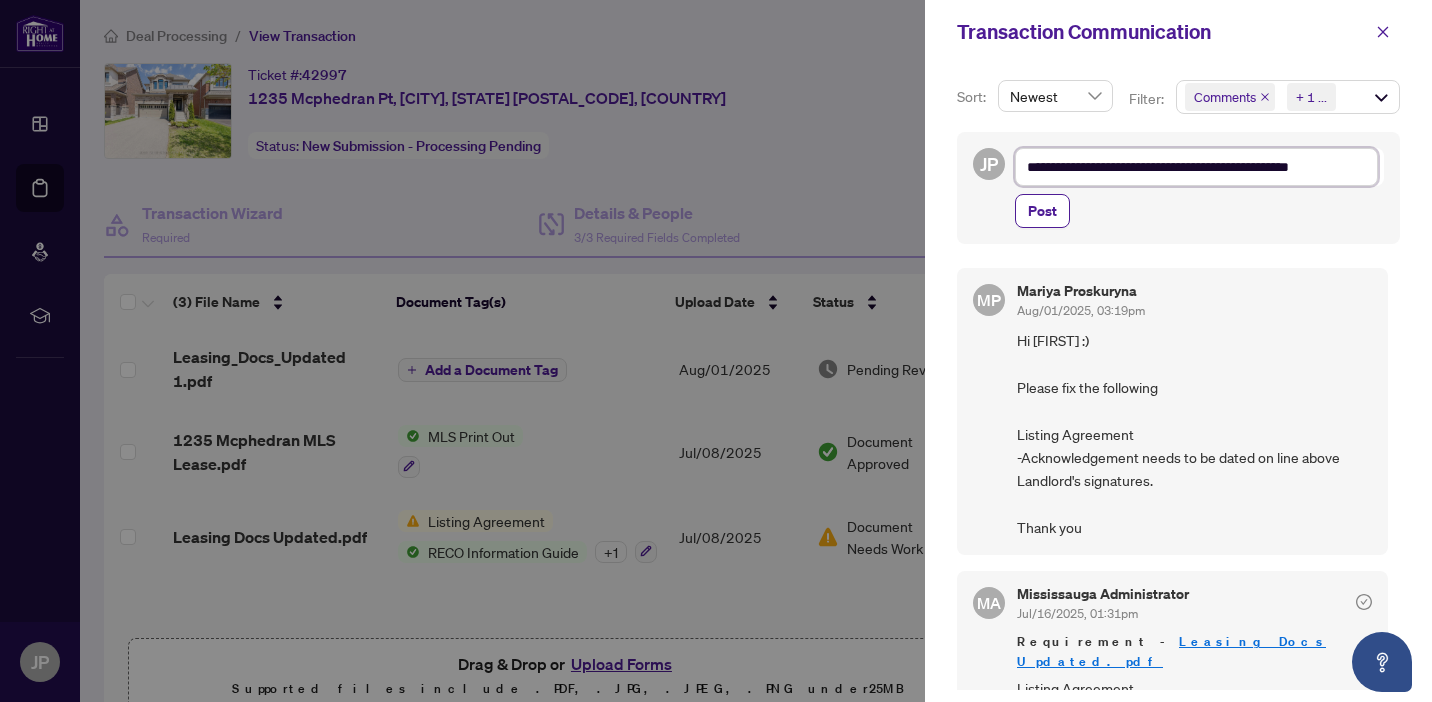 type on "**********" 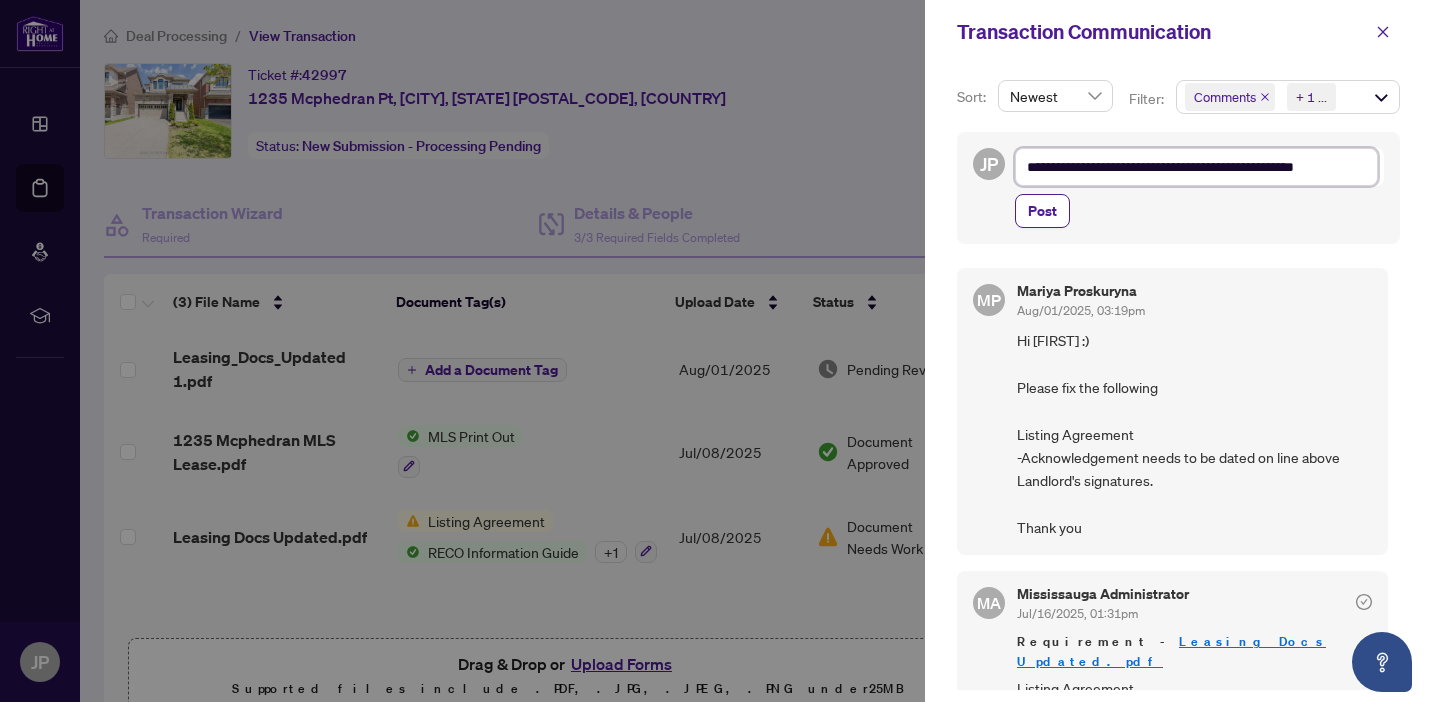 type on "**********" 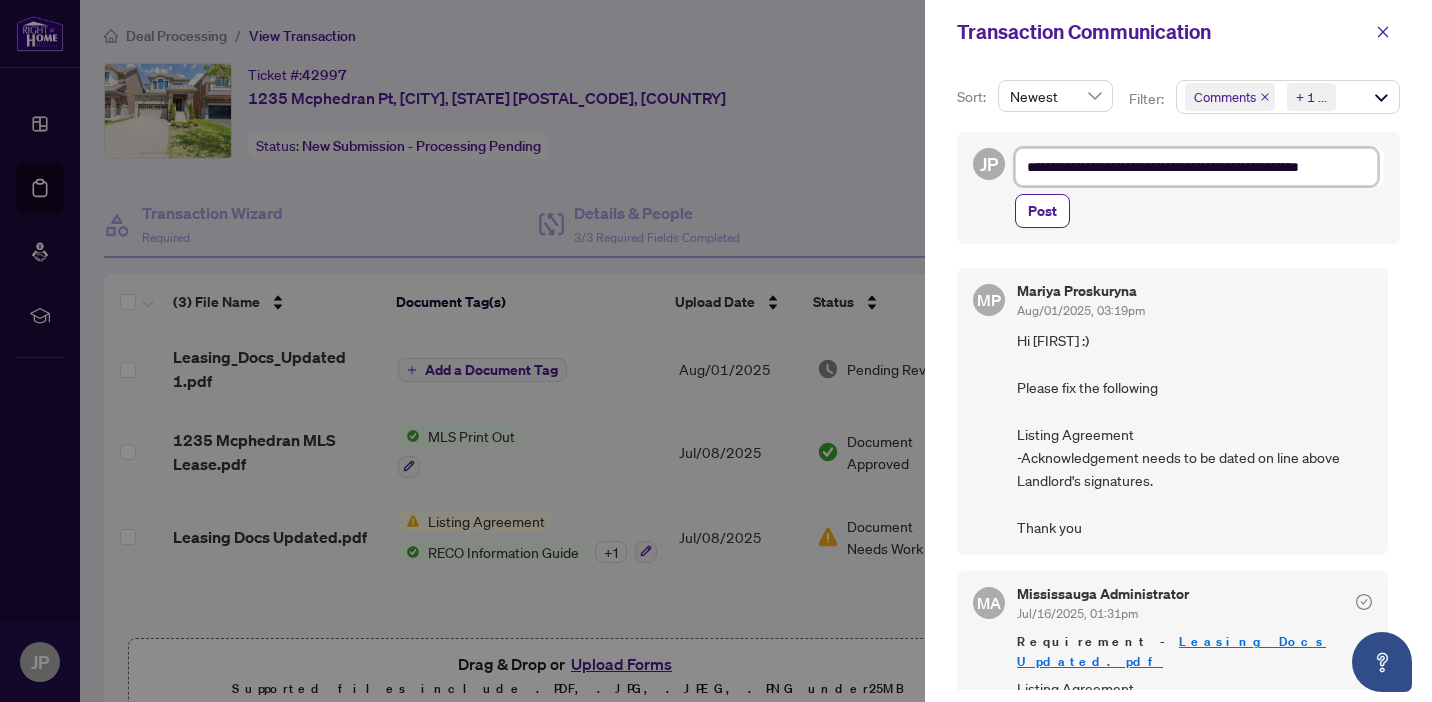 type on "**********" 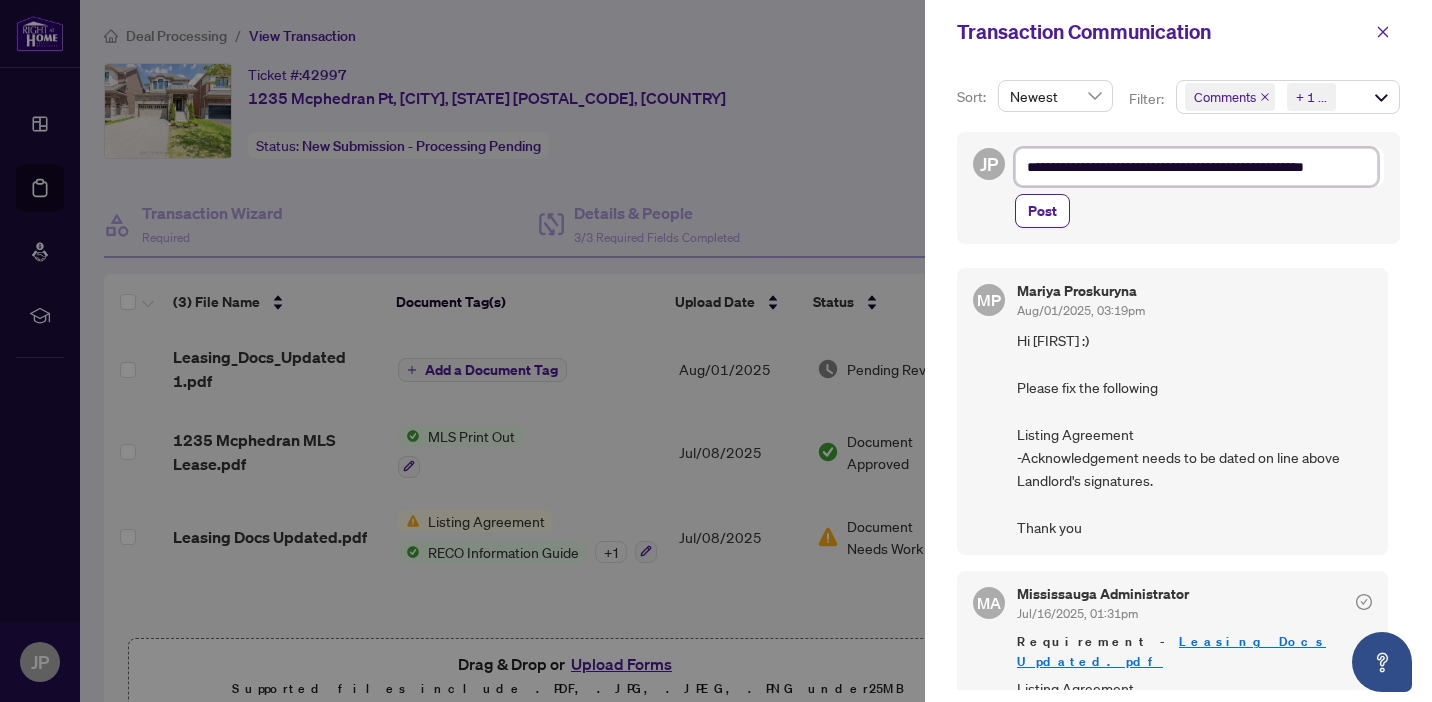 type on "**********" 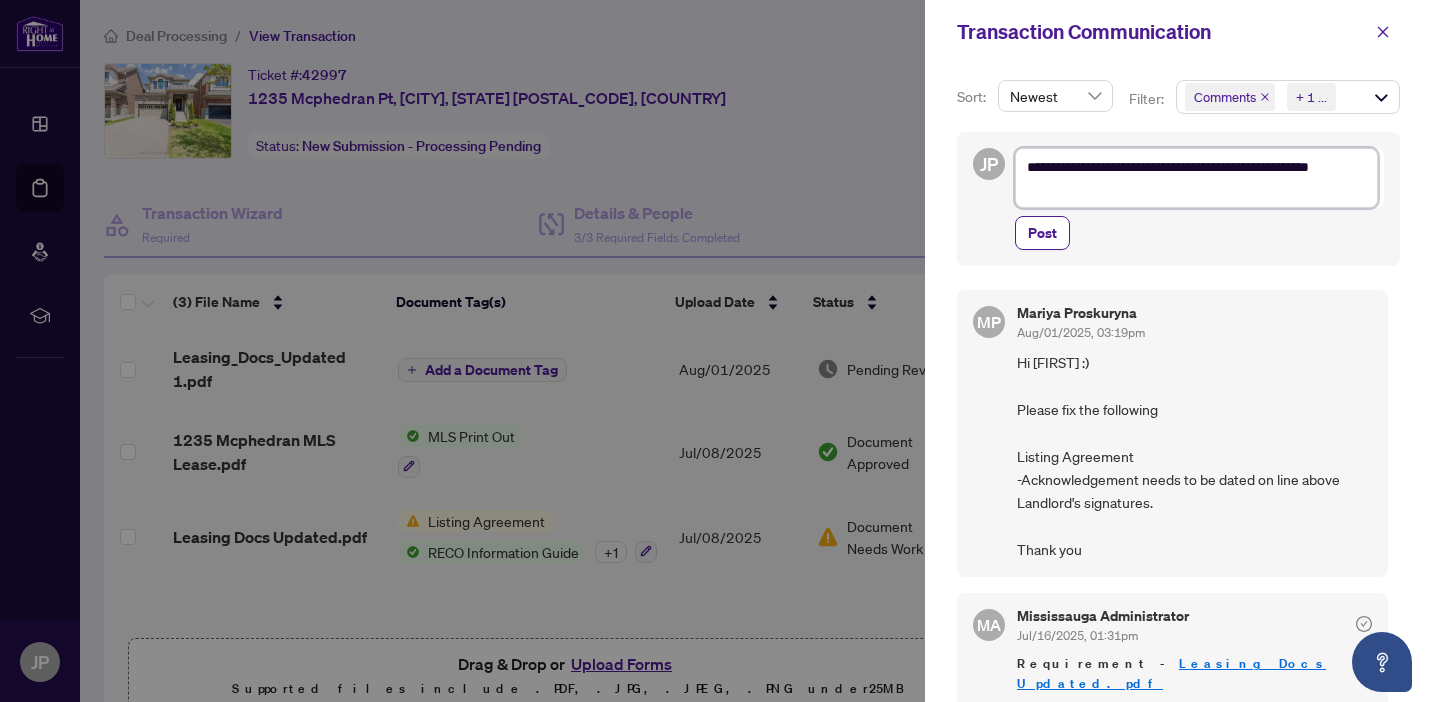 type on "**********" 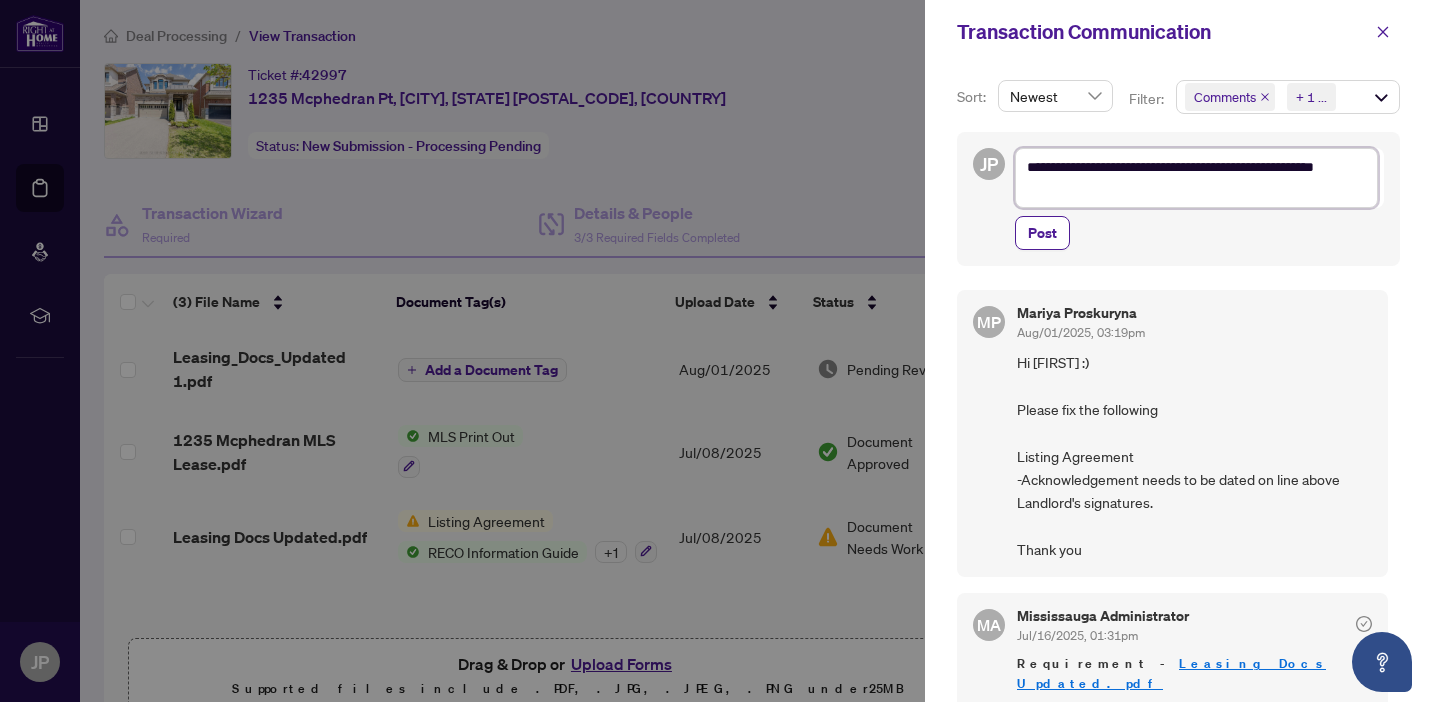 type on "**********" 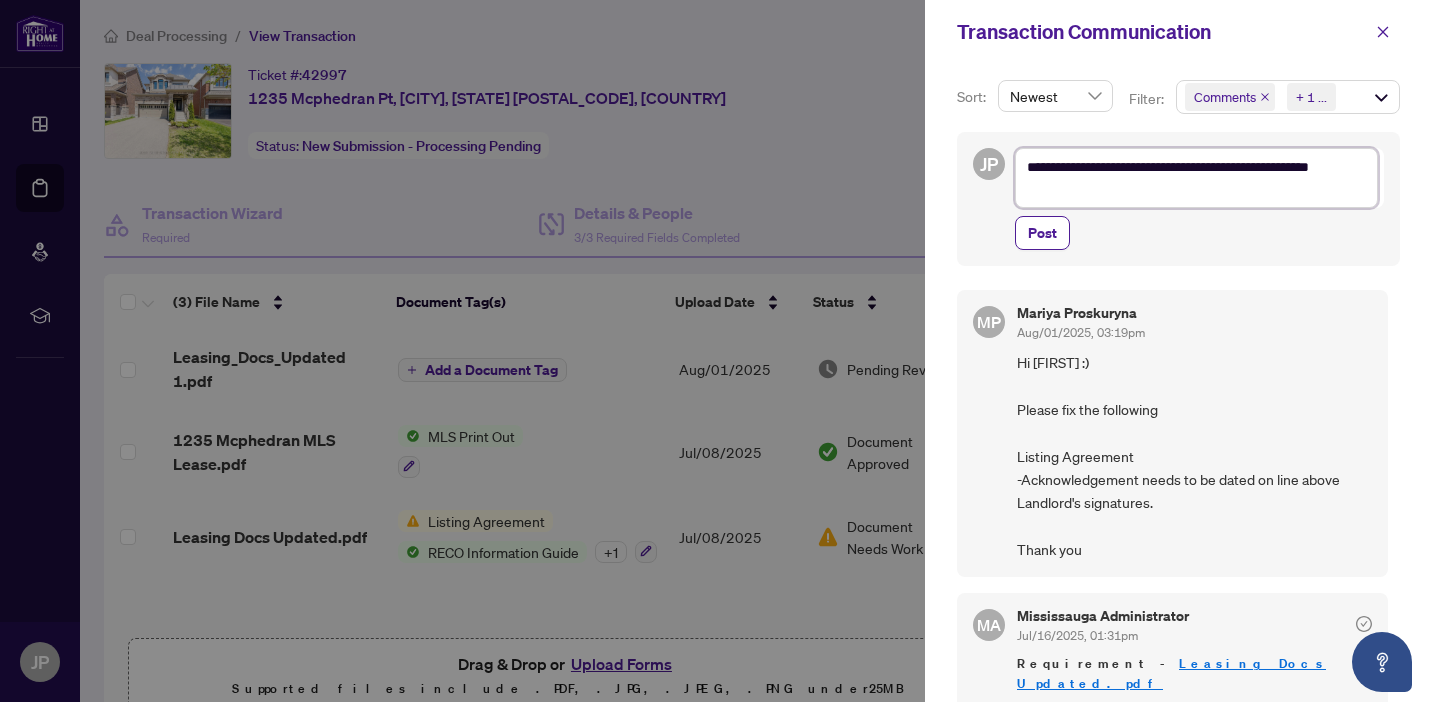 type on "**********" 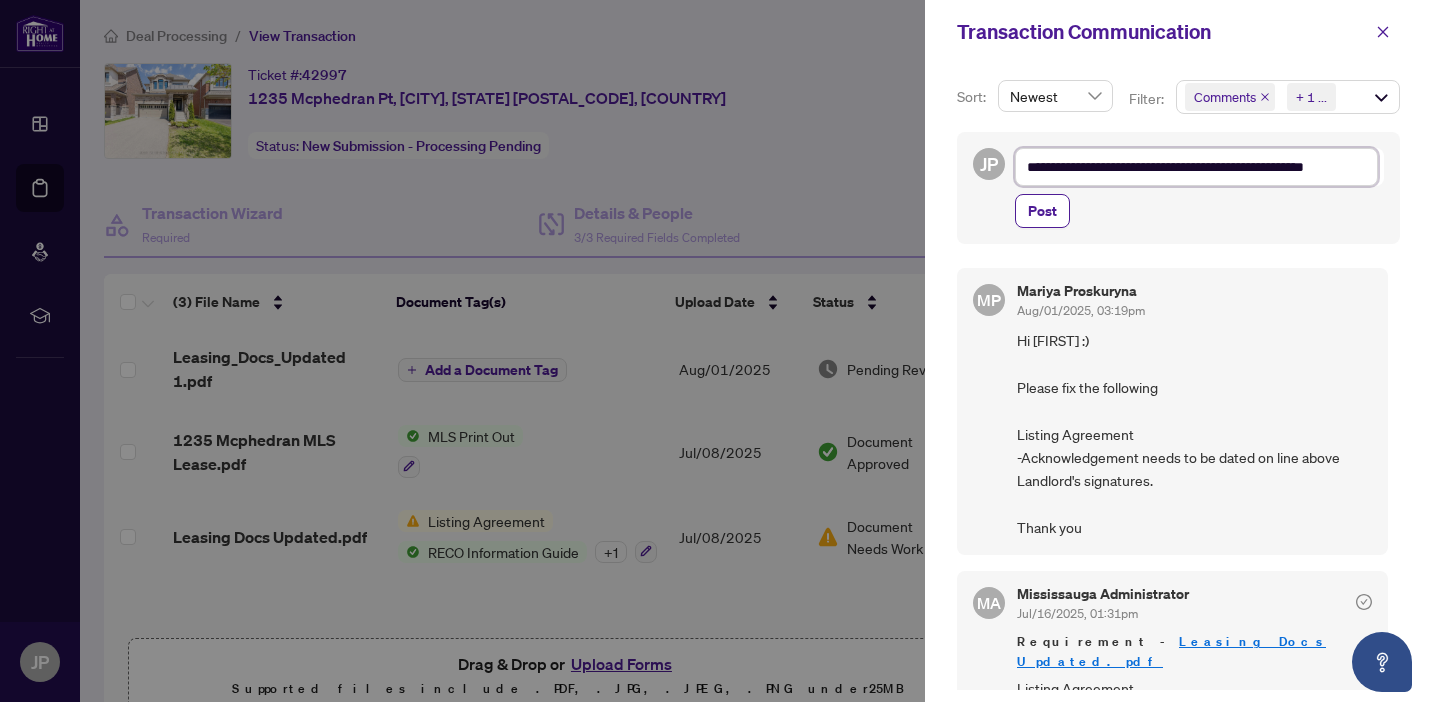 type on "**********" 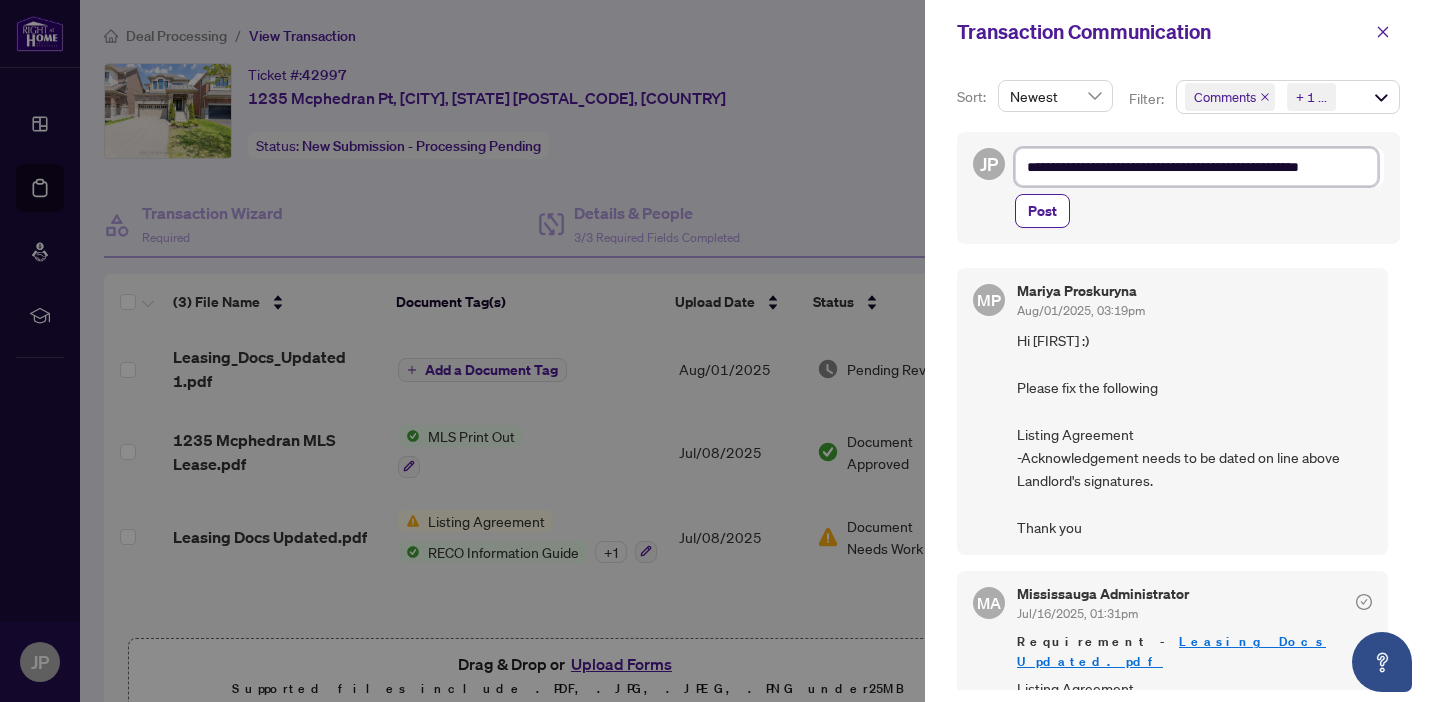 type on "**********" 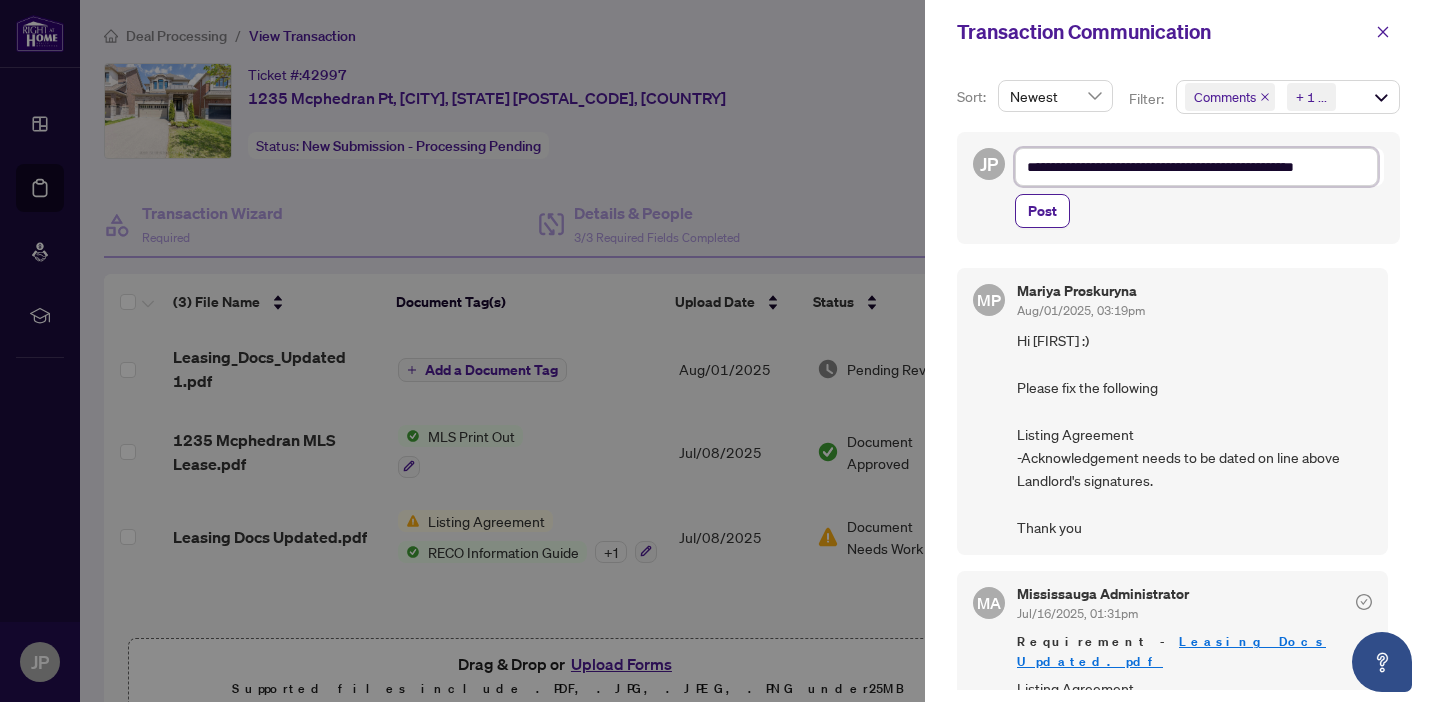 type on "**********" 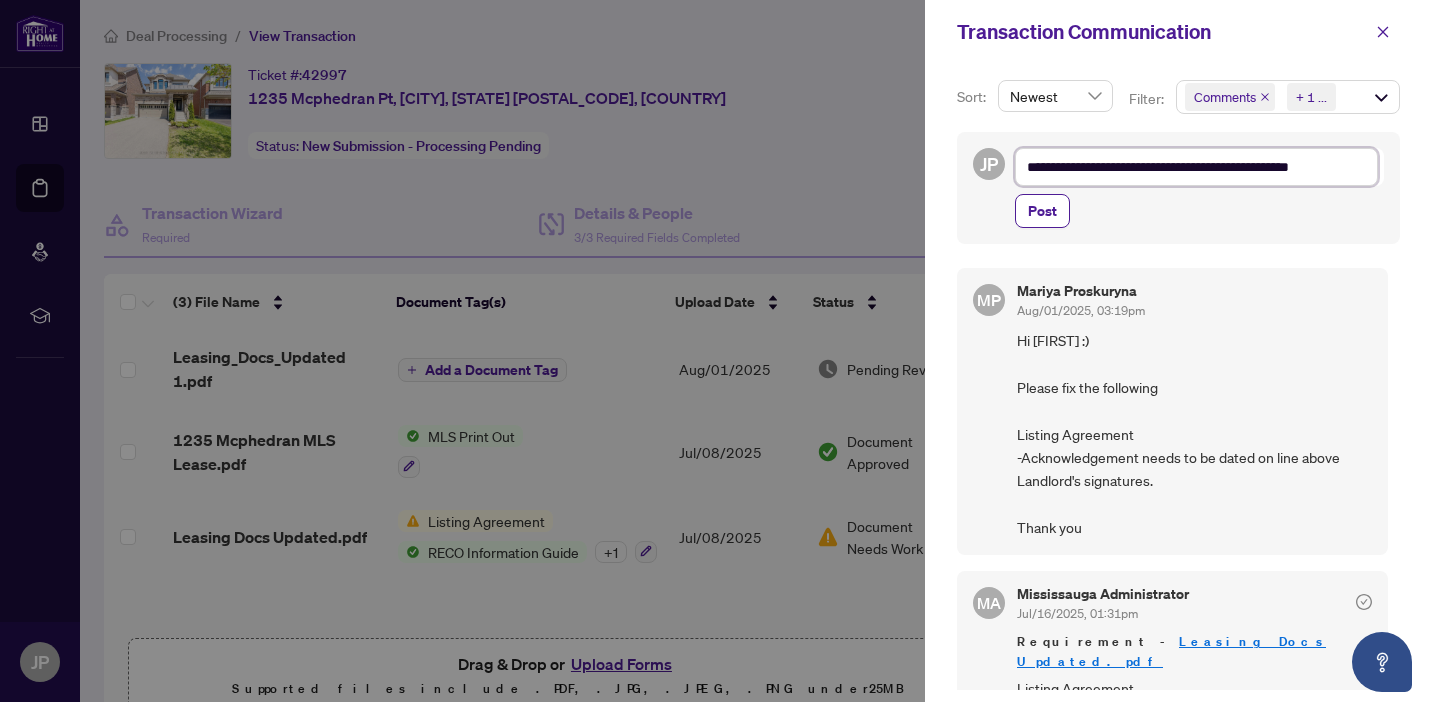 type on "**********" 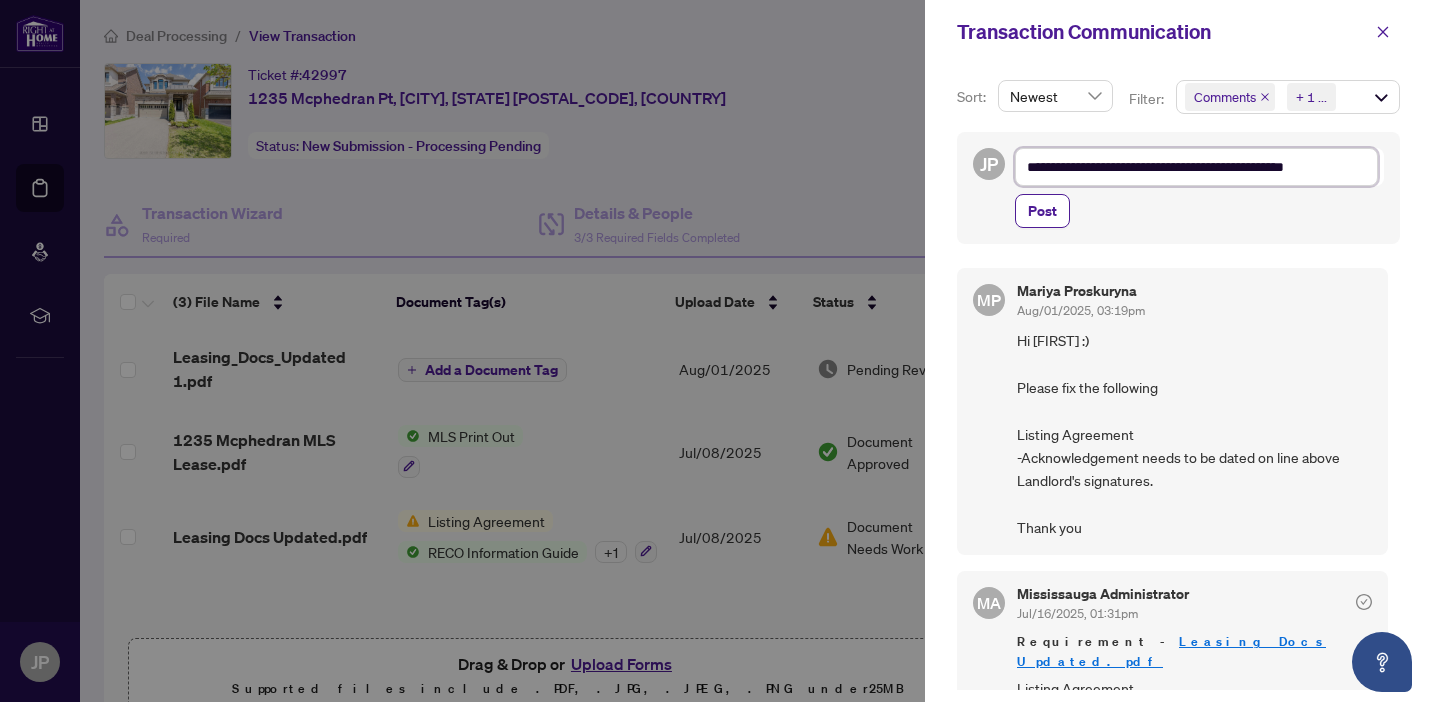 type on "**********" 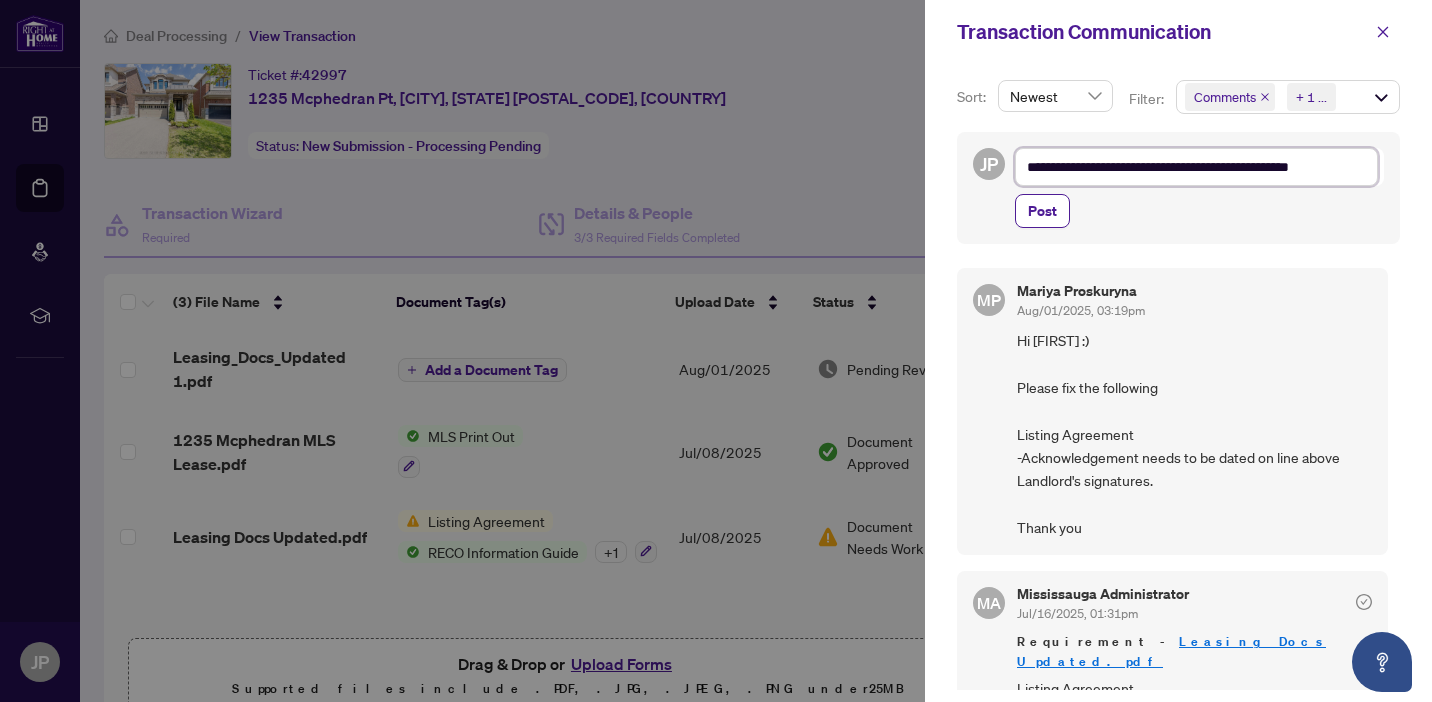 type on "**********" 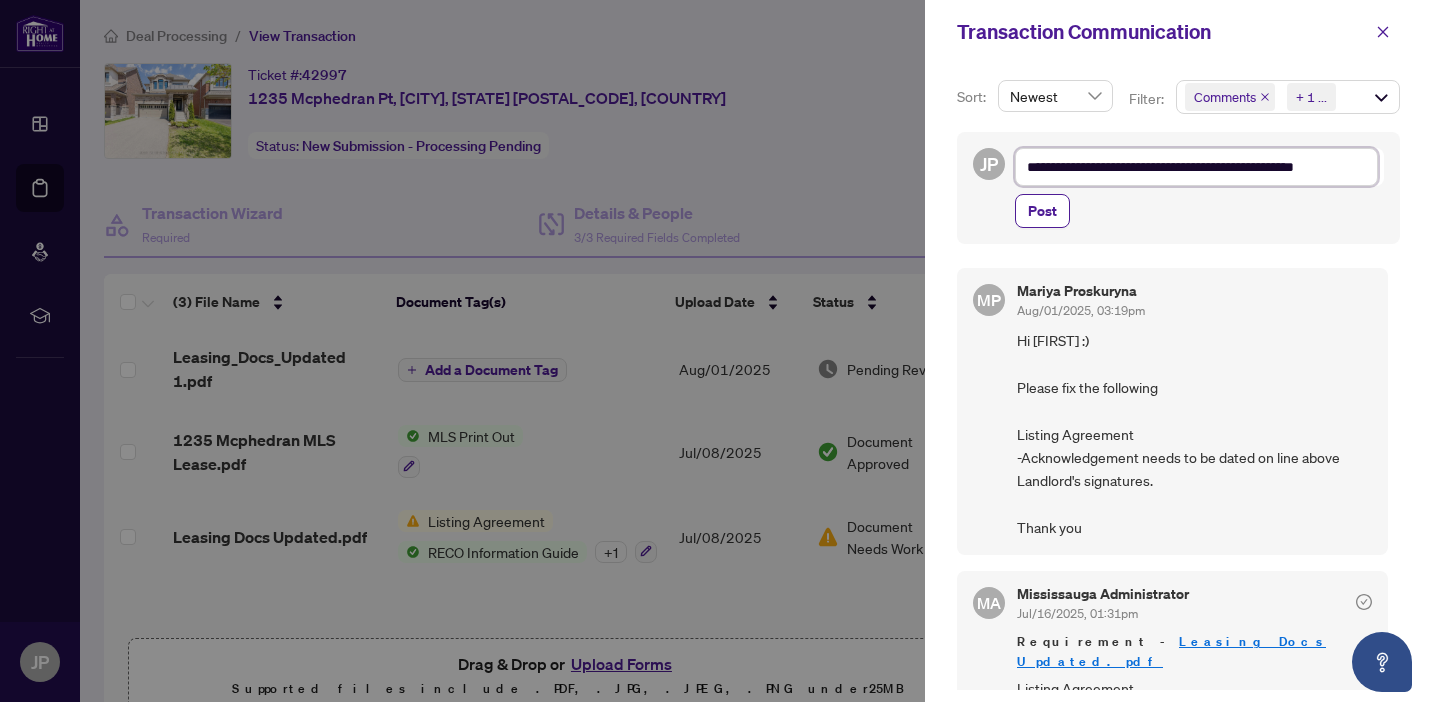 type on "**********" 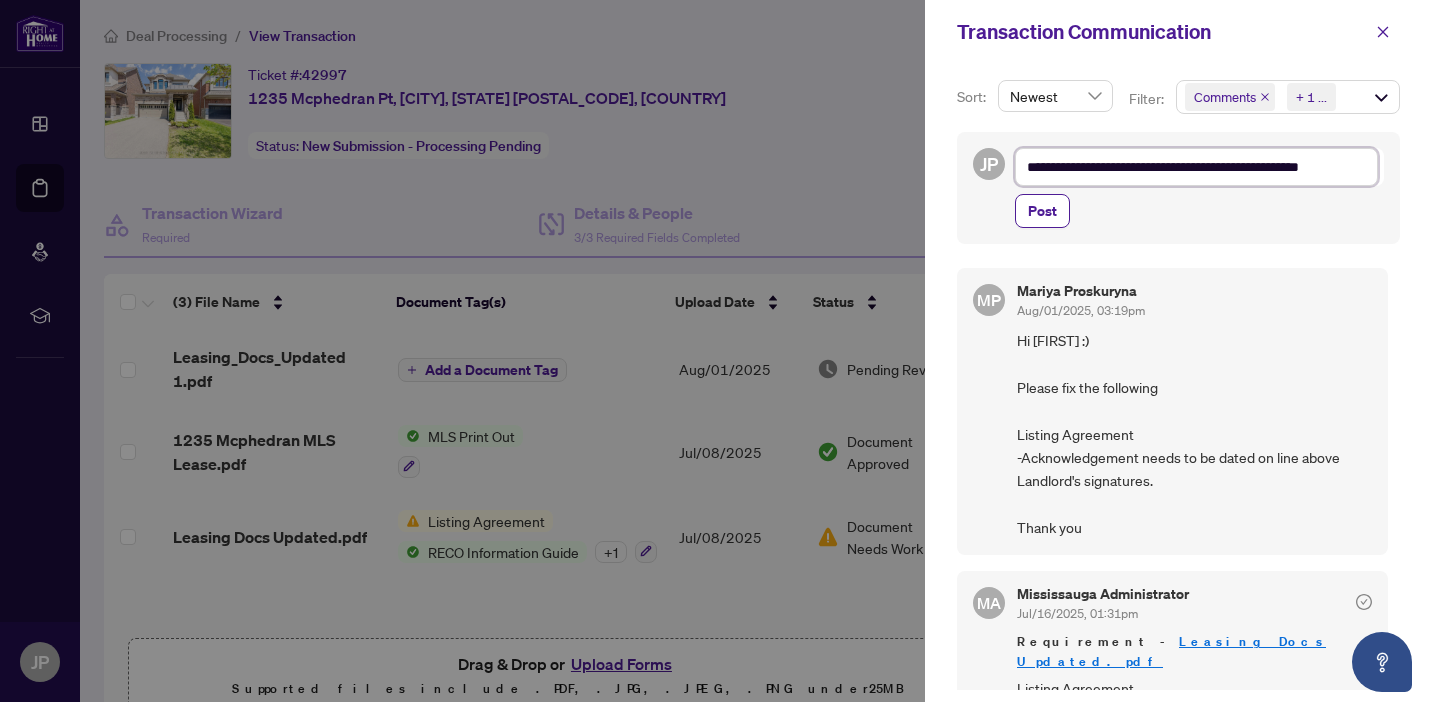 type on "**********" 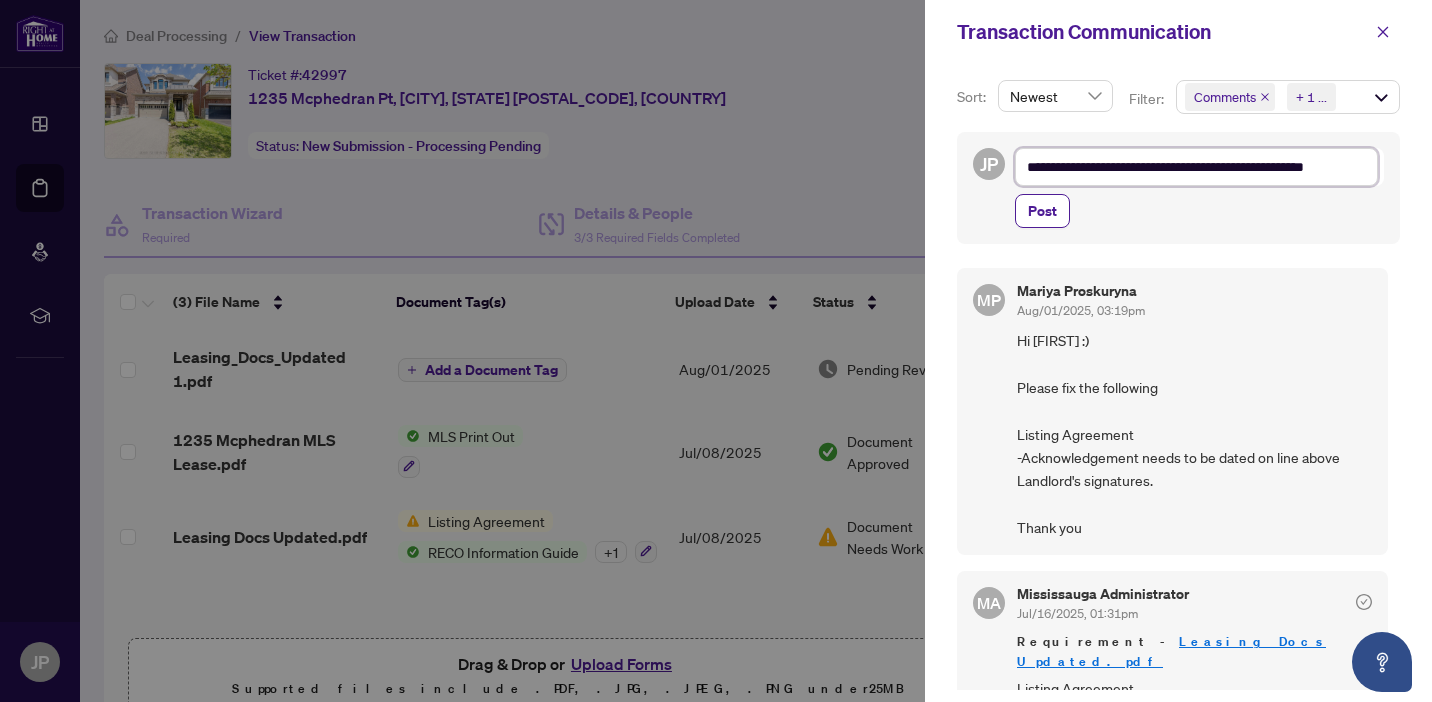type on "**********" 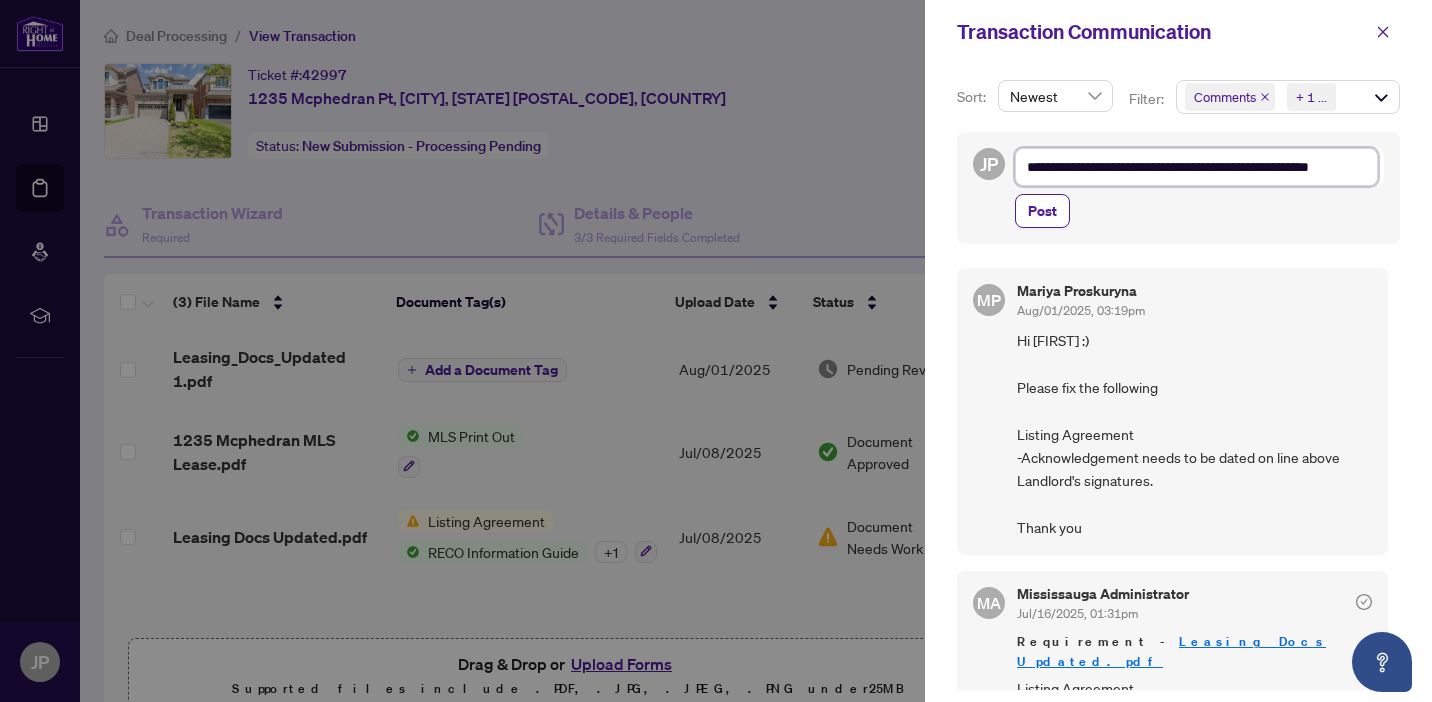 type on "**********" 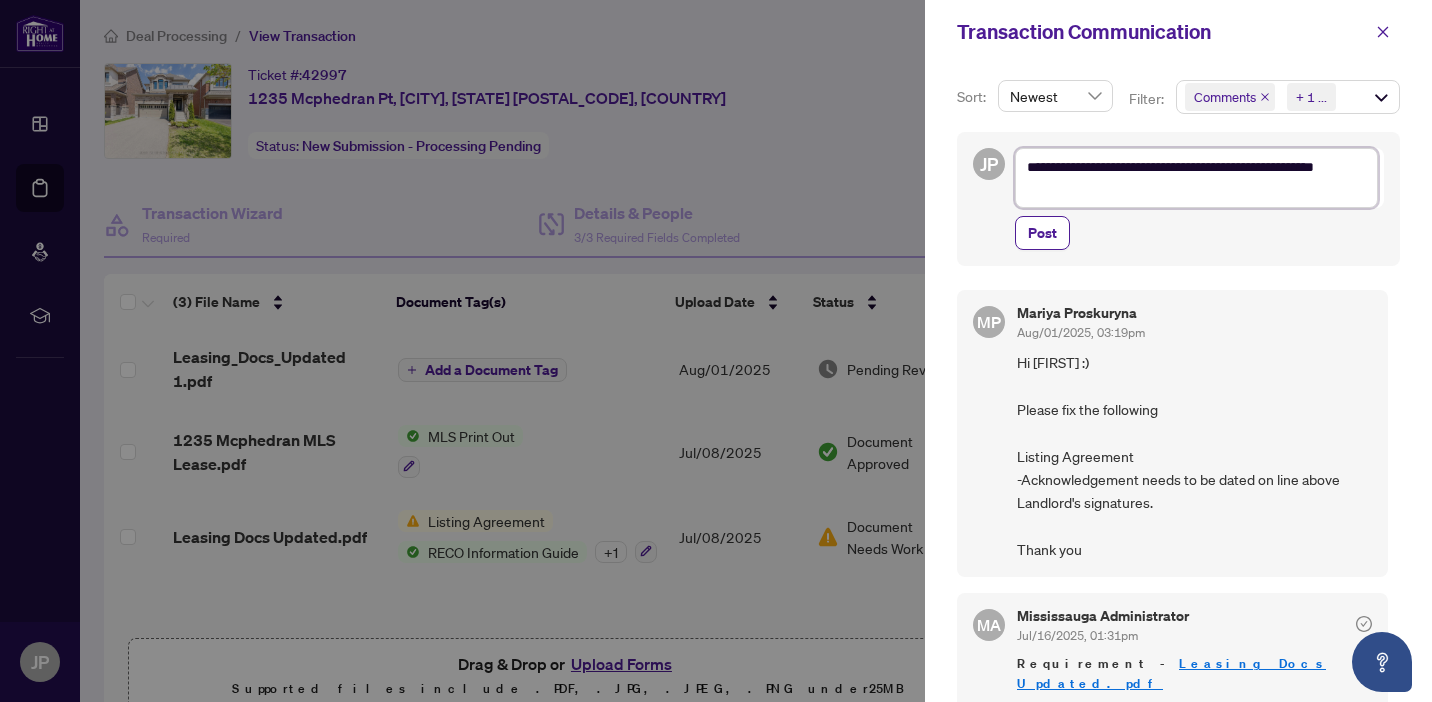 type on "**********" 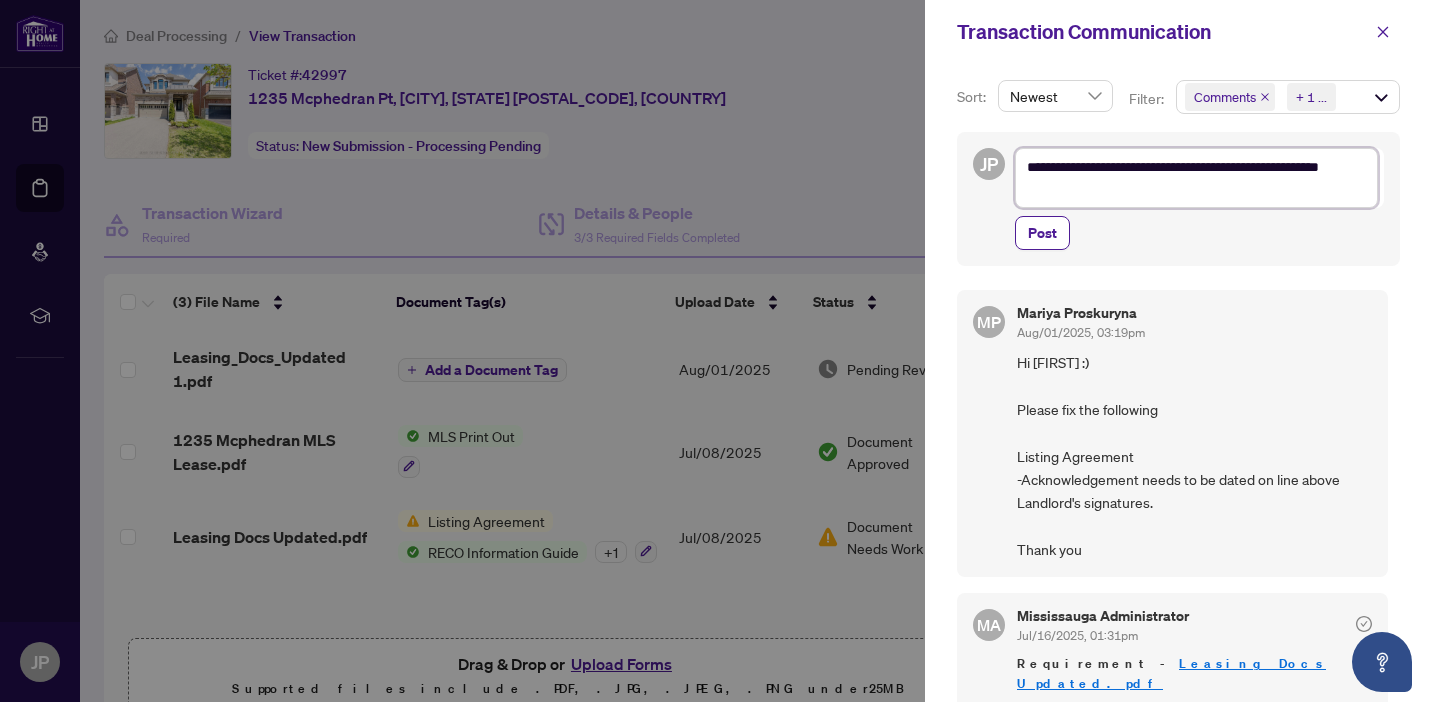 type on "**********" 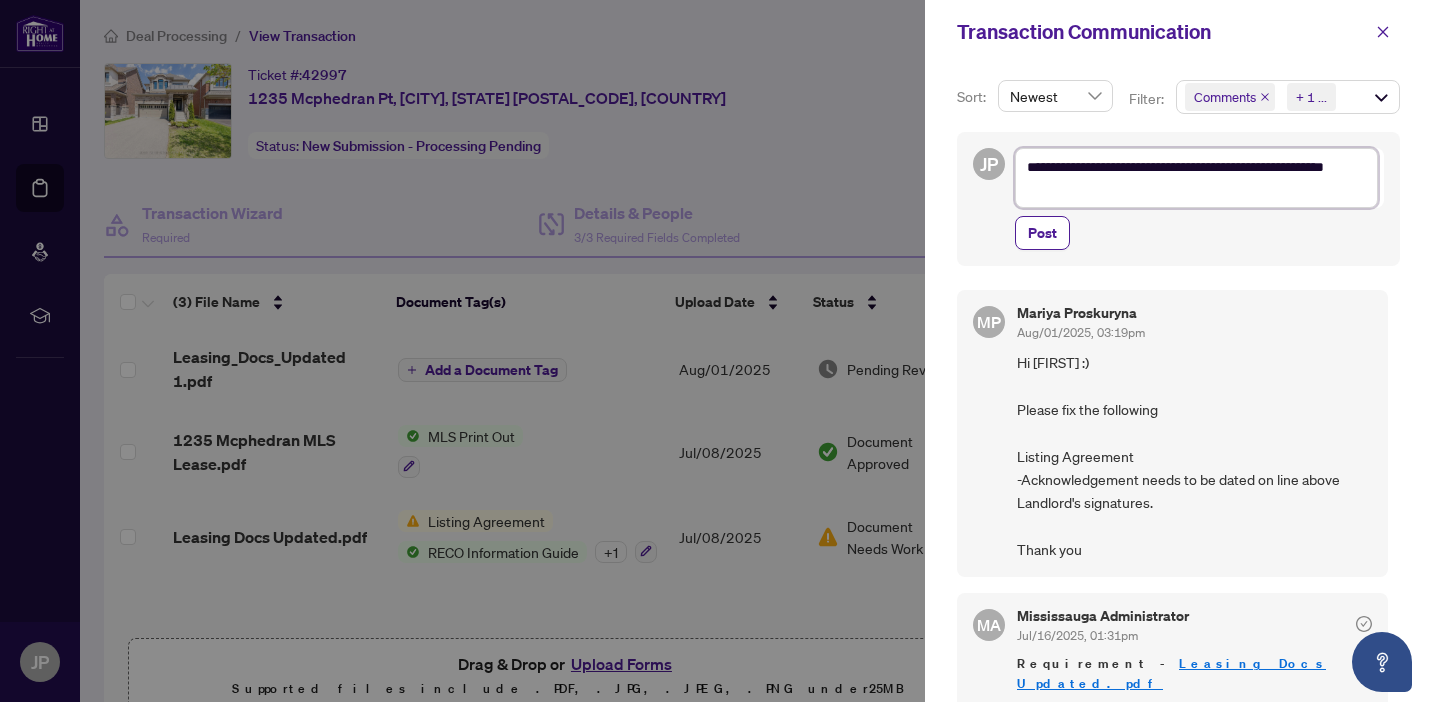 type on "**********" 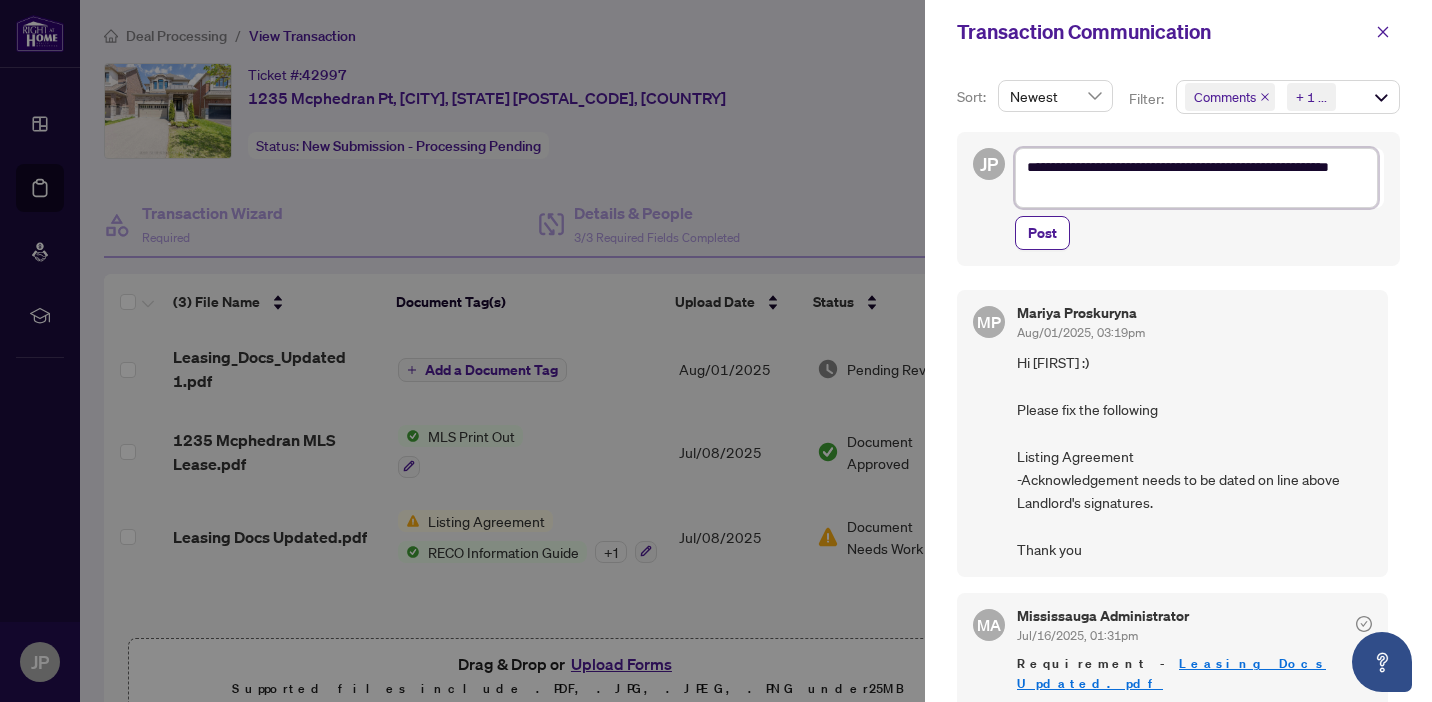 type on "**********" 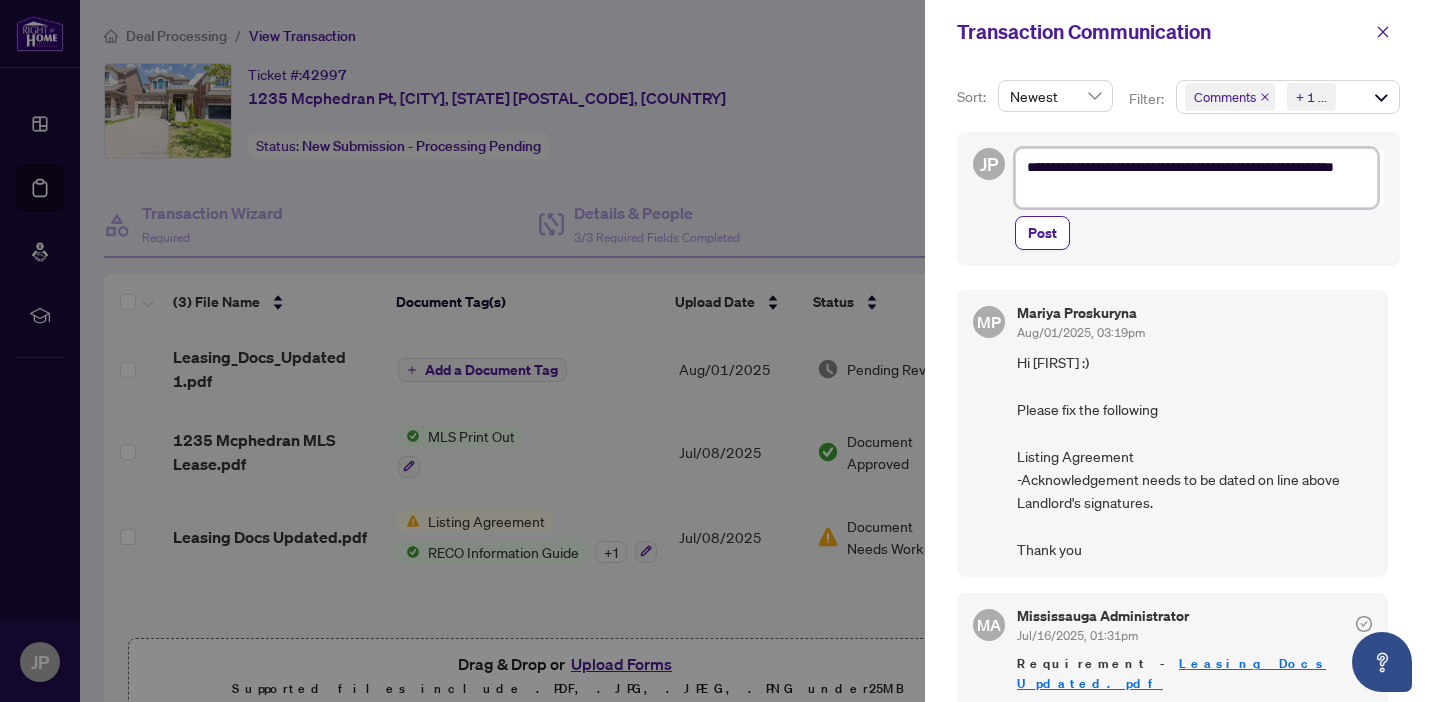 type on "**********" 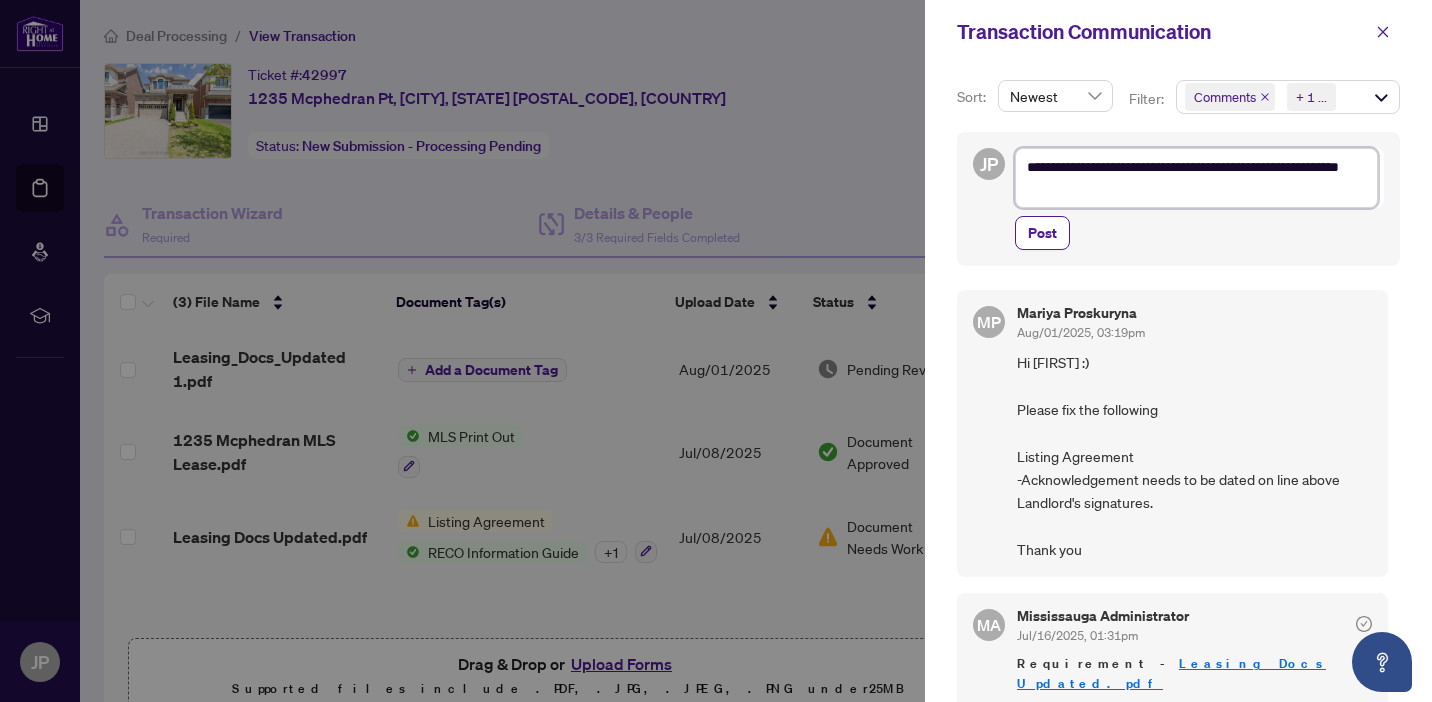 type on "**********" 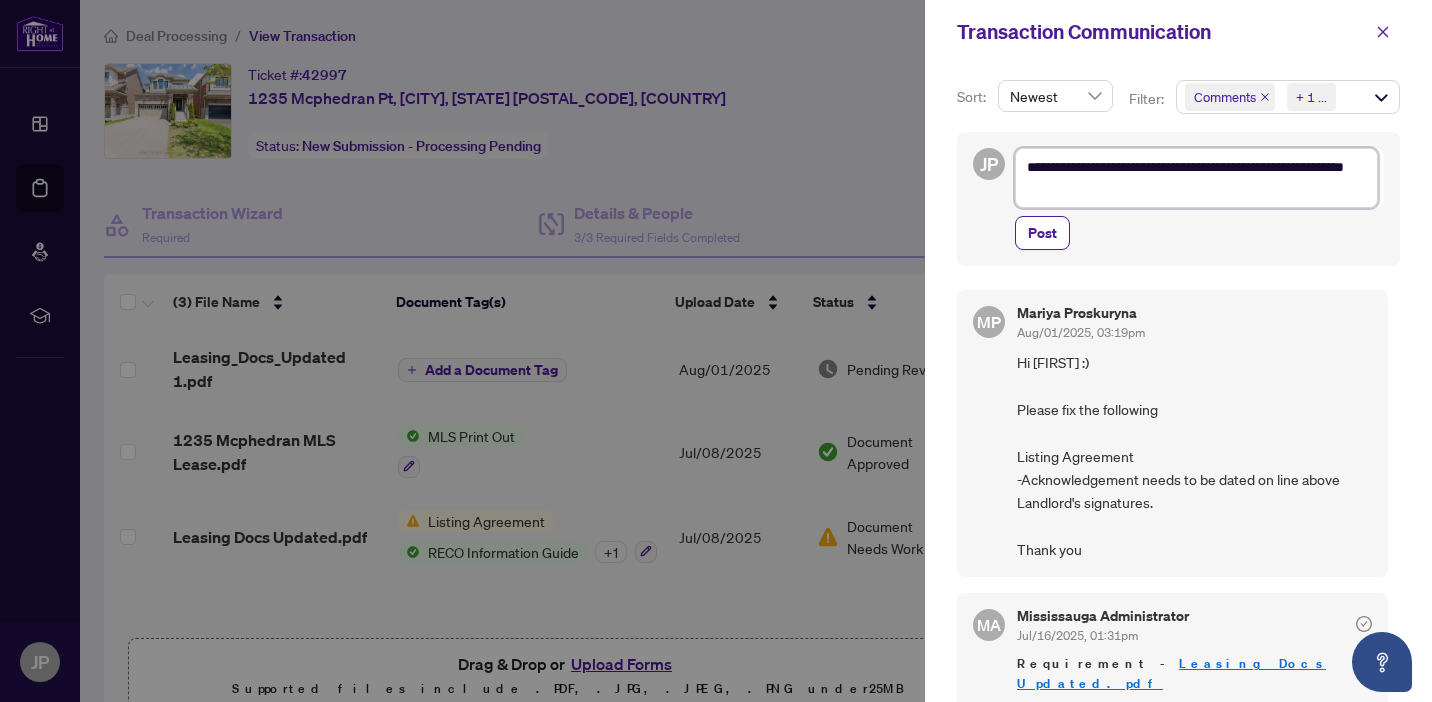 type on "**********" 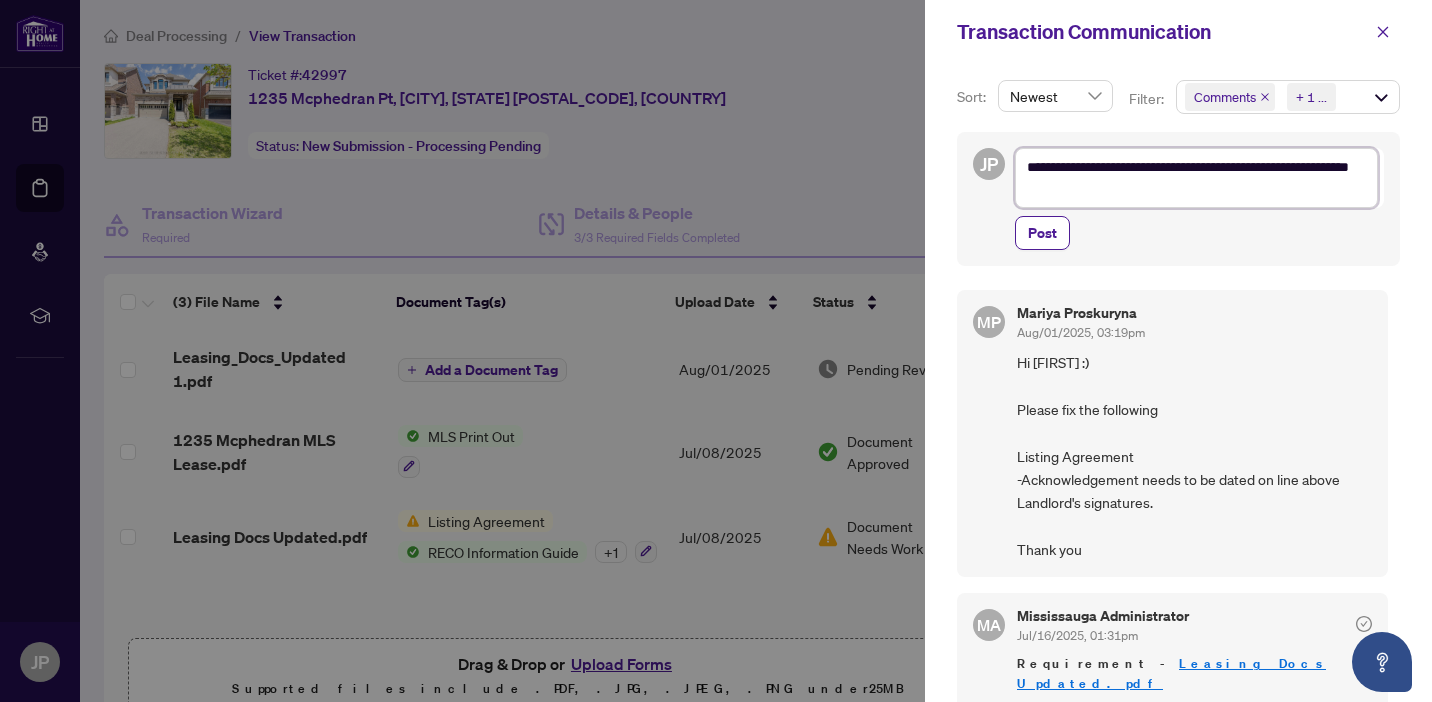 type on "**********" 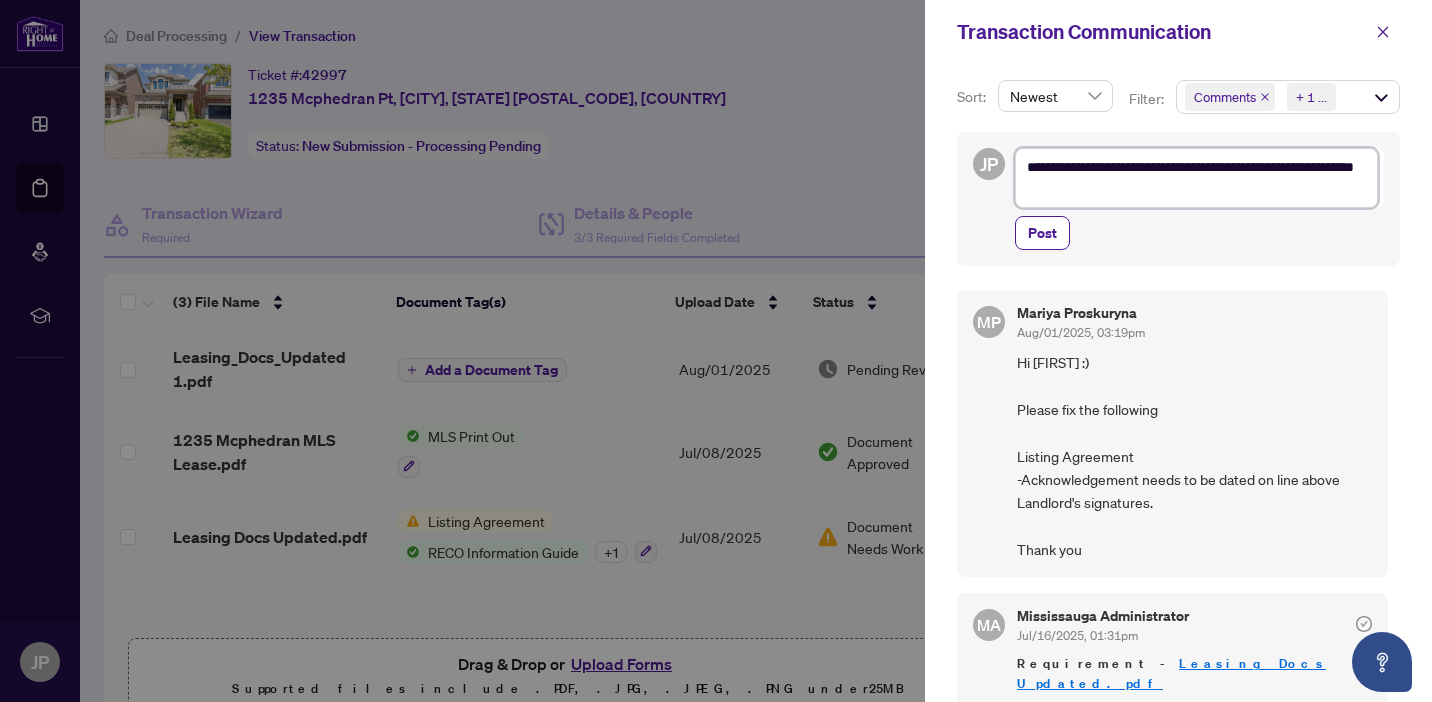 type on "**********" 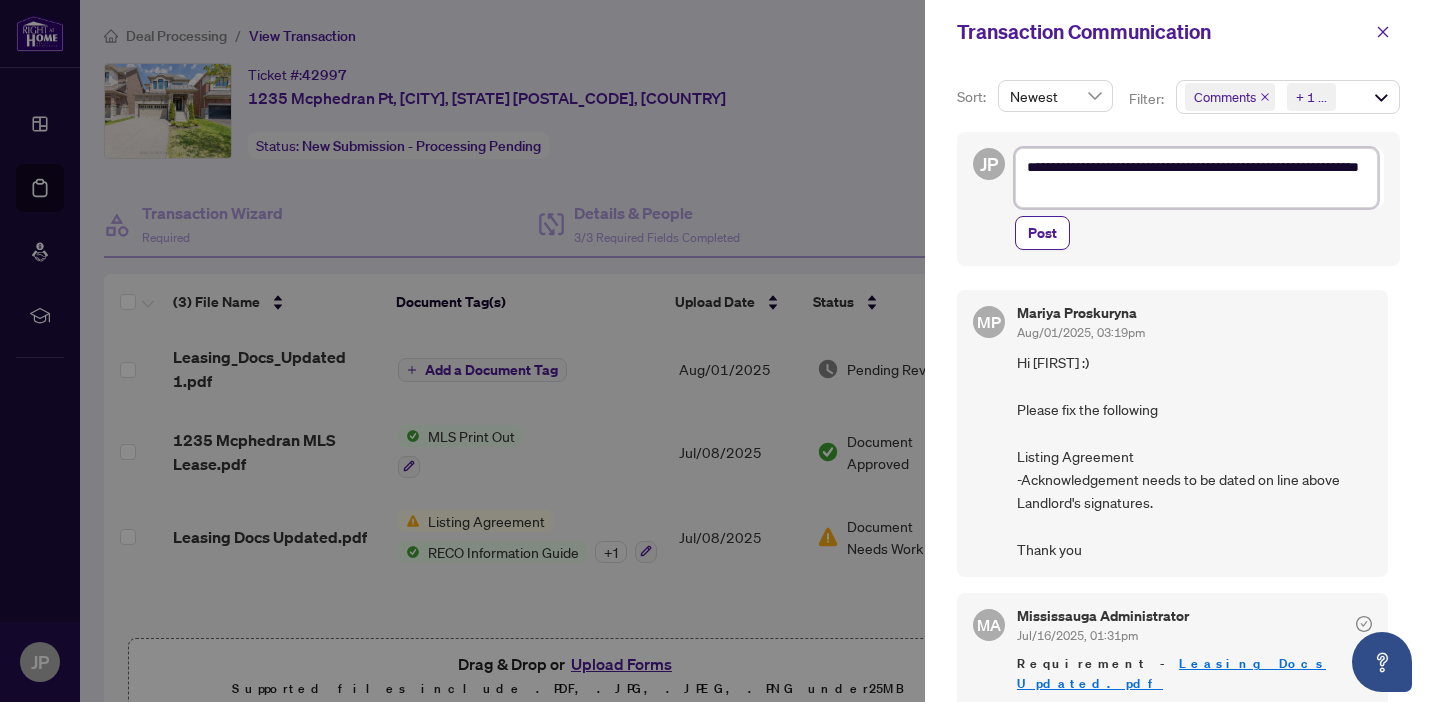 type on "**********" 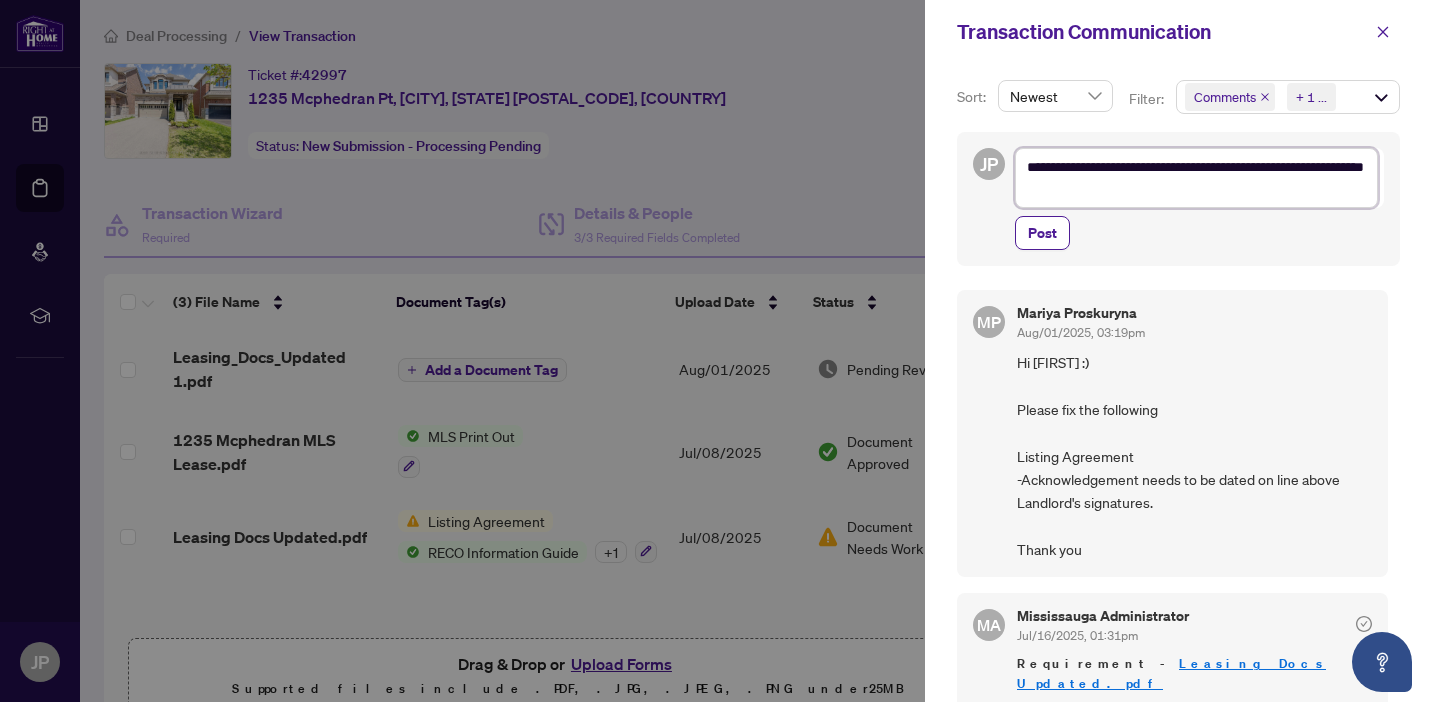 type on "**********" 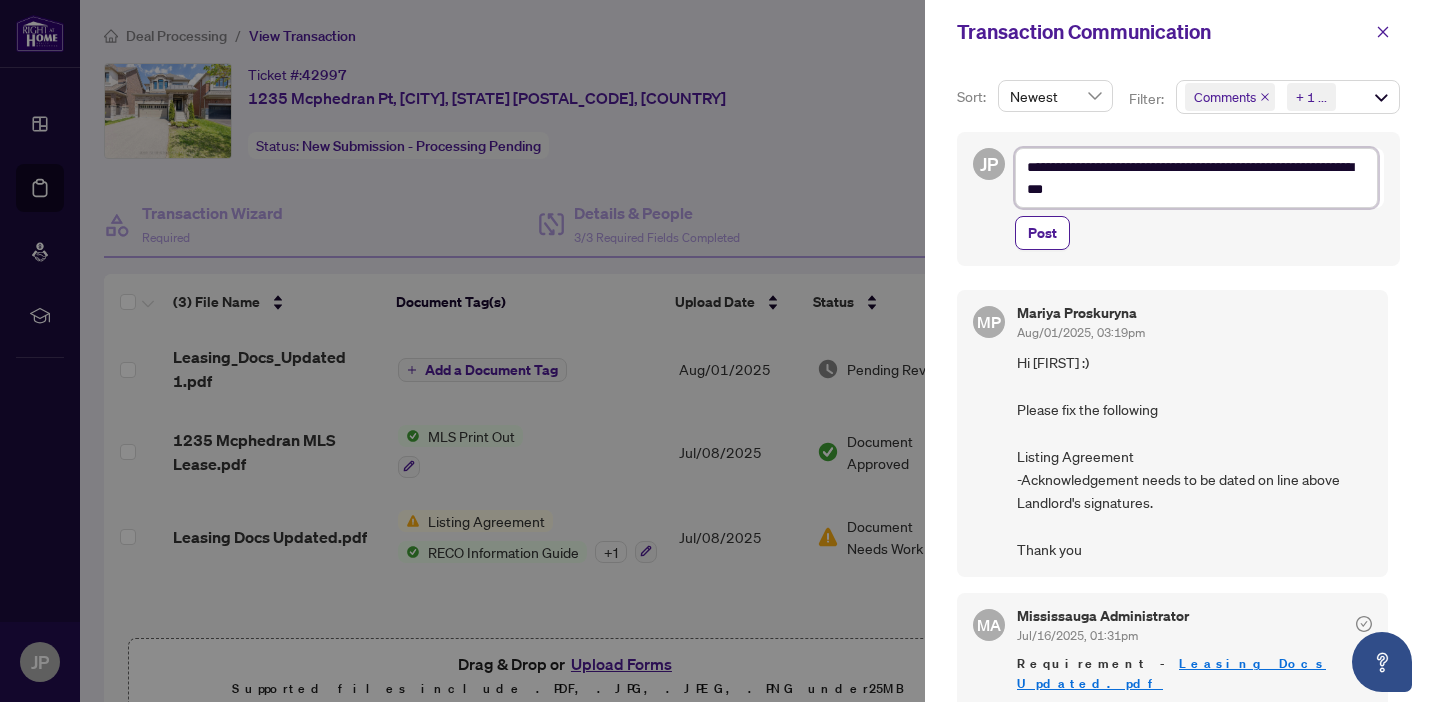 type on "**********" 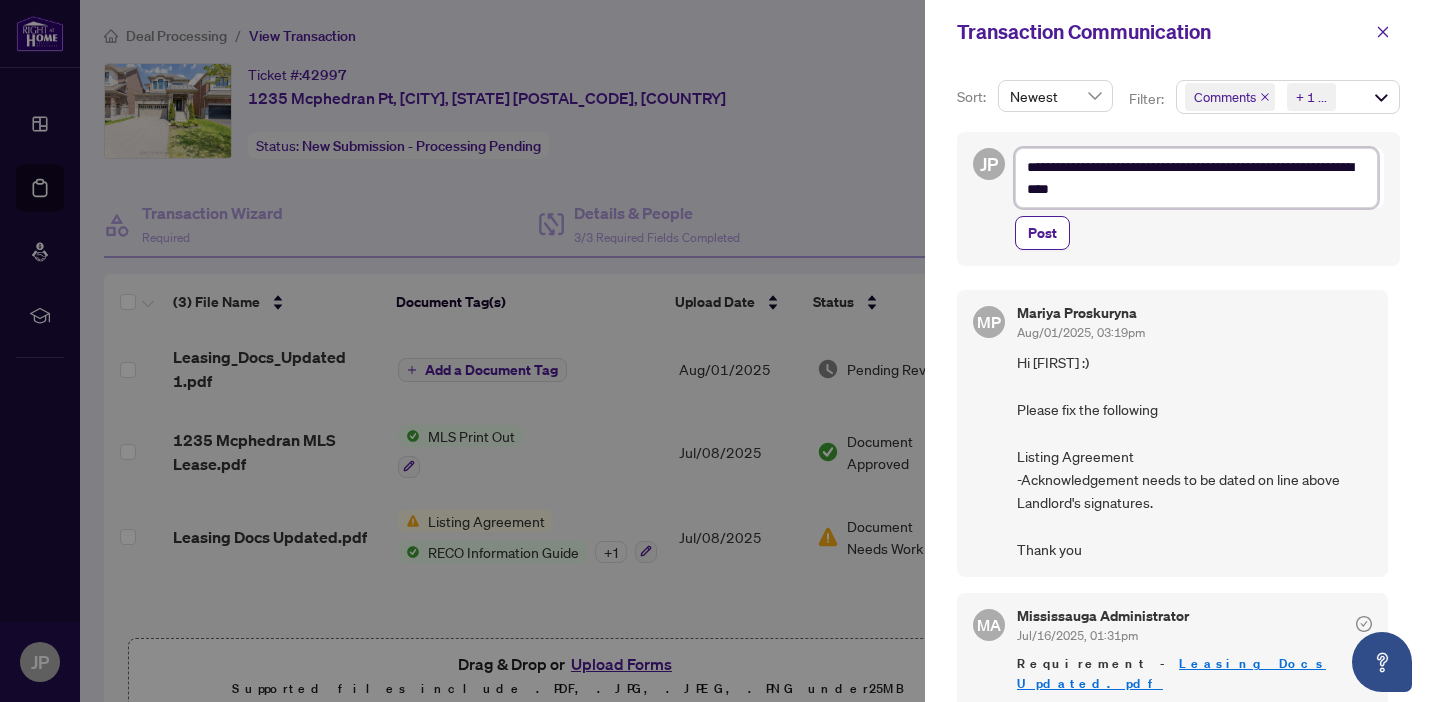 type on "**********" 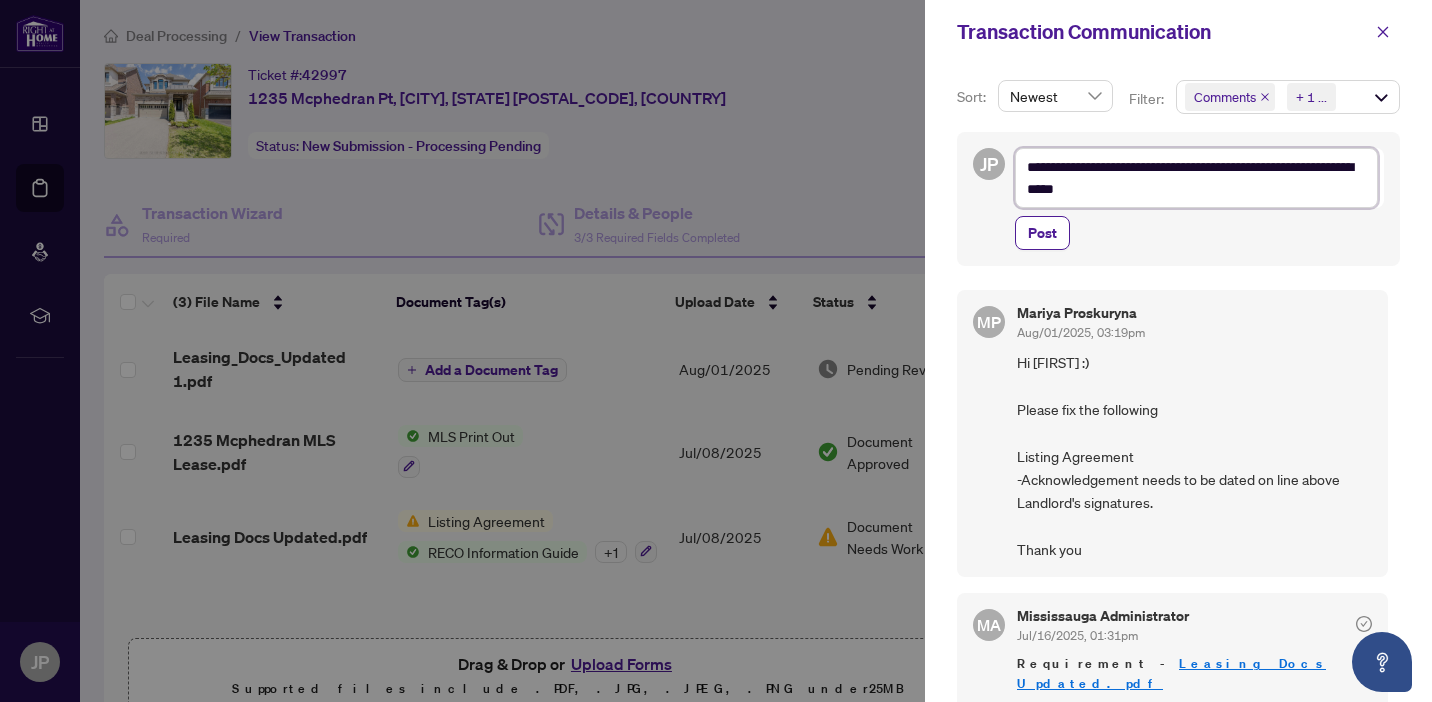 type on "**********" 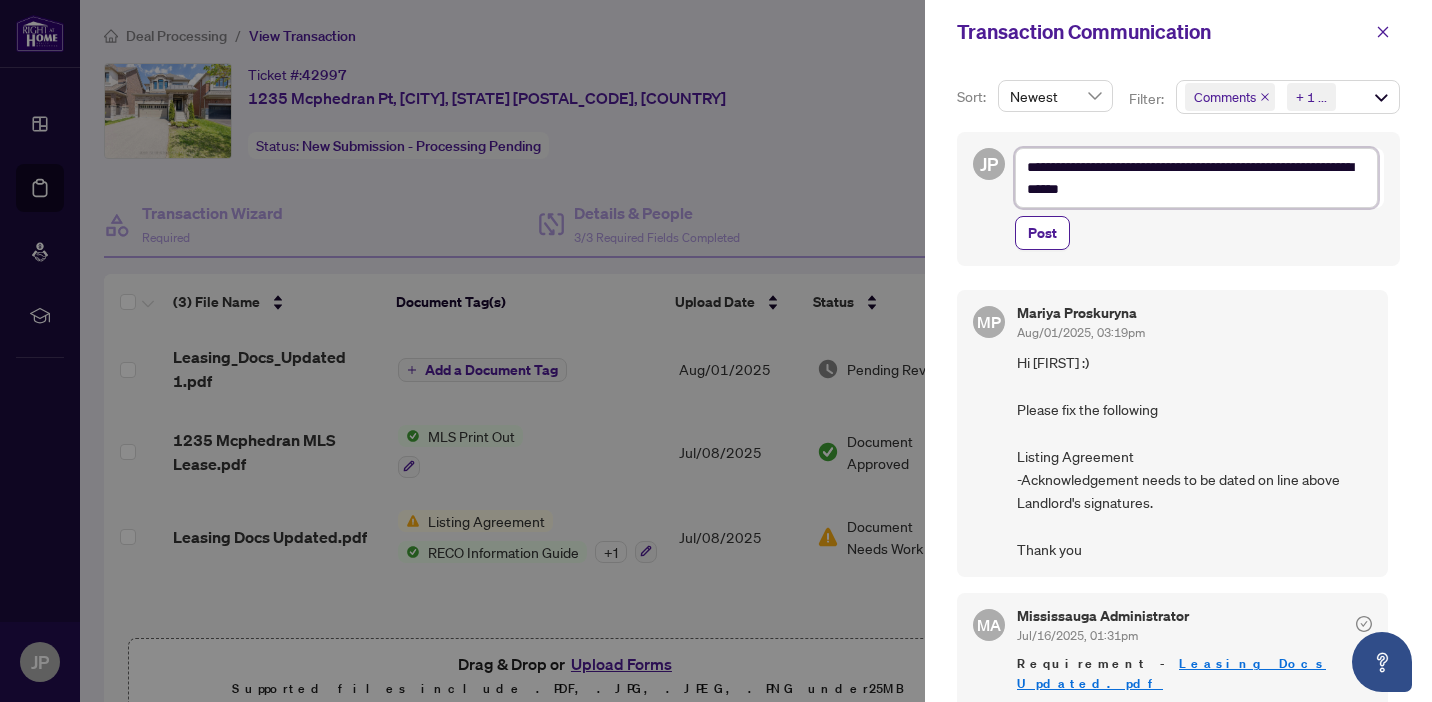 type on "**********" 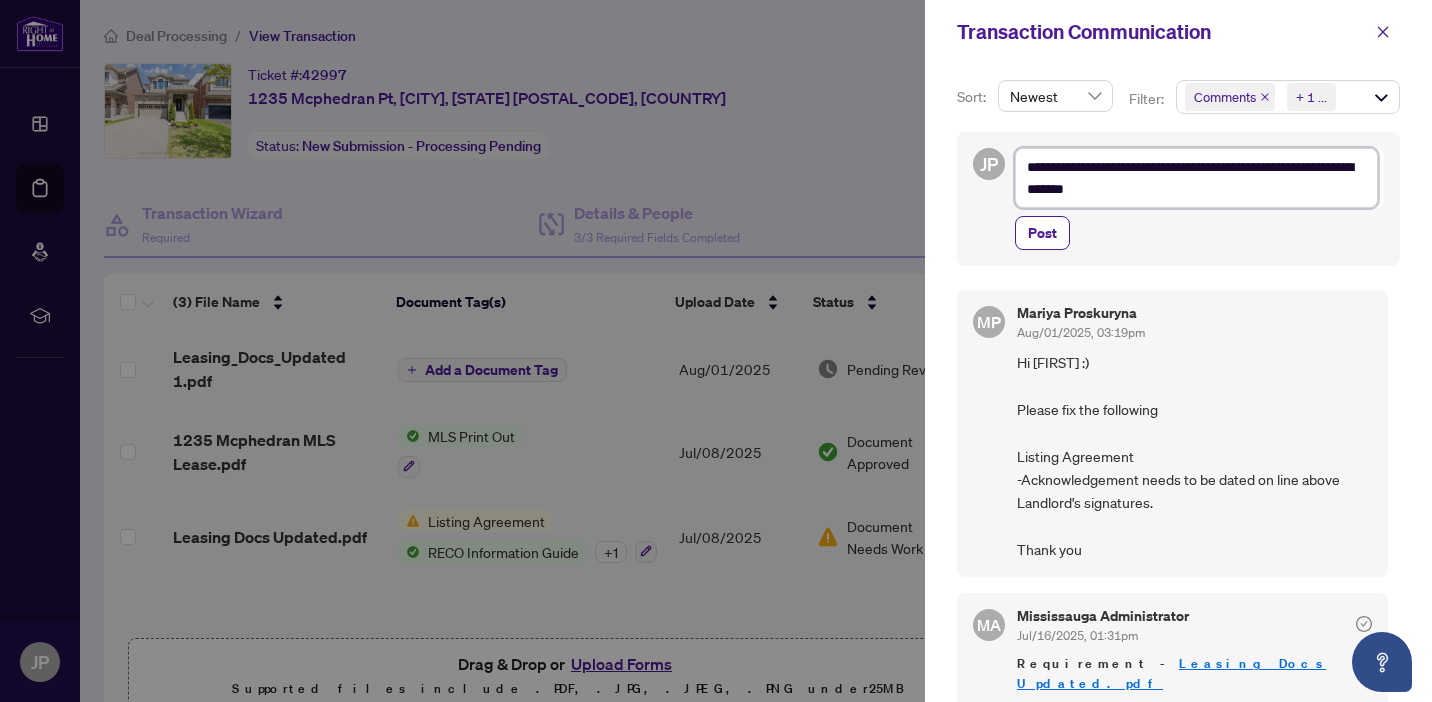 type on "**********" 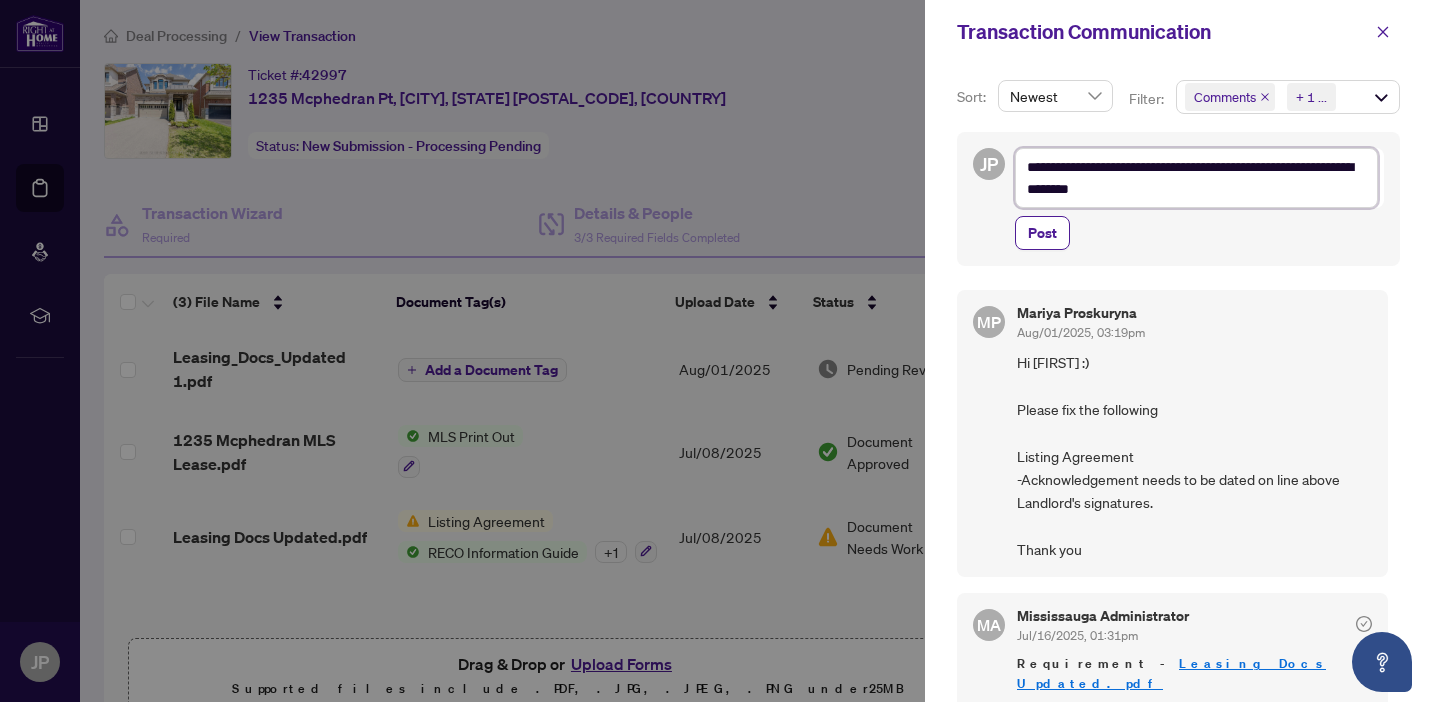 type on "**********" 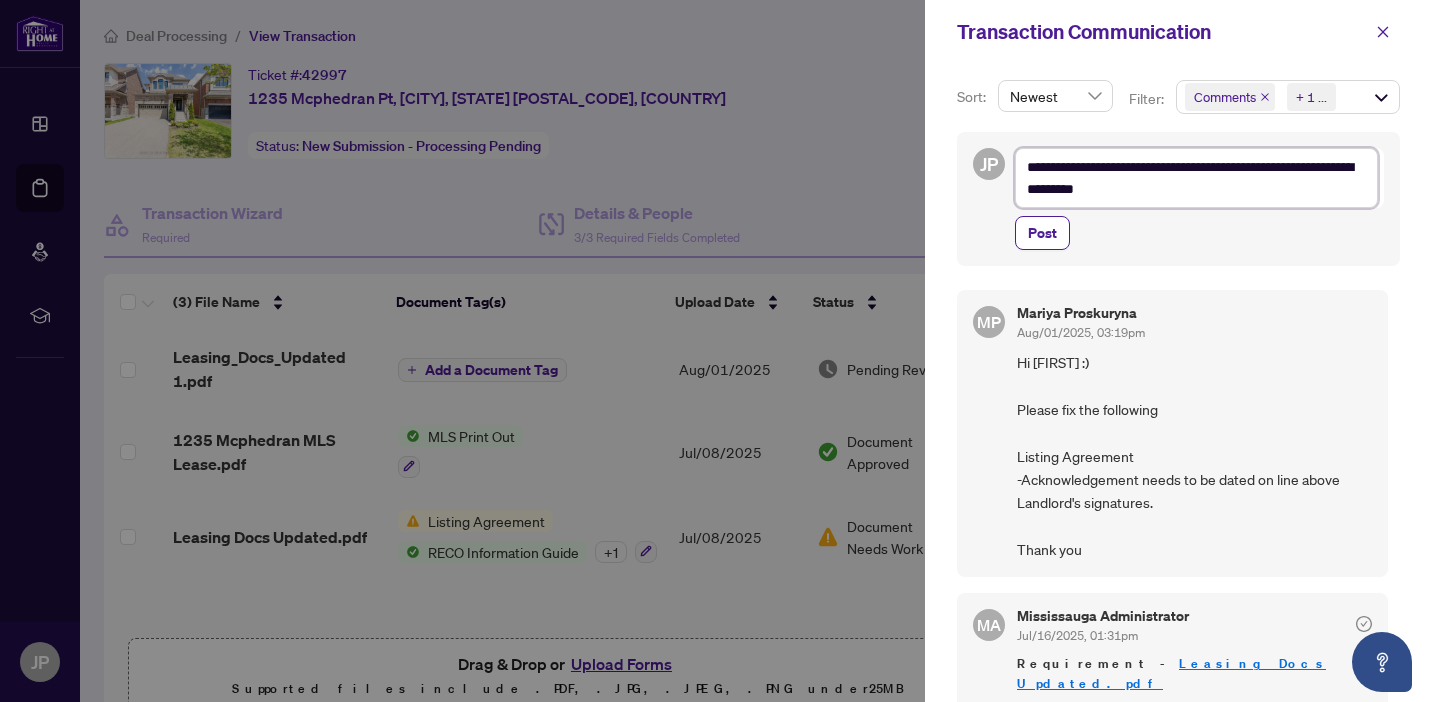 type on "**********" 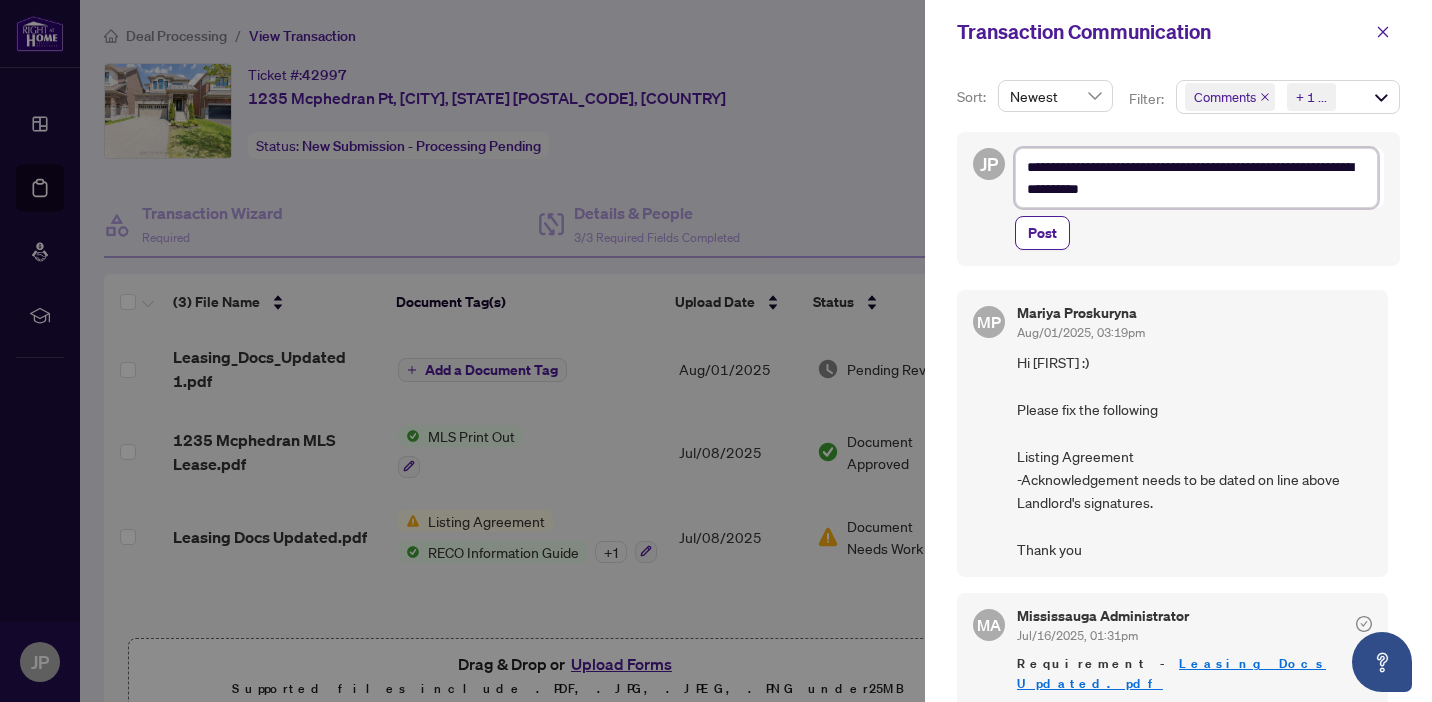 type on "**********" 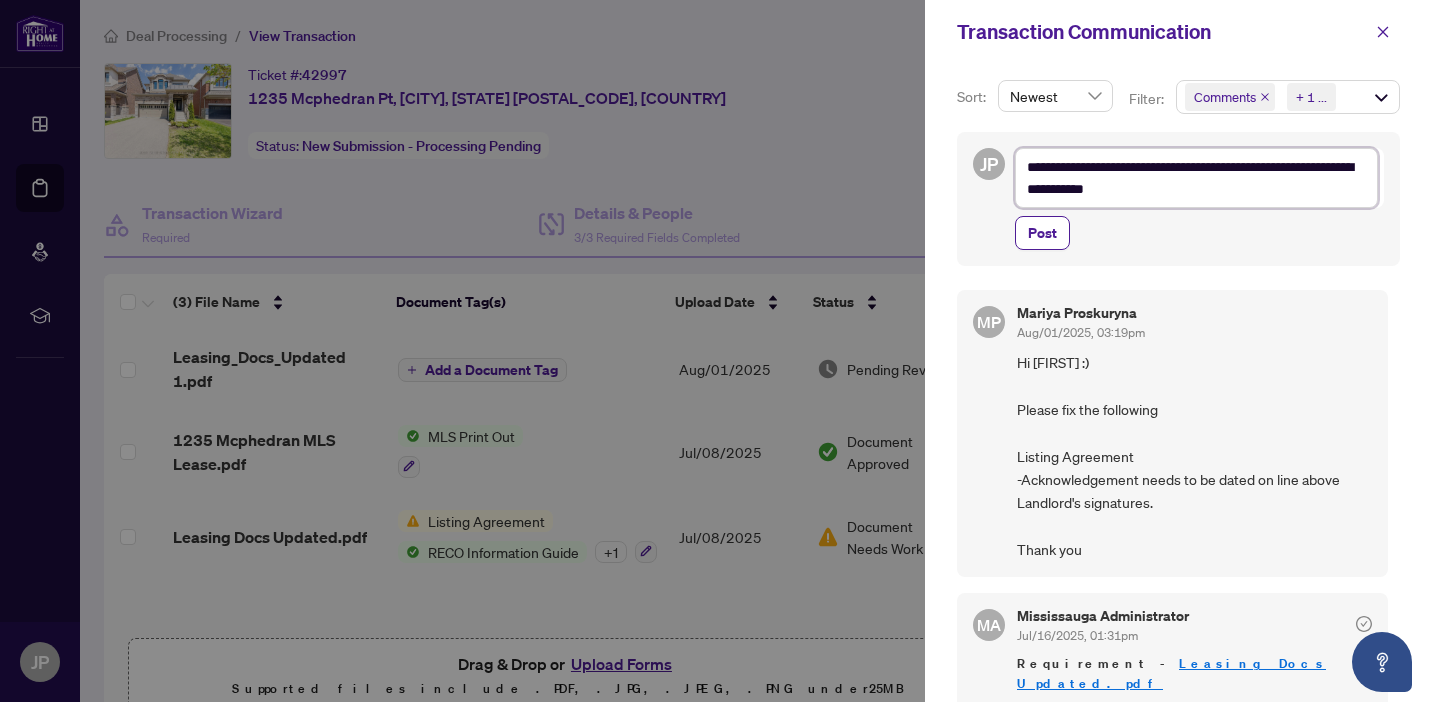 type on "**********" 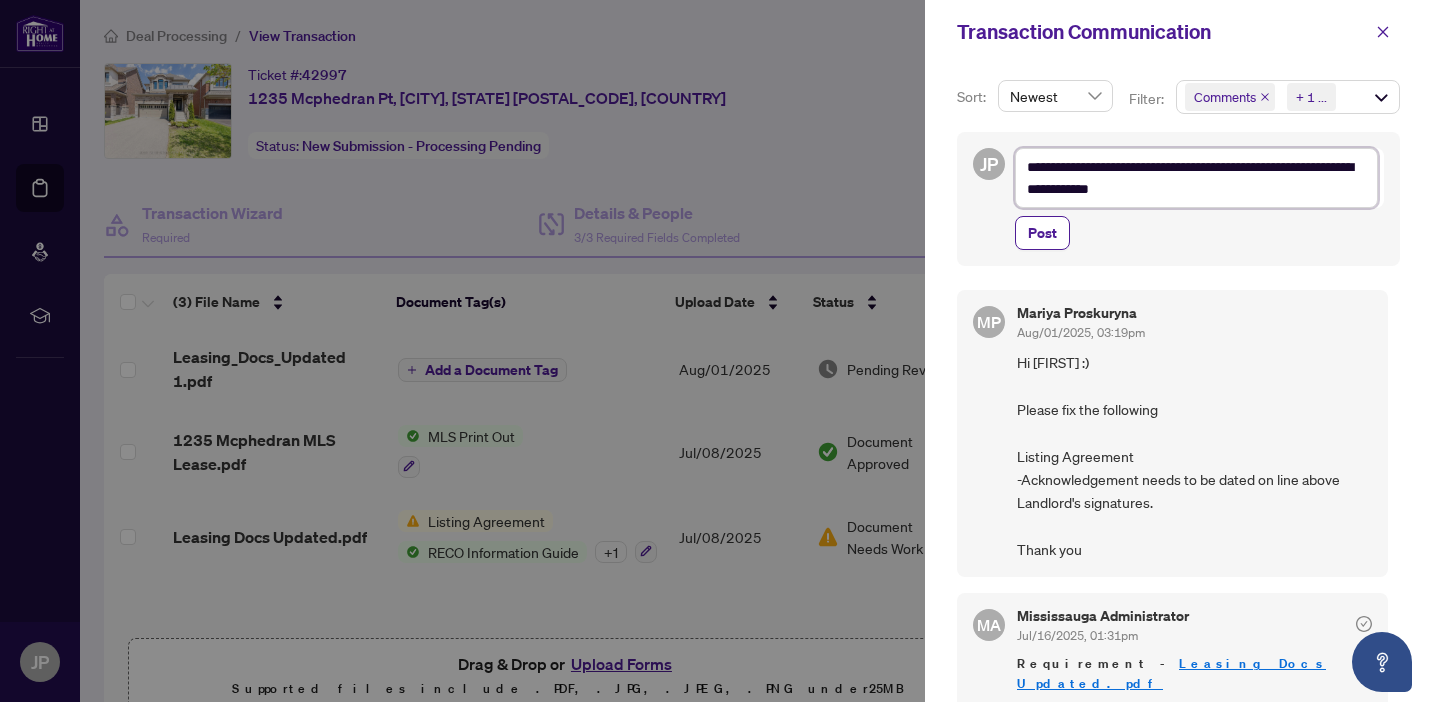 type on "**********" 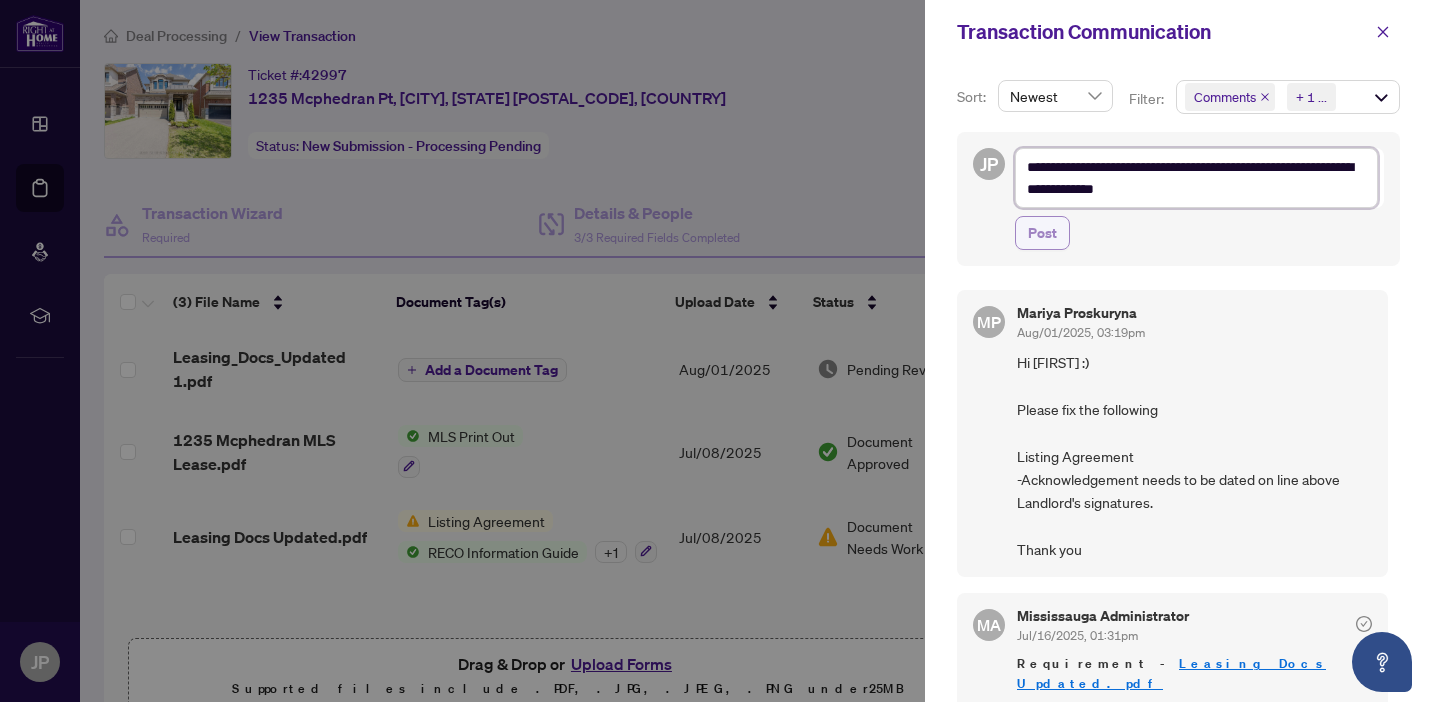 type on "**********" 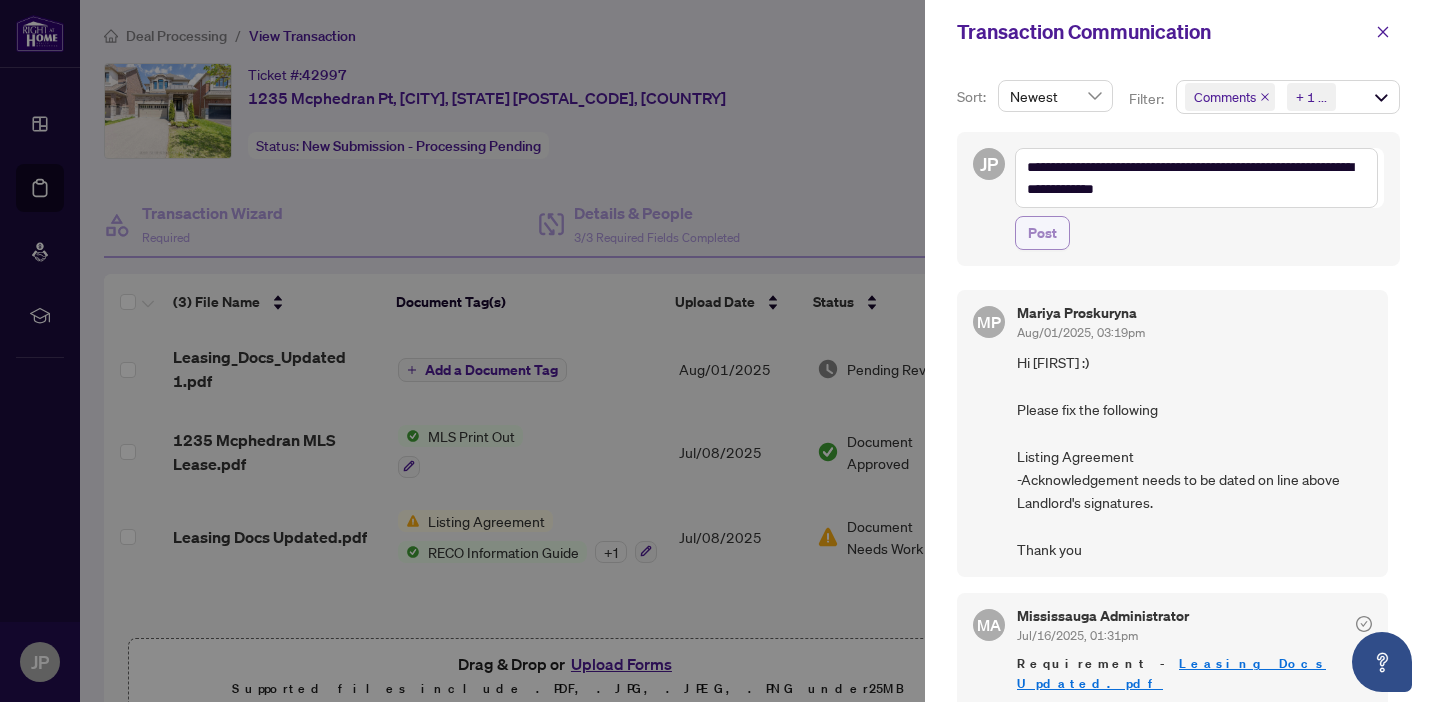 click on "Post" at bounding box center (1042, 233) 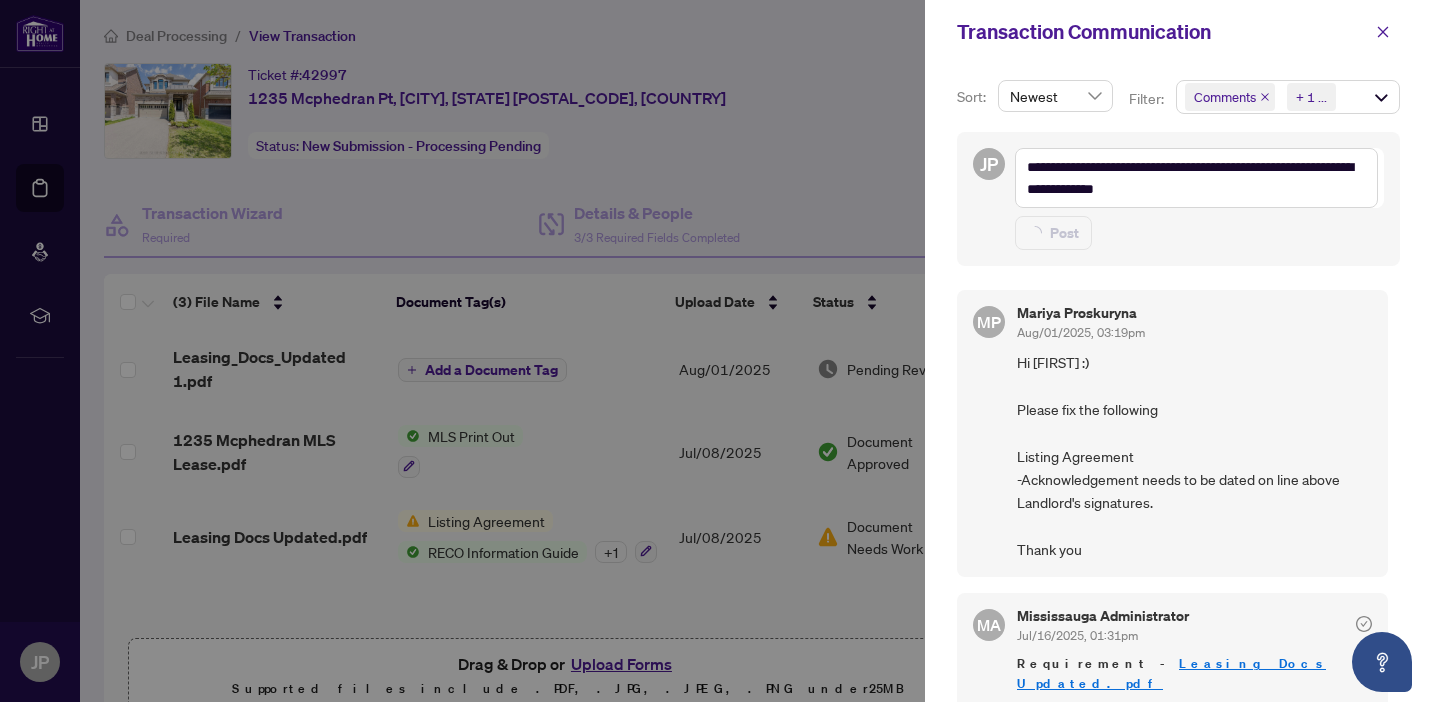 type on "**********" 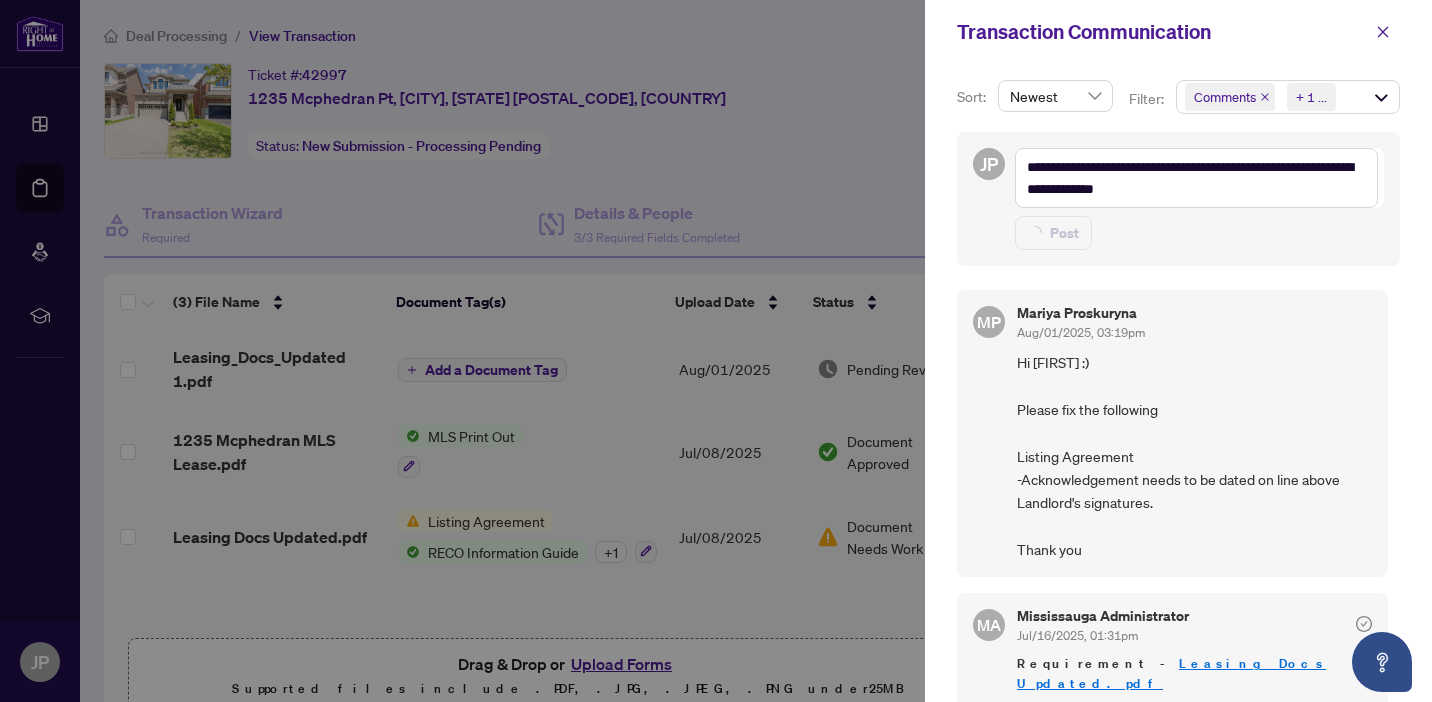 type 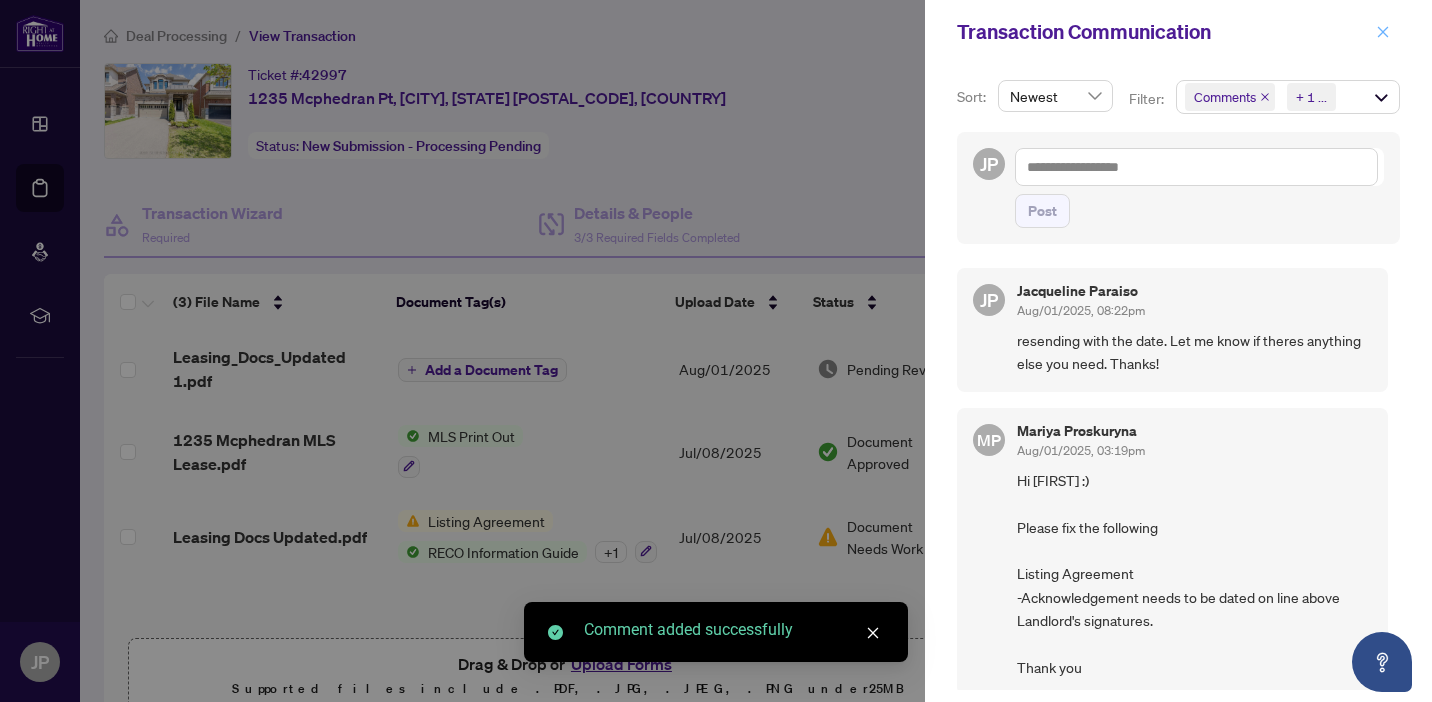 click 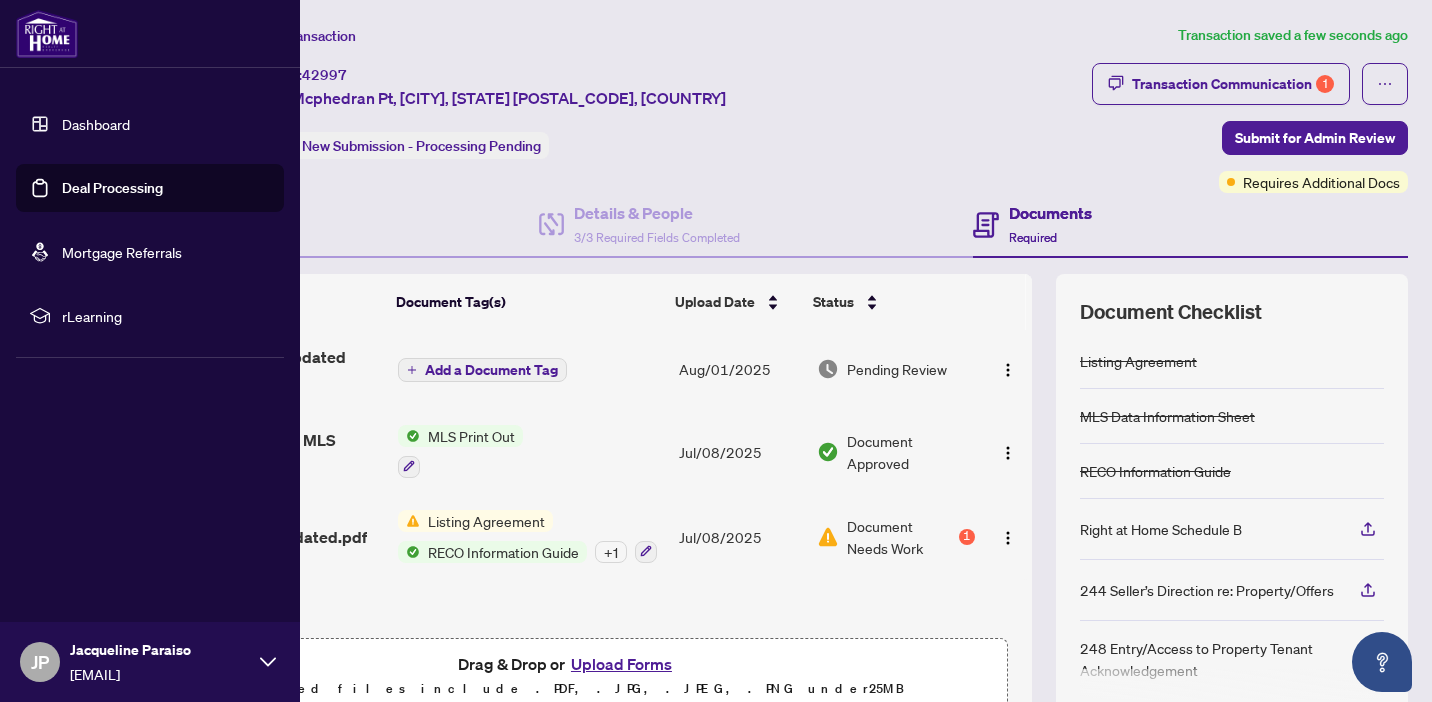click on "Deal Processing" at bounding box center (112, 188) 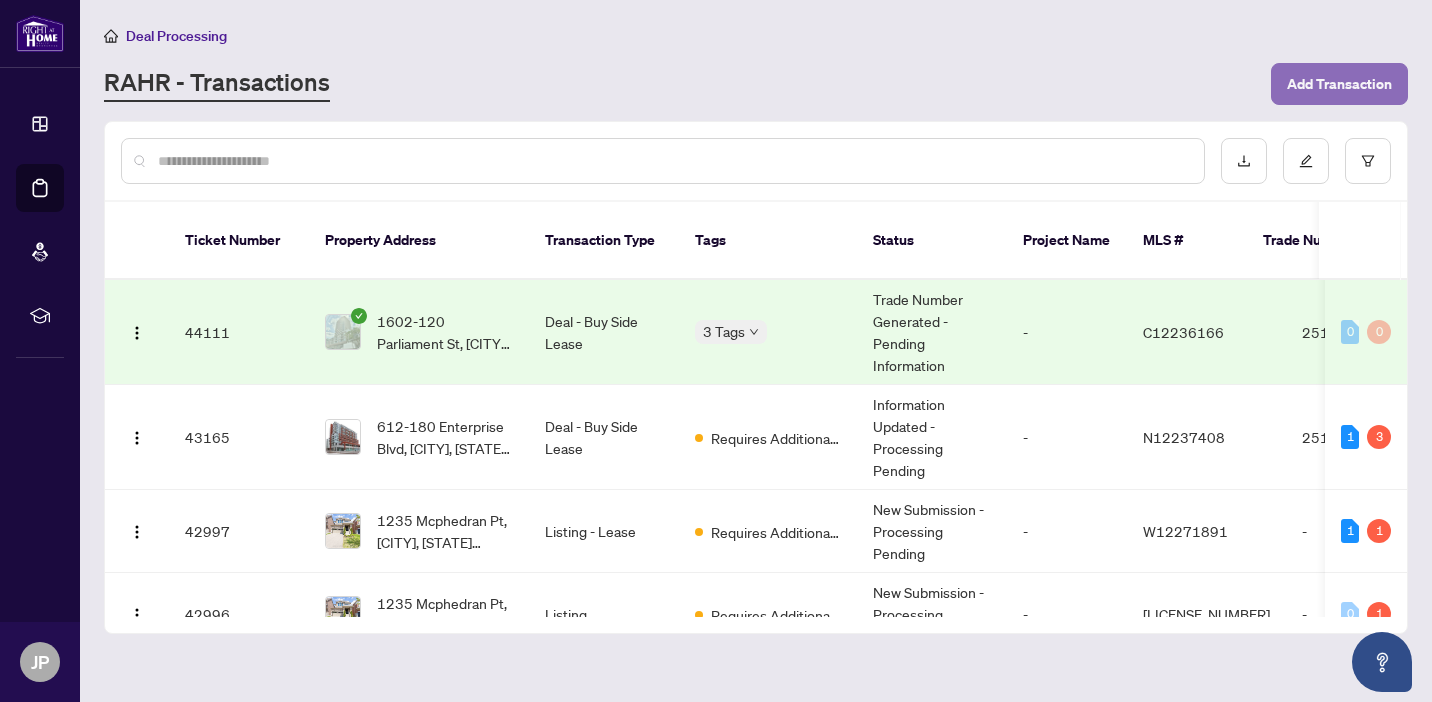 click on "Add Transaction" at bounding box center (1339, 84) 